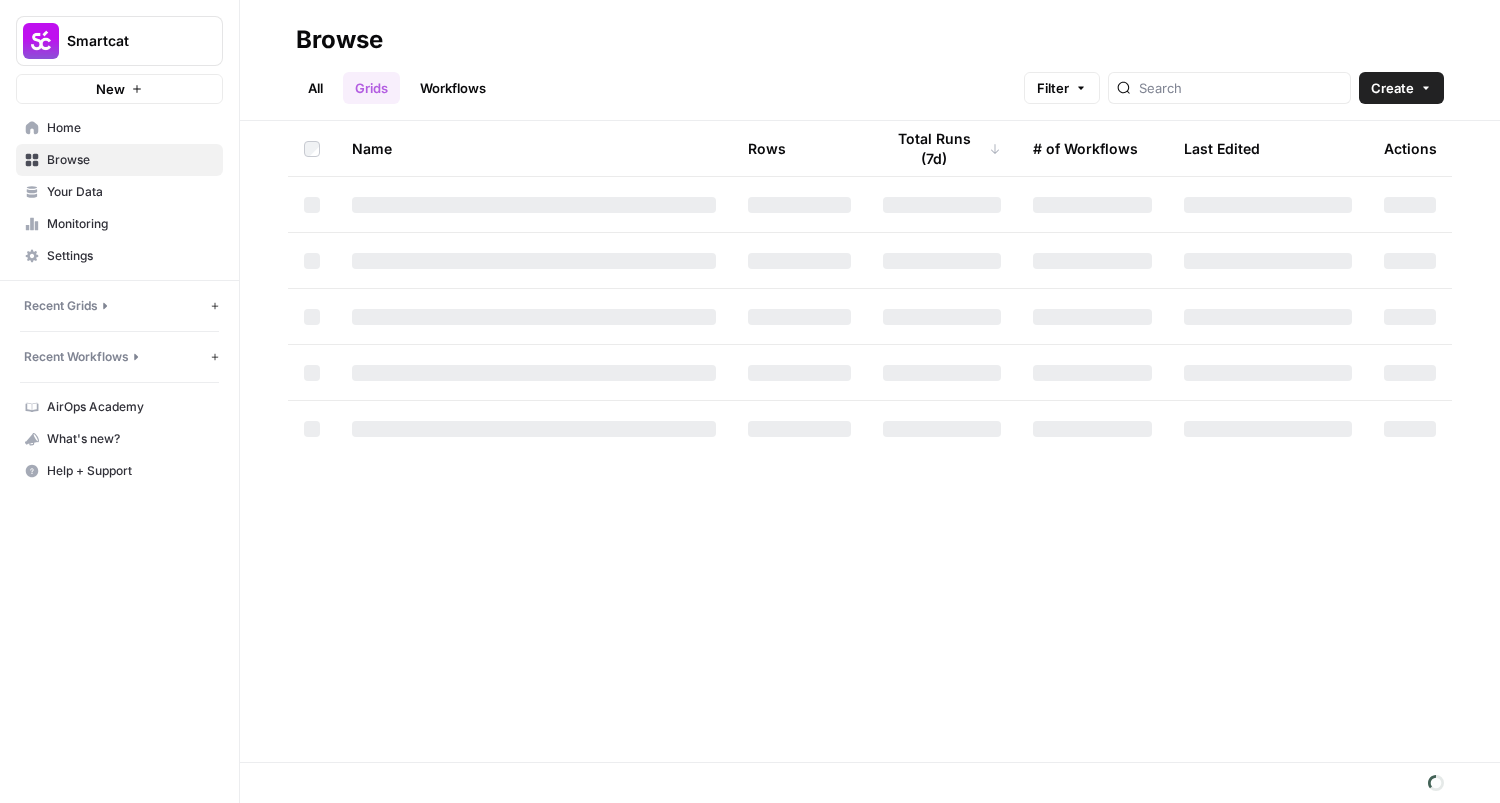 scroll, scrollTop: 0, scrollLeft: 0, axis: both 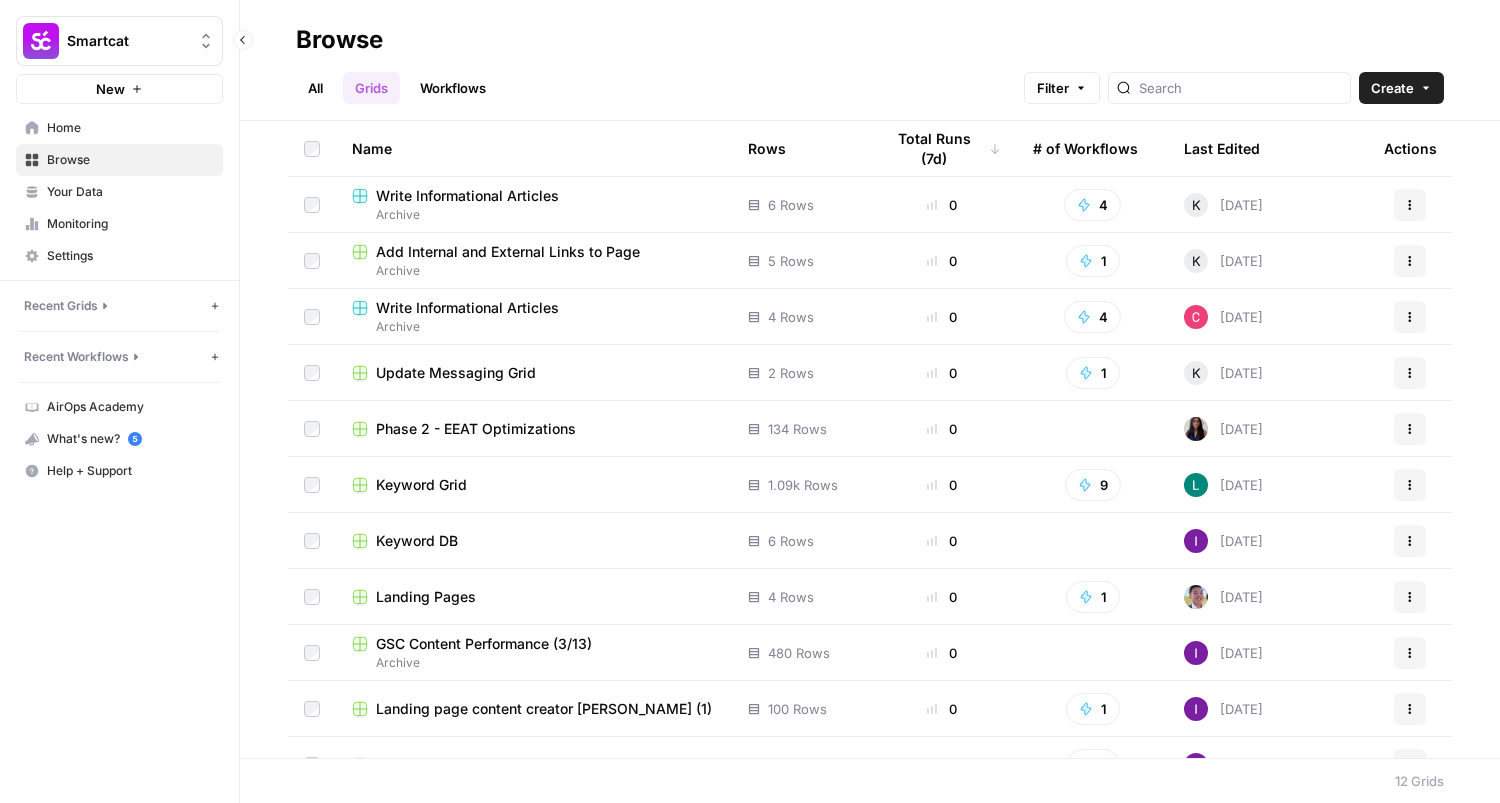 click on "Recent Workflows" at bounding box center [76, 357] 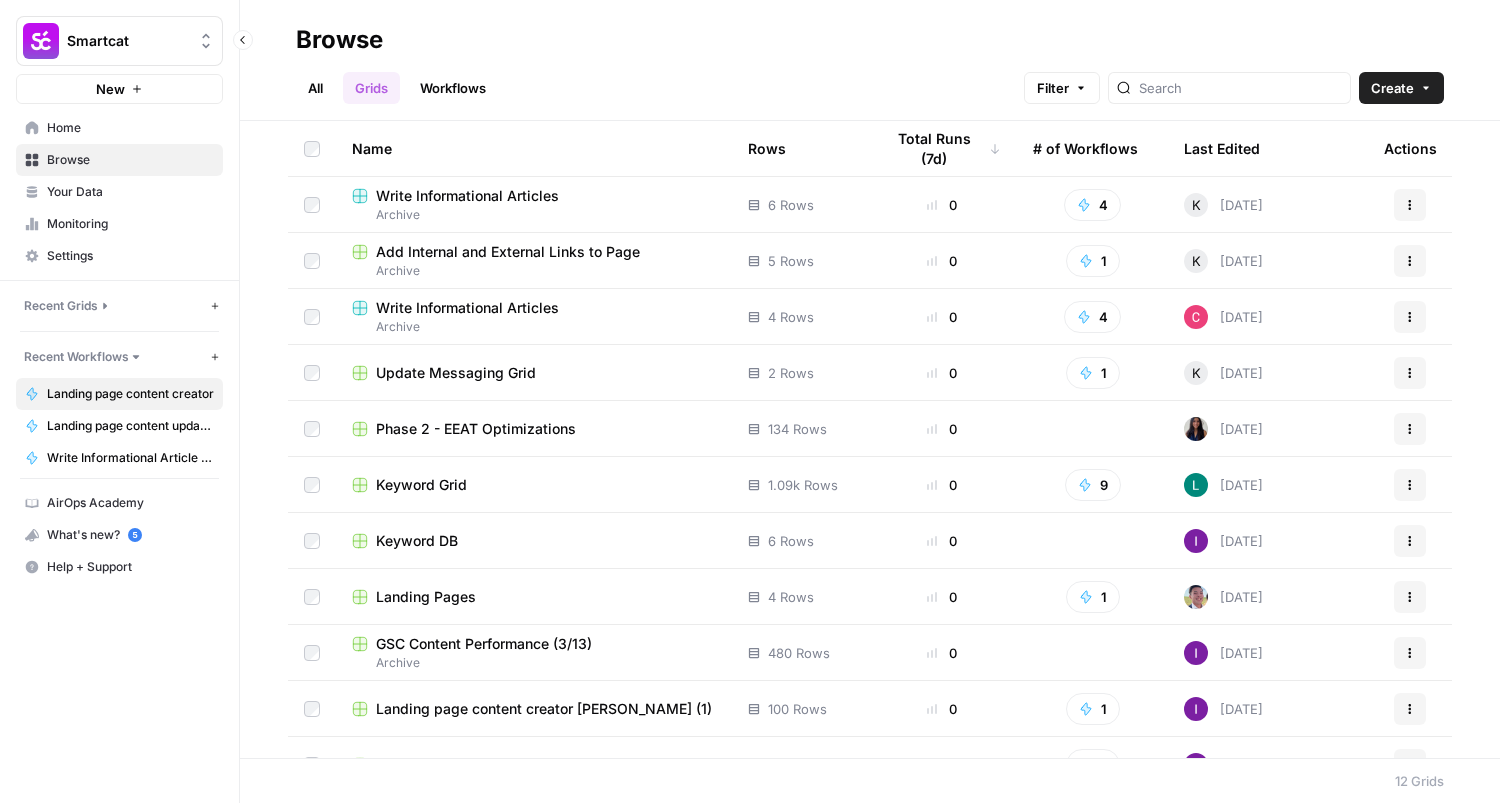 click on "Landing page content creator" at bounding box center (130, 394) 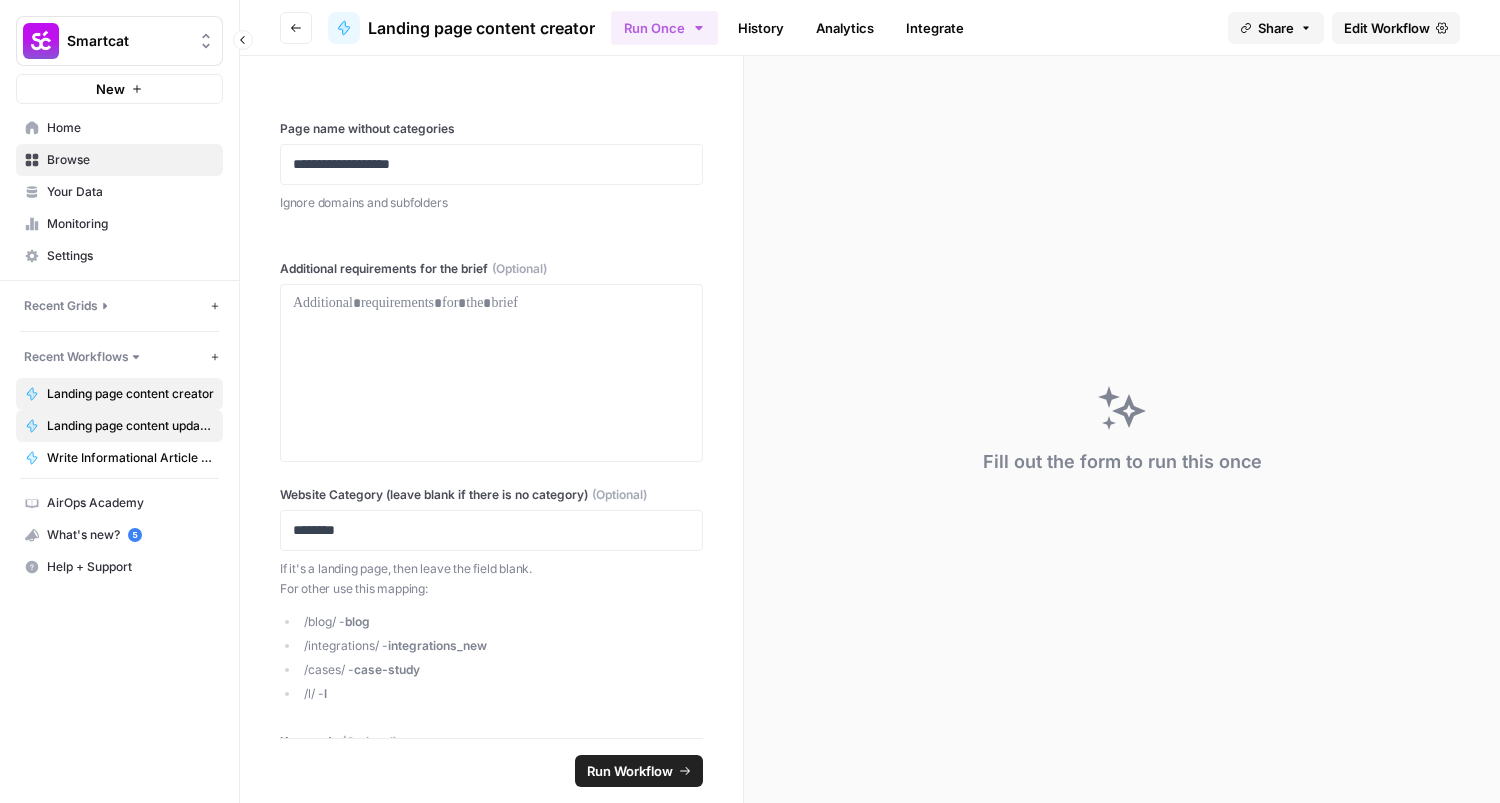 click on "Landing page content updater" at bounding box center [130, 426] 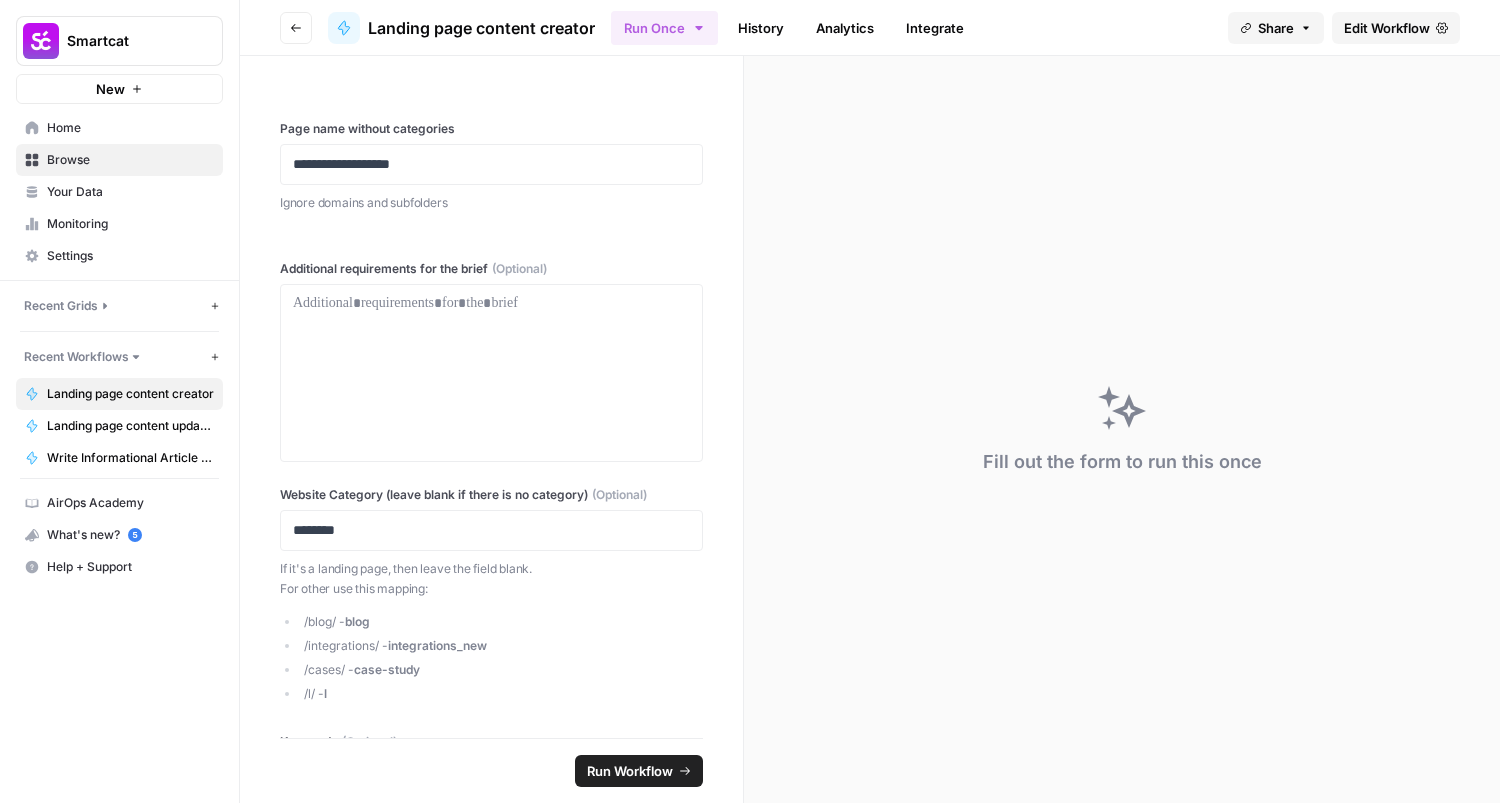 click on "Ignore domains and subfolders" at bounding box center (491, 203) 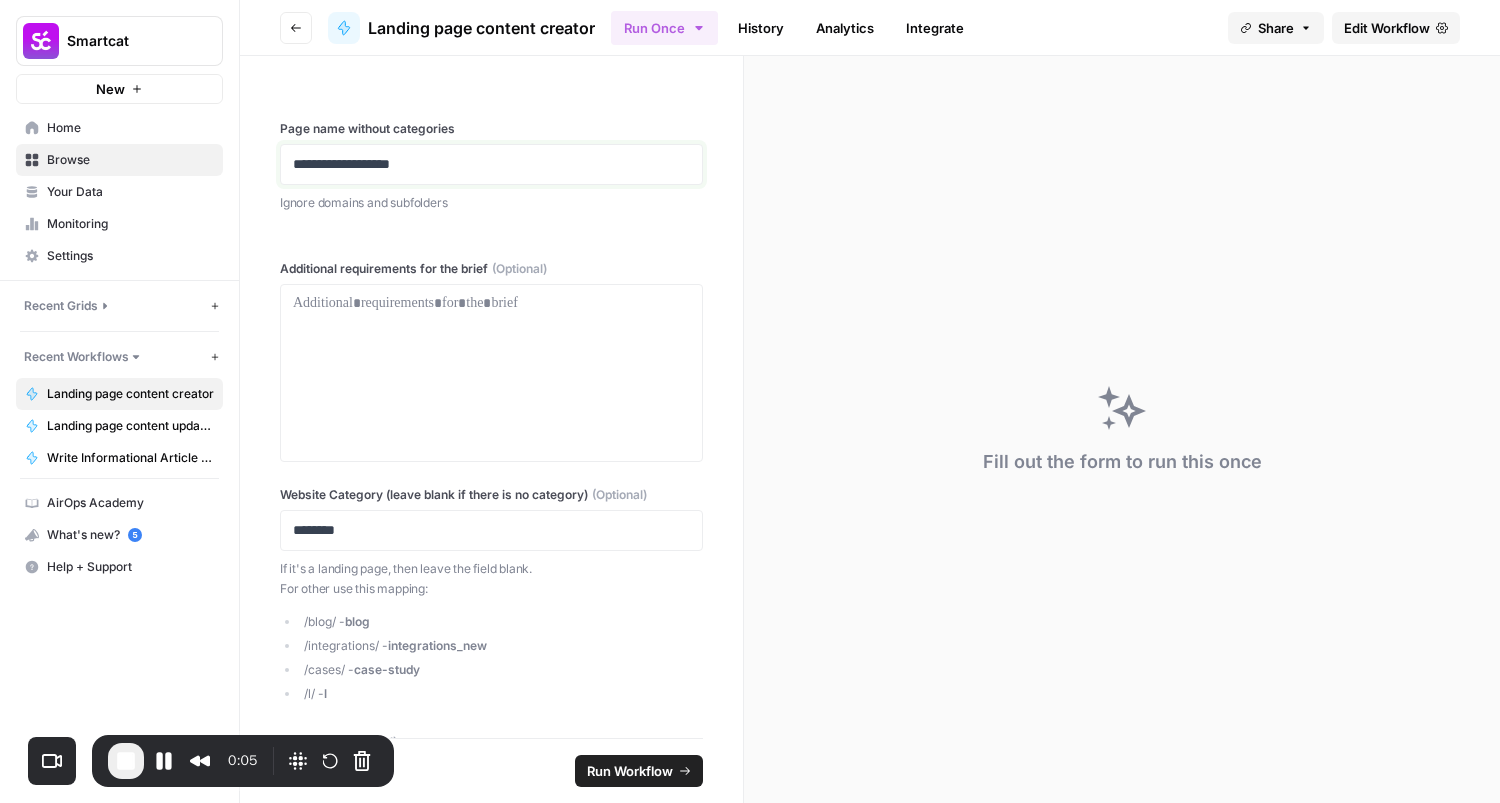click on "**********" at bounding box center (484, 164) 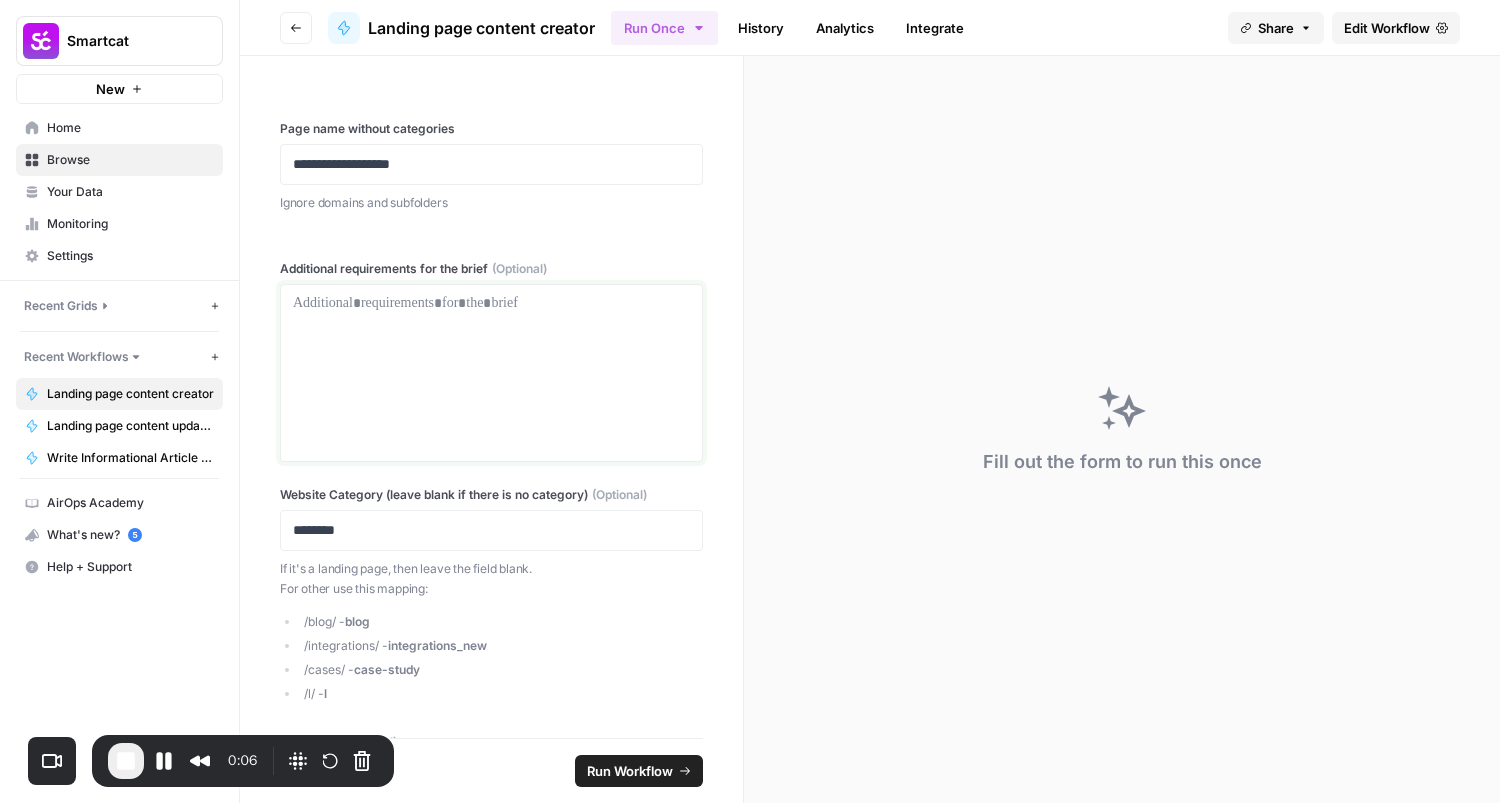 click at bounding box center (491, 304) 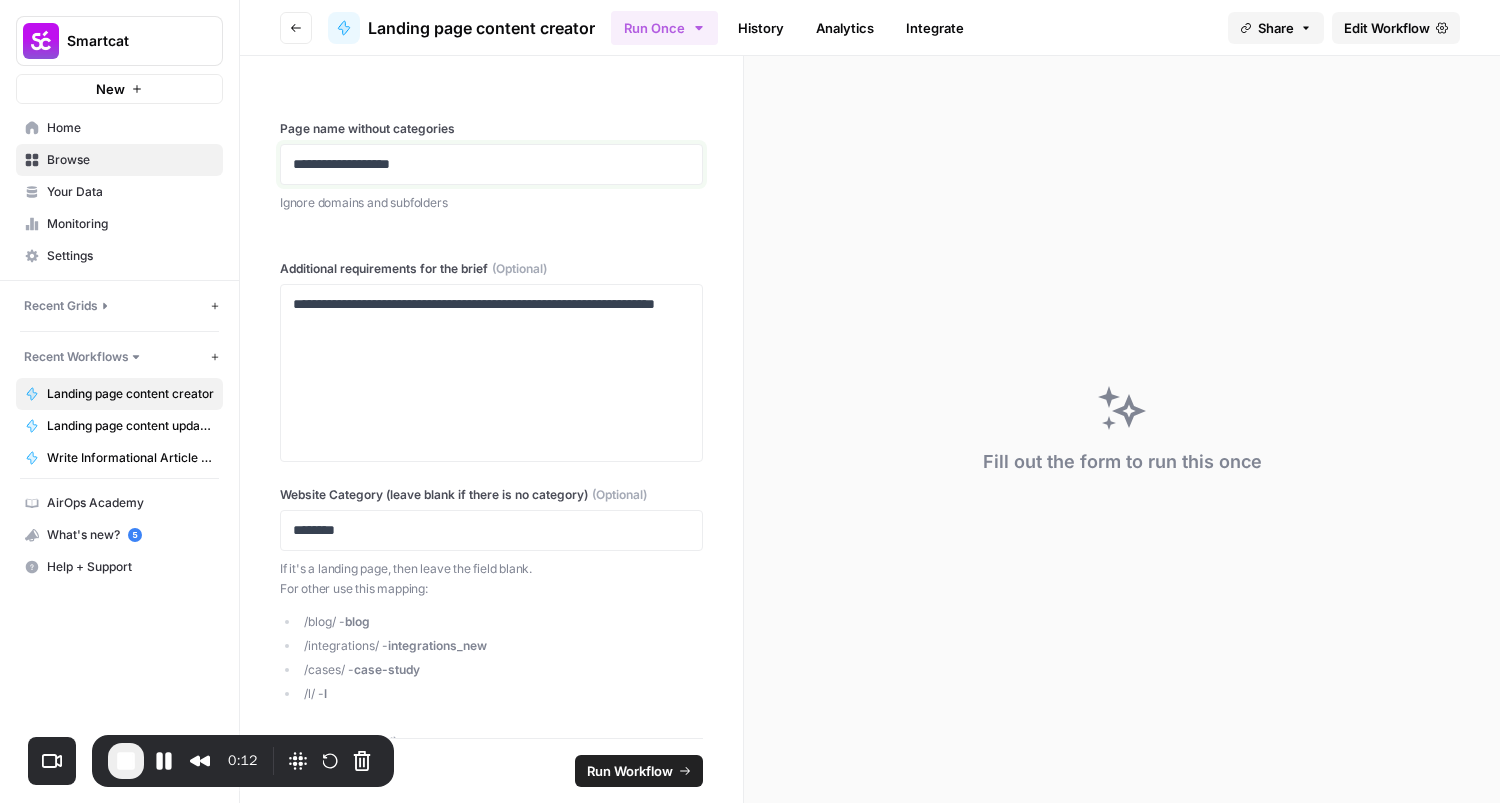 click on "**********" at bounding box center (484, 164) 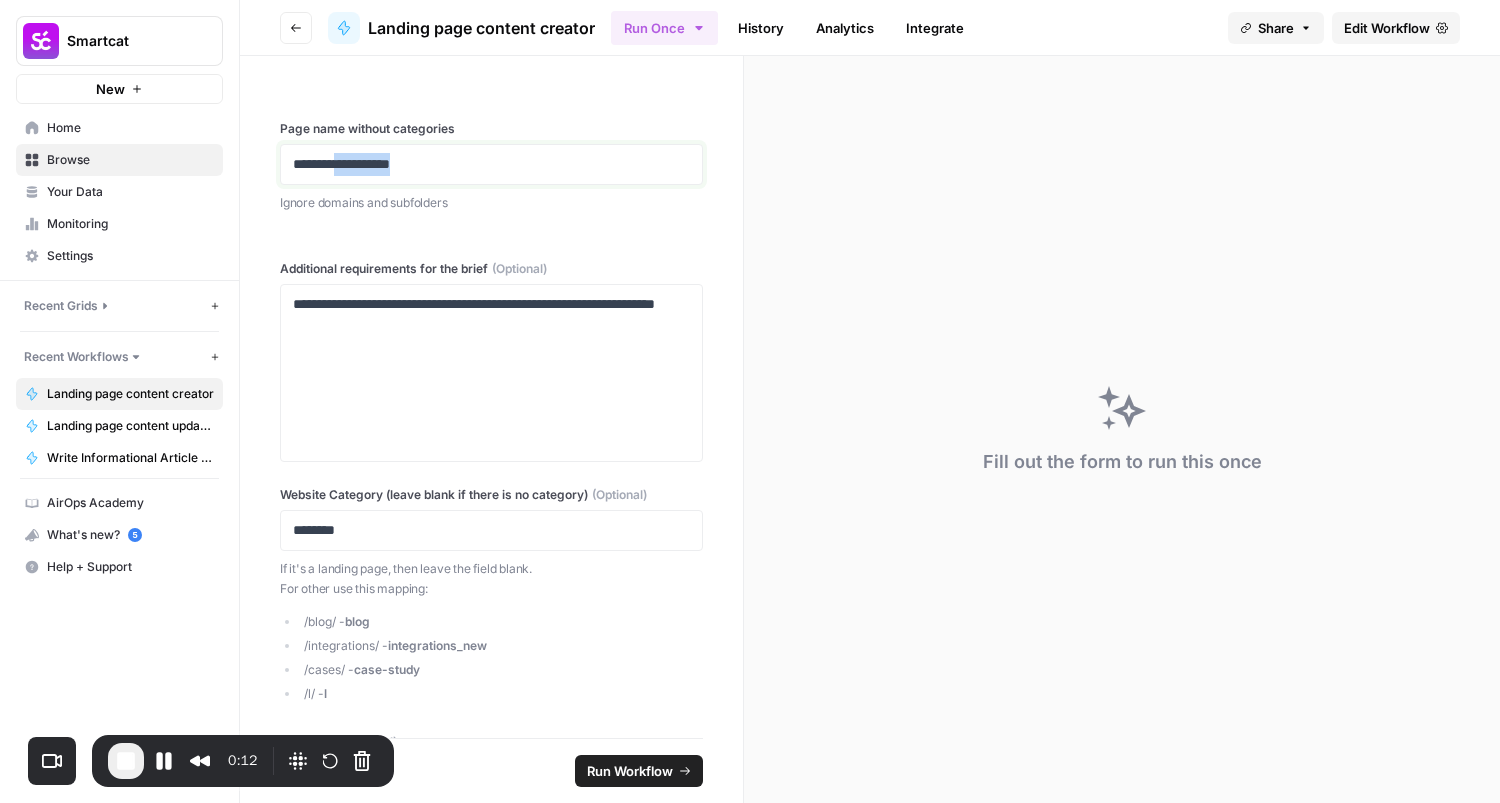 click on "**********" at bounding box center [484, 164] 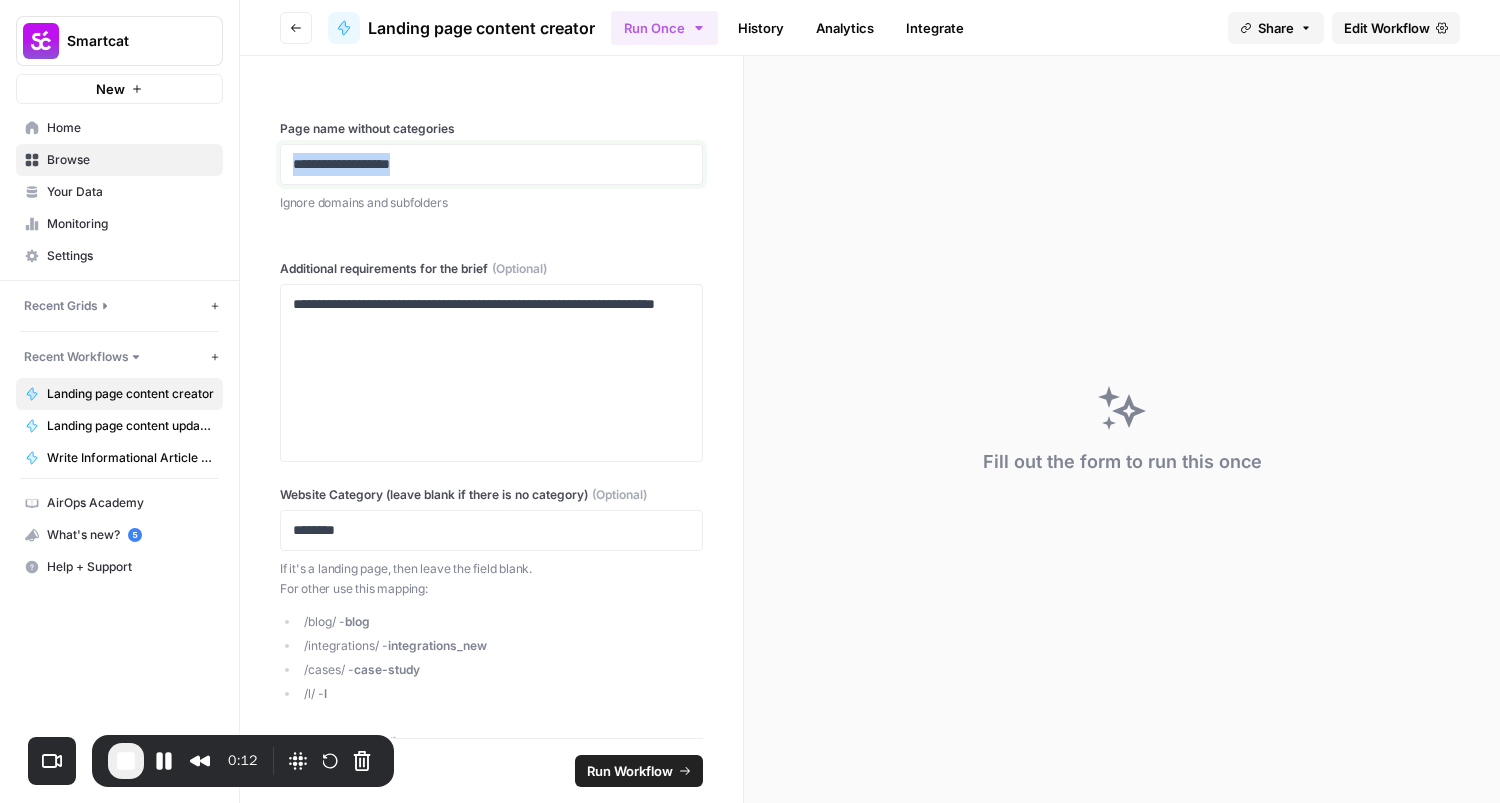 click on "**********" at bounding box center (484, 164) 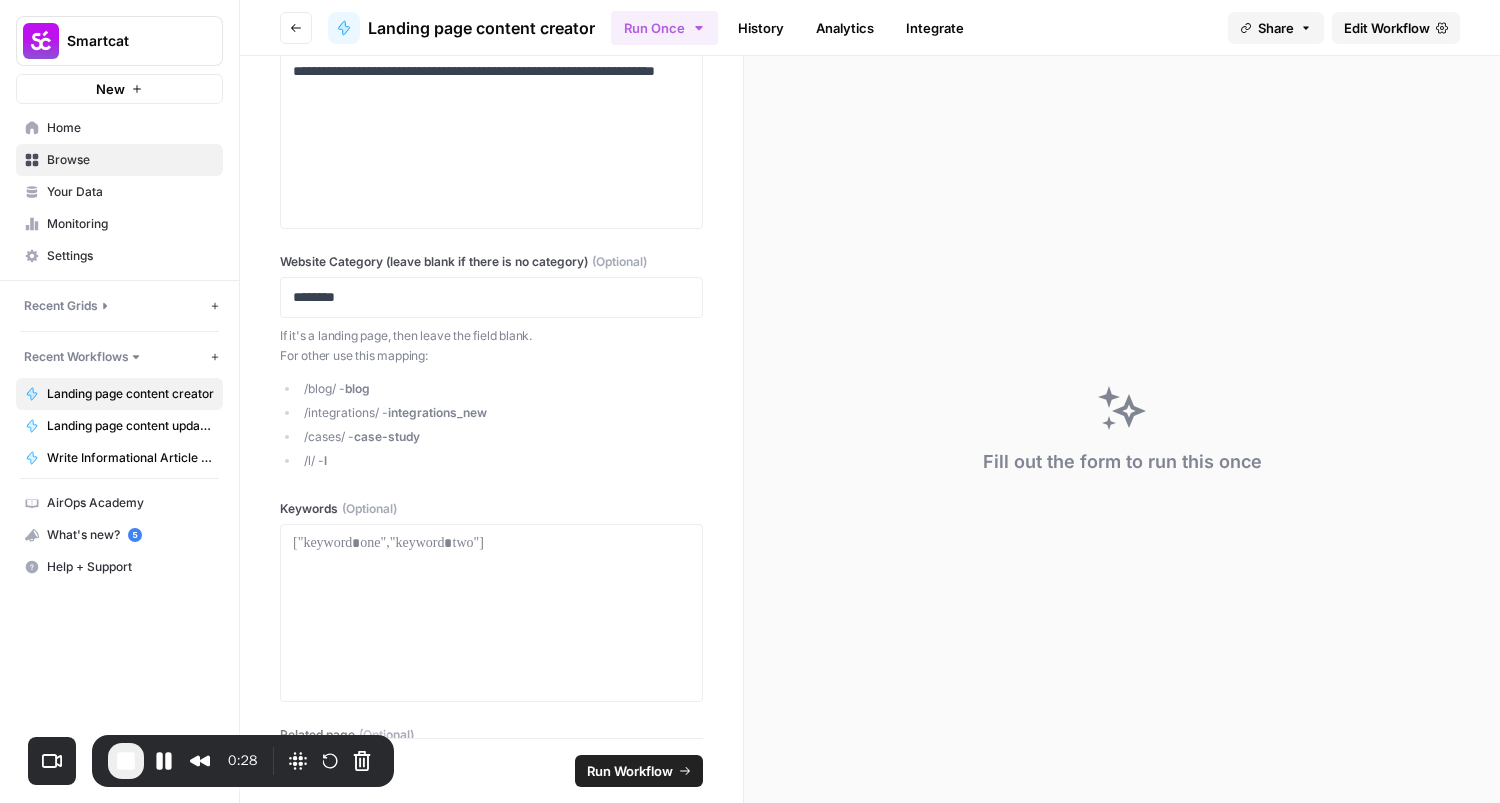 scroll, scrollTop: 0, scrollLeft: 0, axis: both 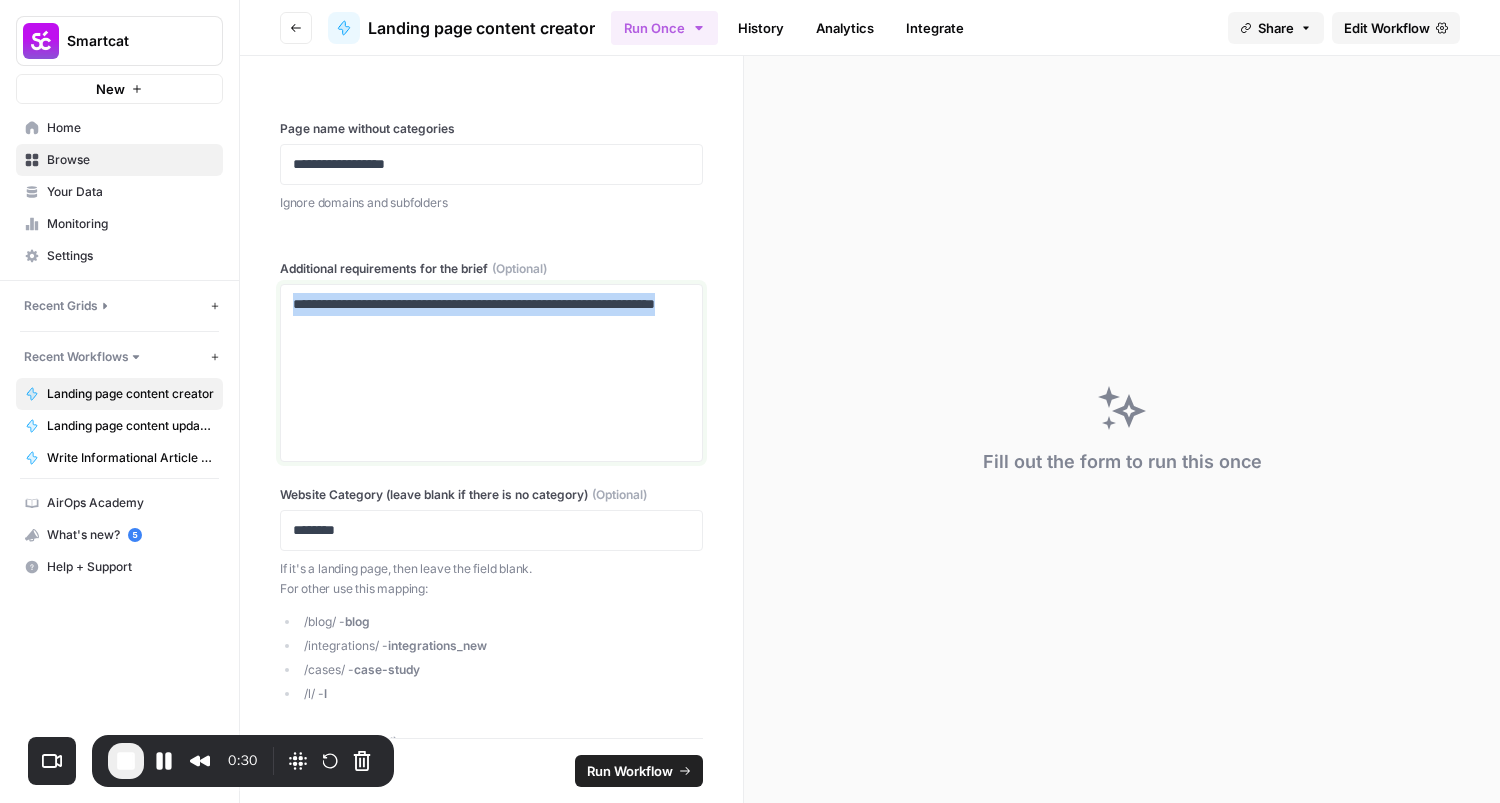 drag, startPoint x: 353, startPoint y: 312, endPoint x: 260, endPoint y: 290, distance: 95.566734 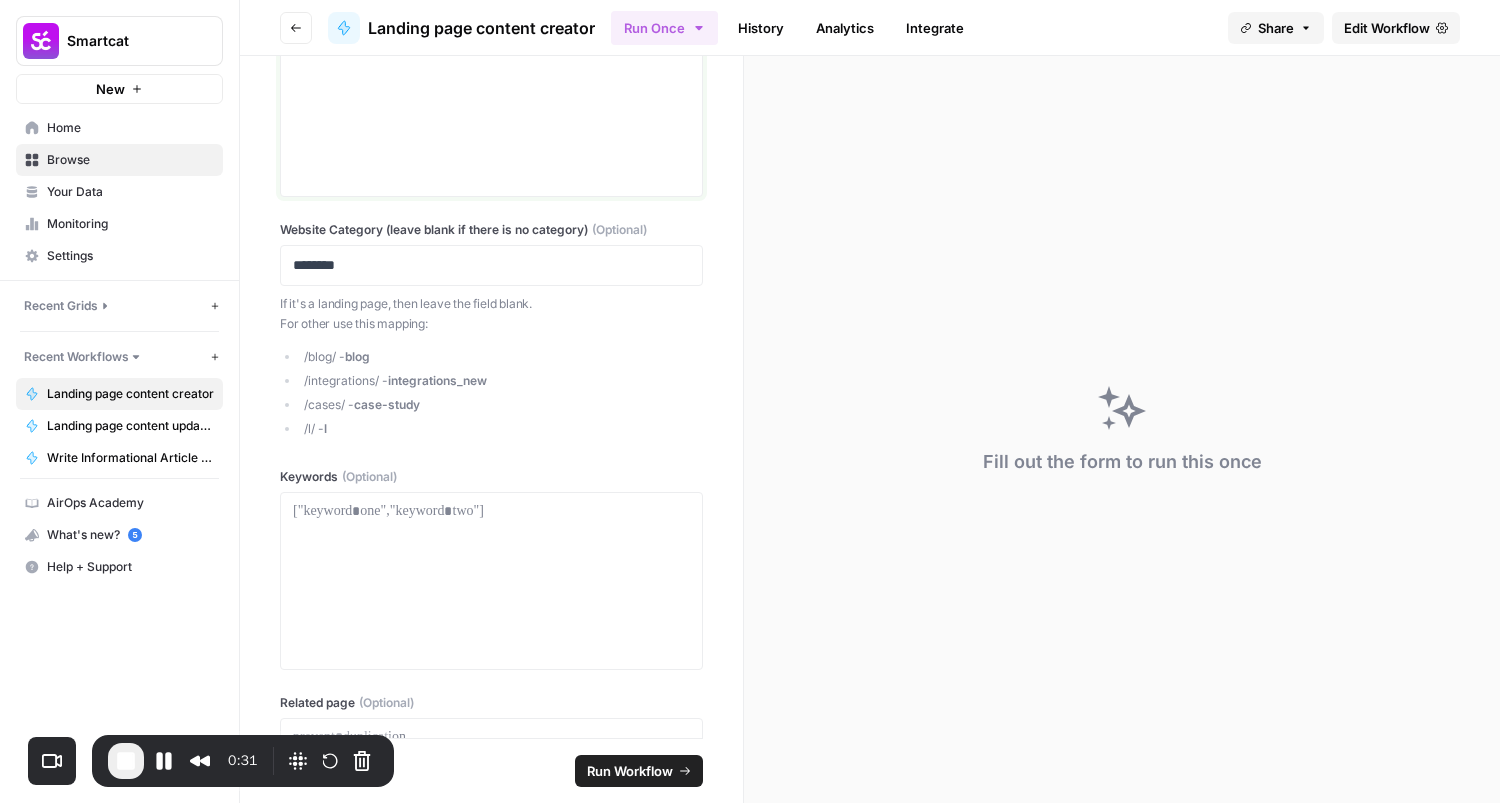 scroll, scrollTop: 337, scrollLeft: 0, axis: vertical 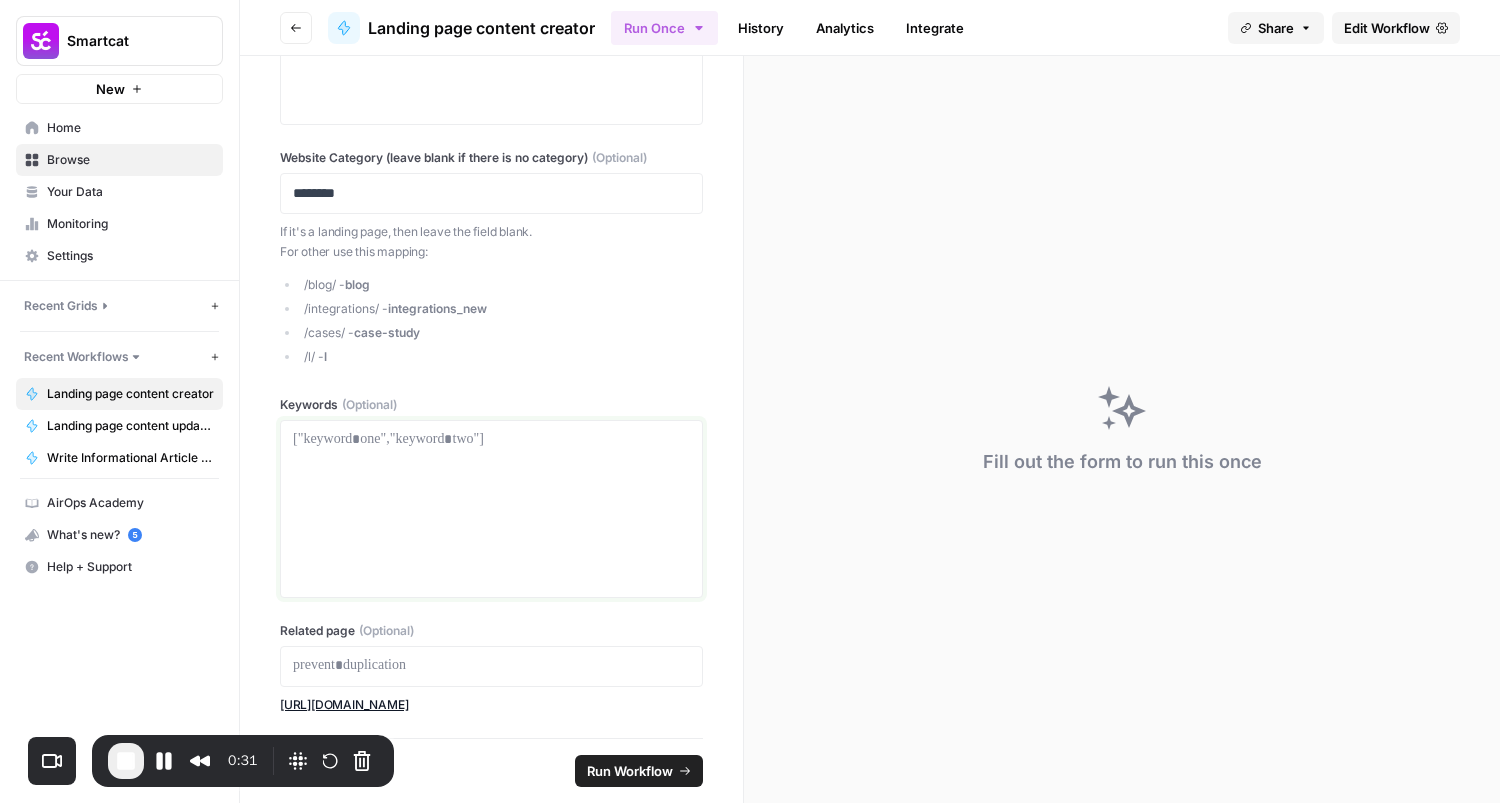 click at bounding box center [491, 509] 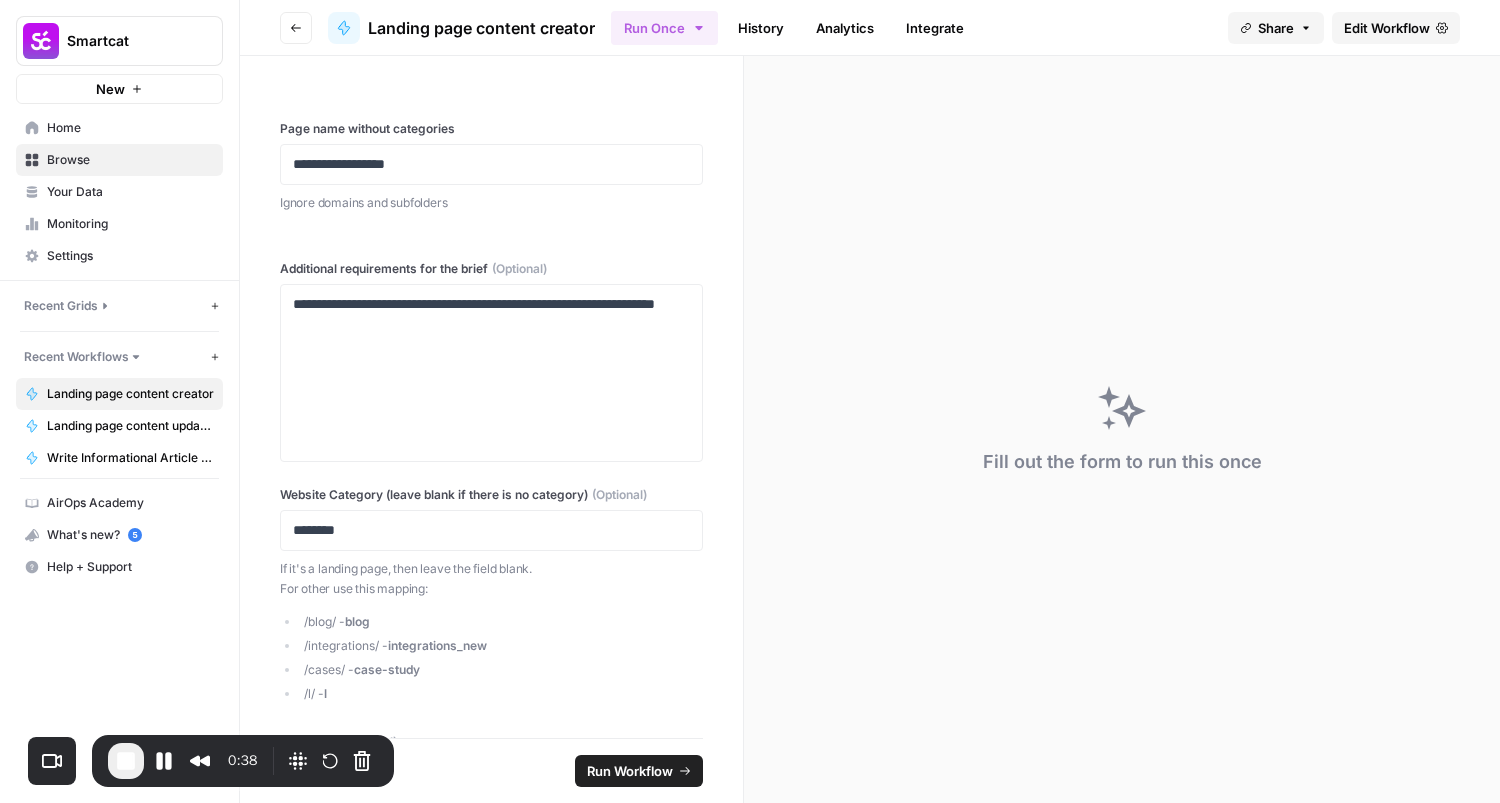 scroll, scrollTop: 0, scrollLeft: 0, axis: both 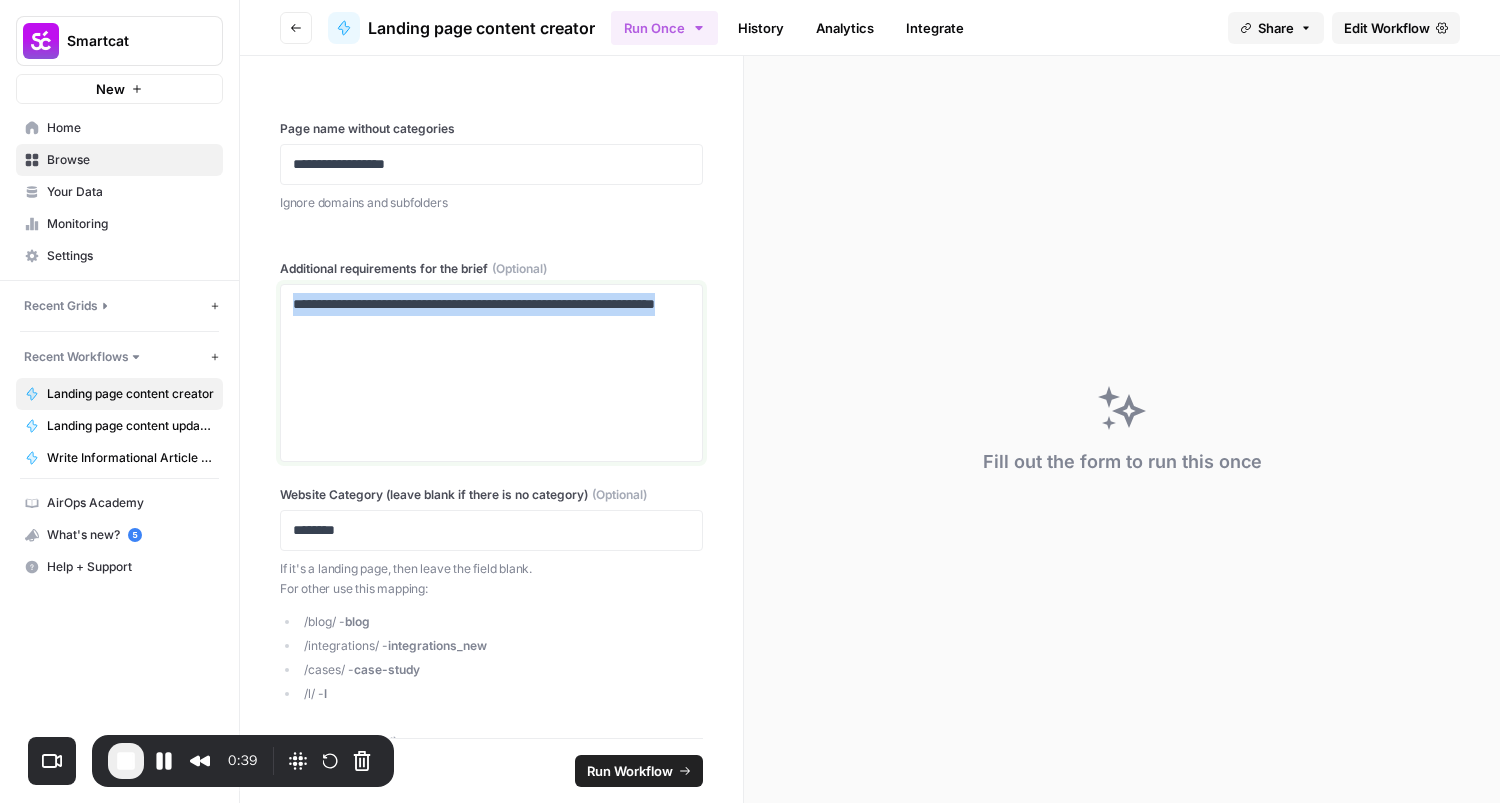 drag, startPoint x: 483, startPoint y: 358, endPoint x: 271, endPoint y: 310, distance: 217.36604 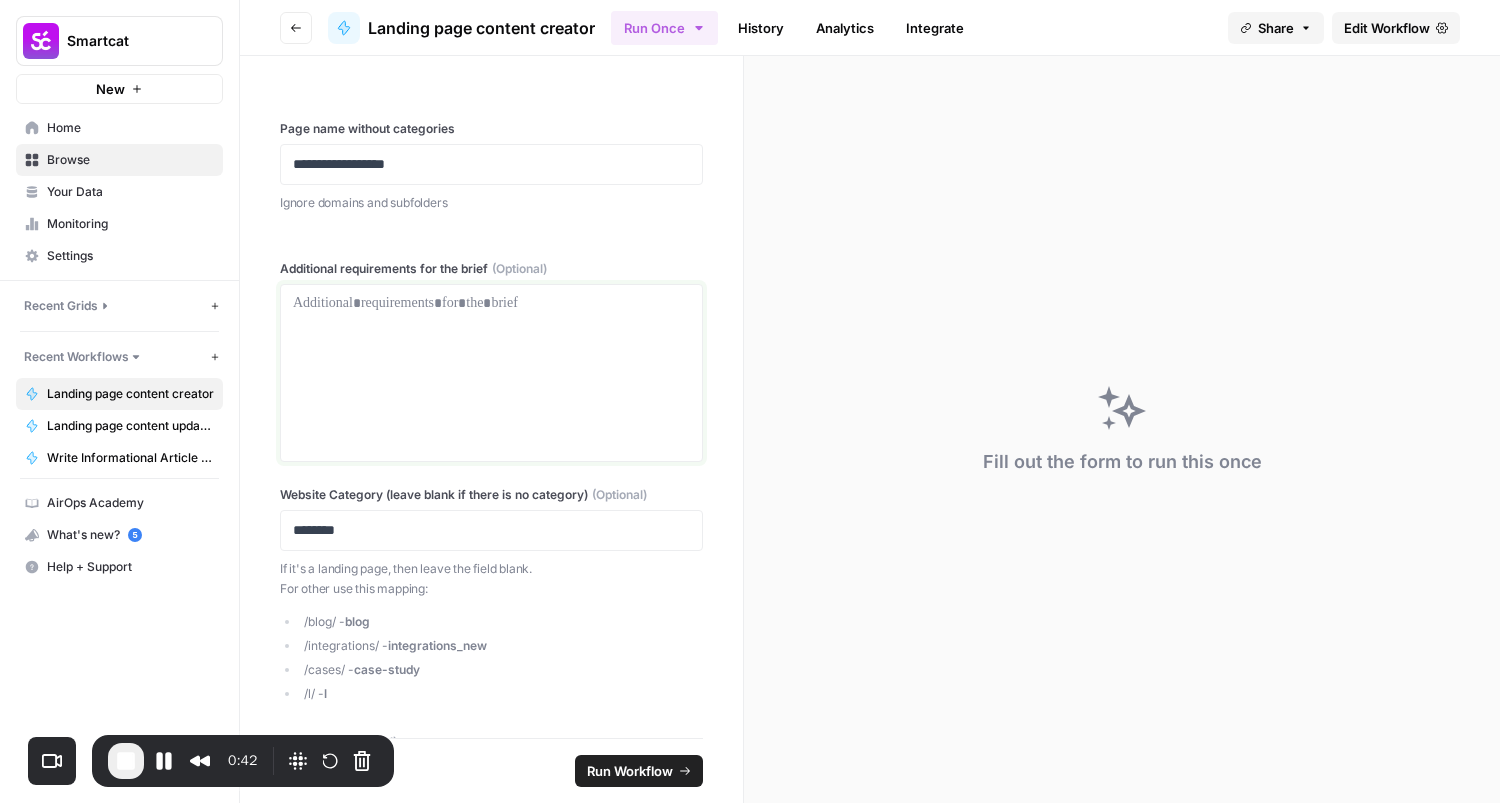 type 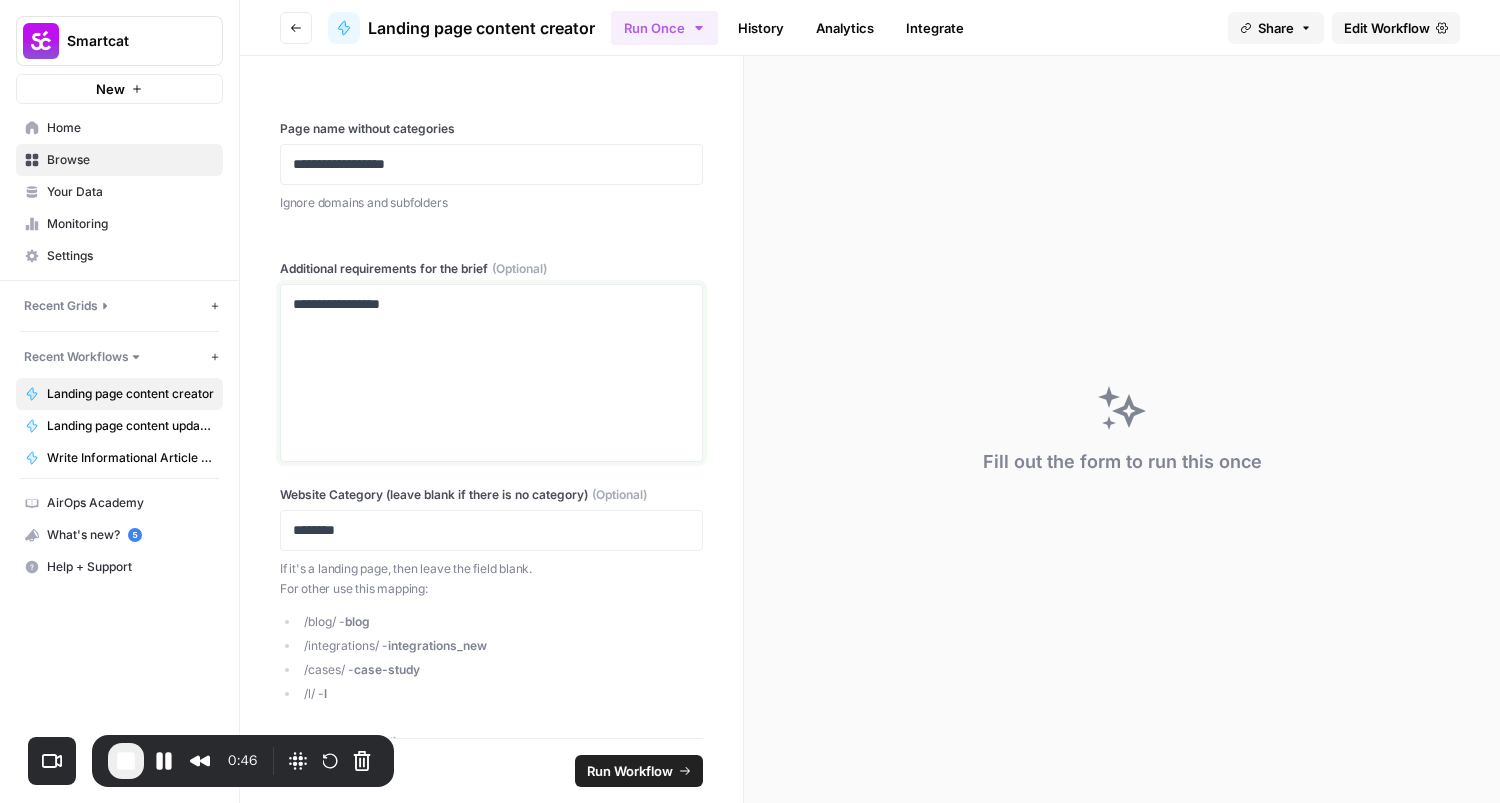 click on "**********" at bounding box center (484, 304) 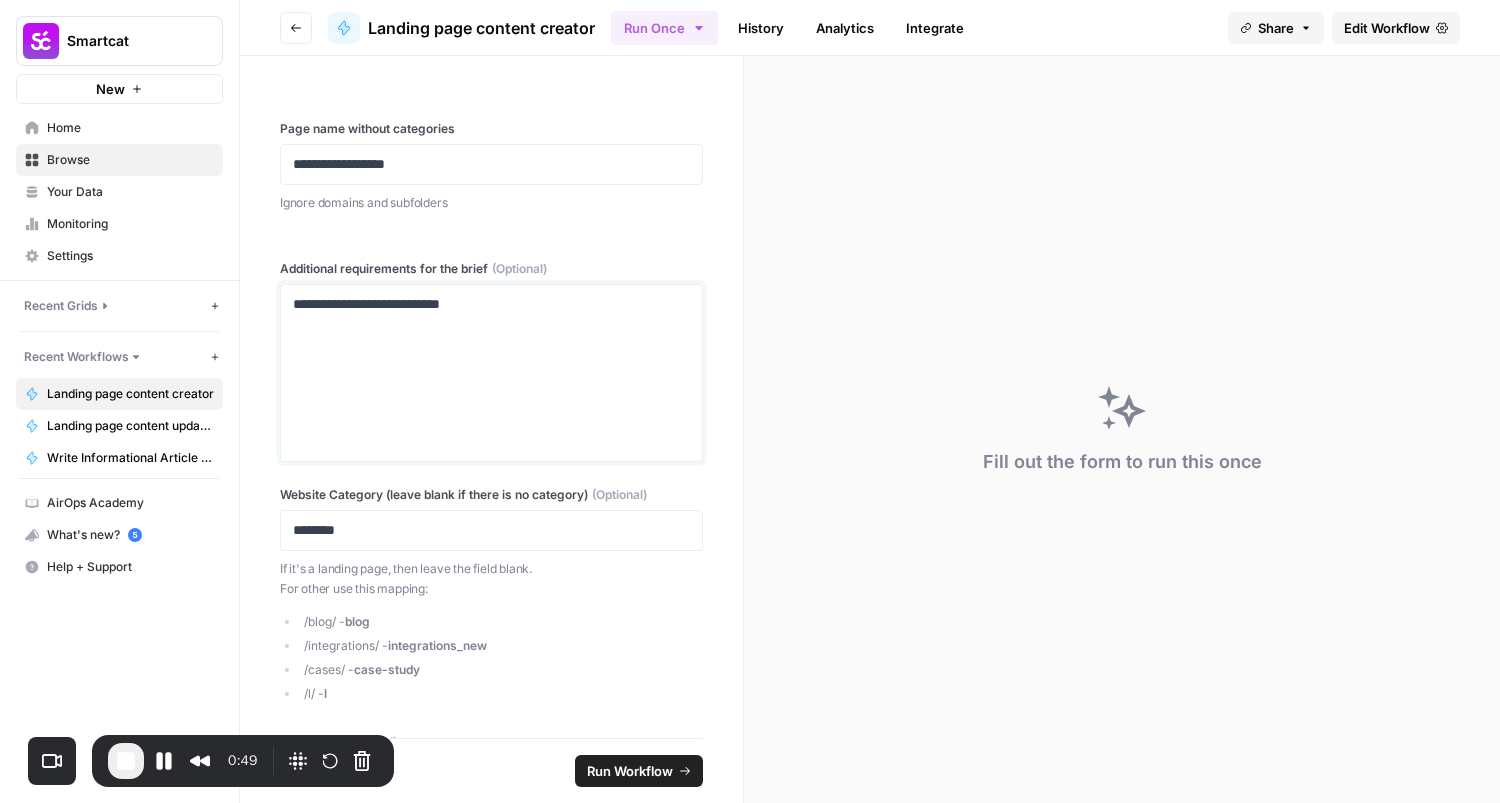 click on "**********" at bounding box center (484, 304) 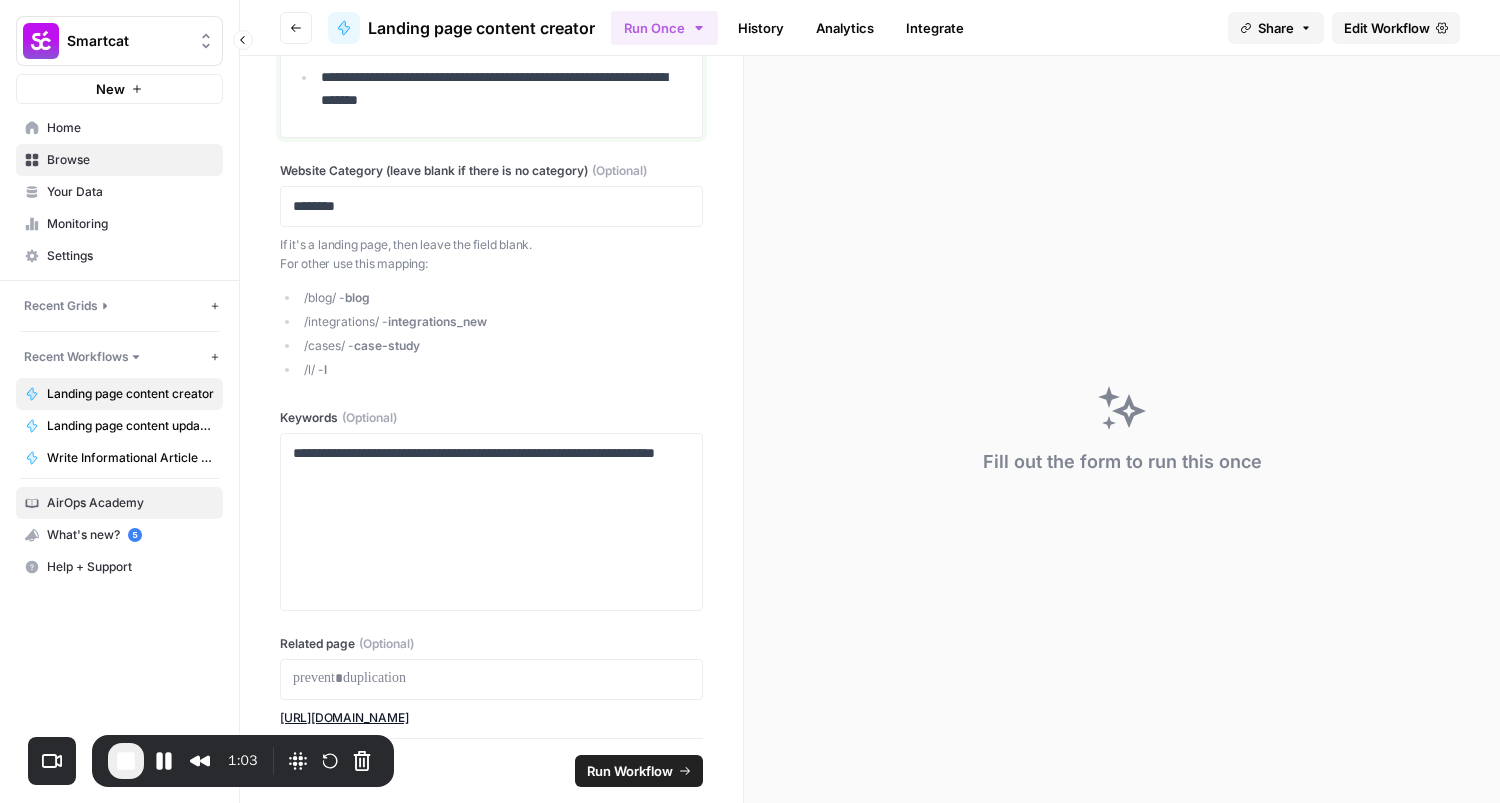scroll, scrollTop: 753, scrollLeft: 0, axis: vertical 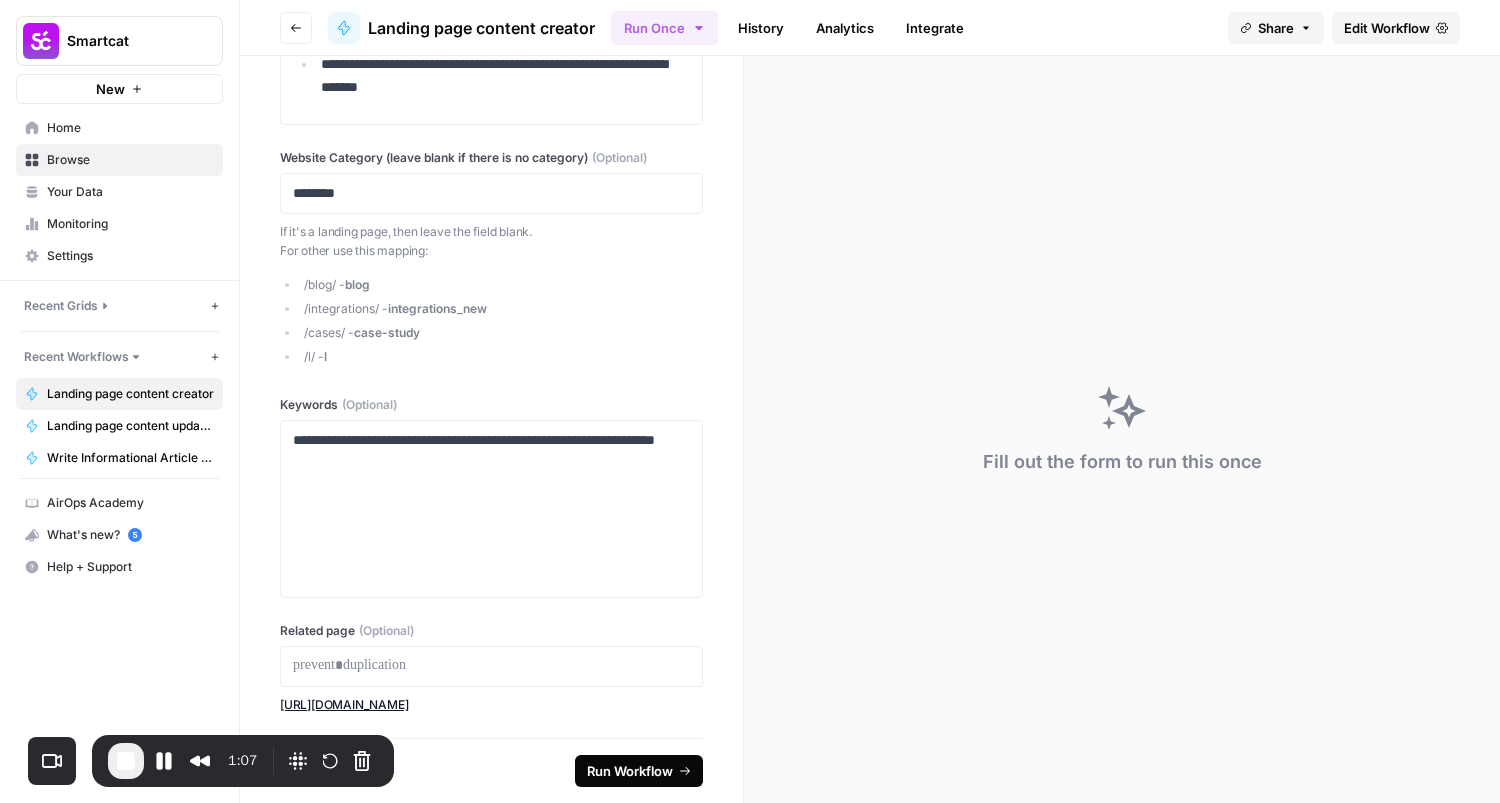 click on "Run Workflow" at bounding box center (630, 771) 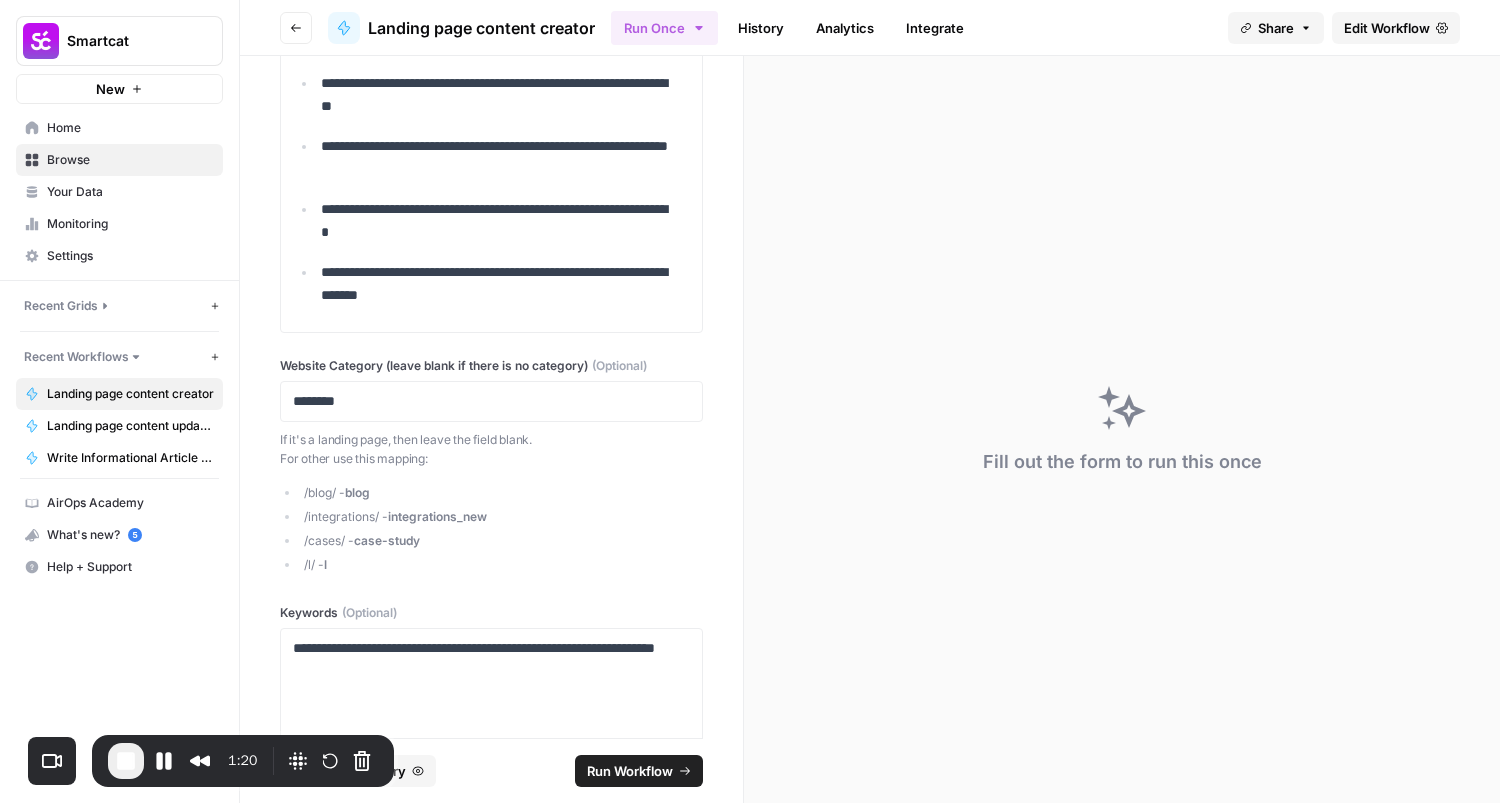 scroll, scrollTop: 700, scrollLeft: 0, axis: vertical 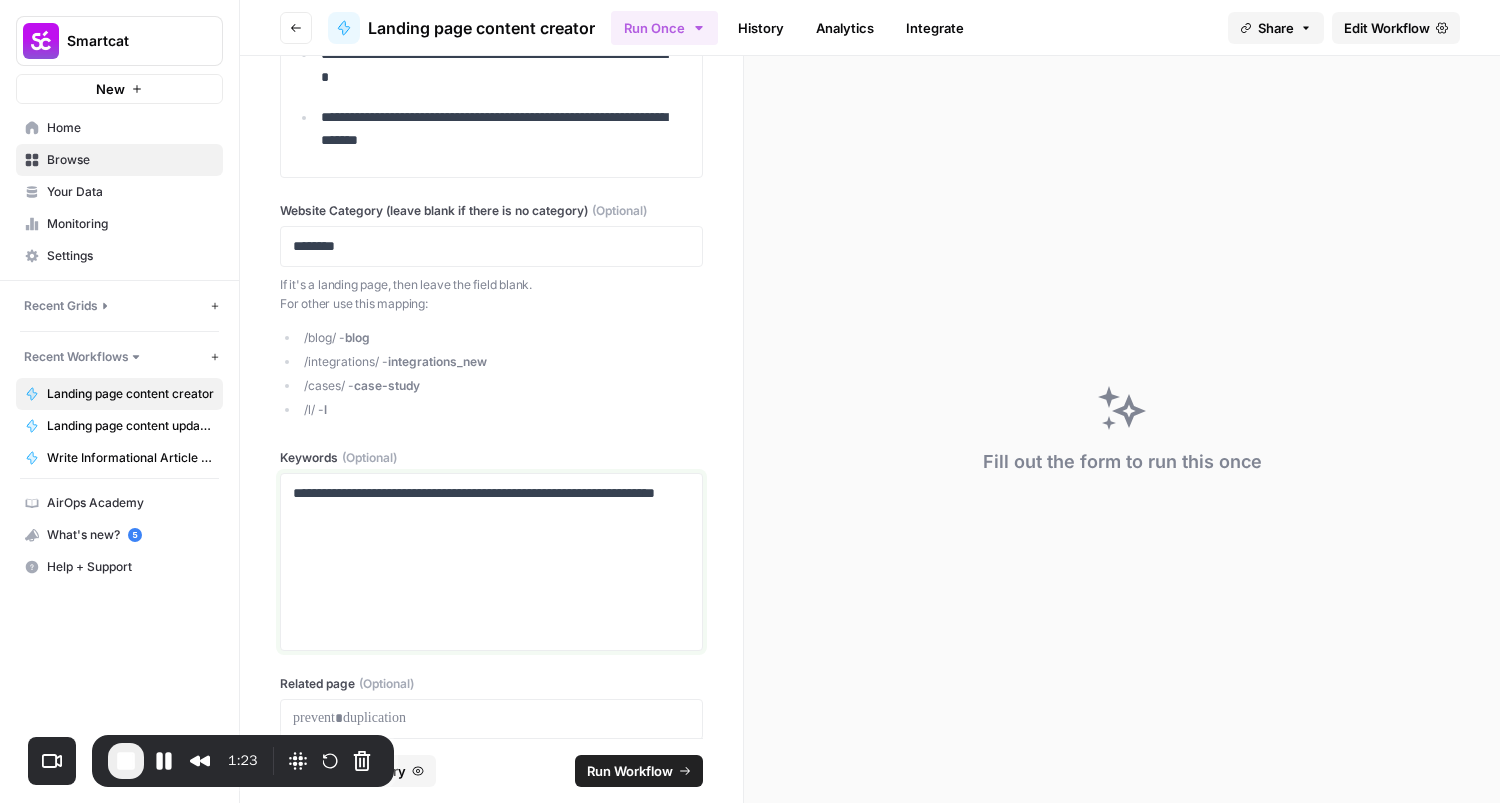 click on "**********" at bounding box center [484, 505] 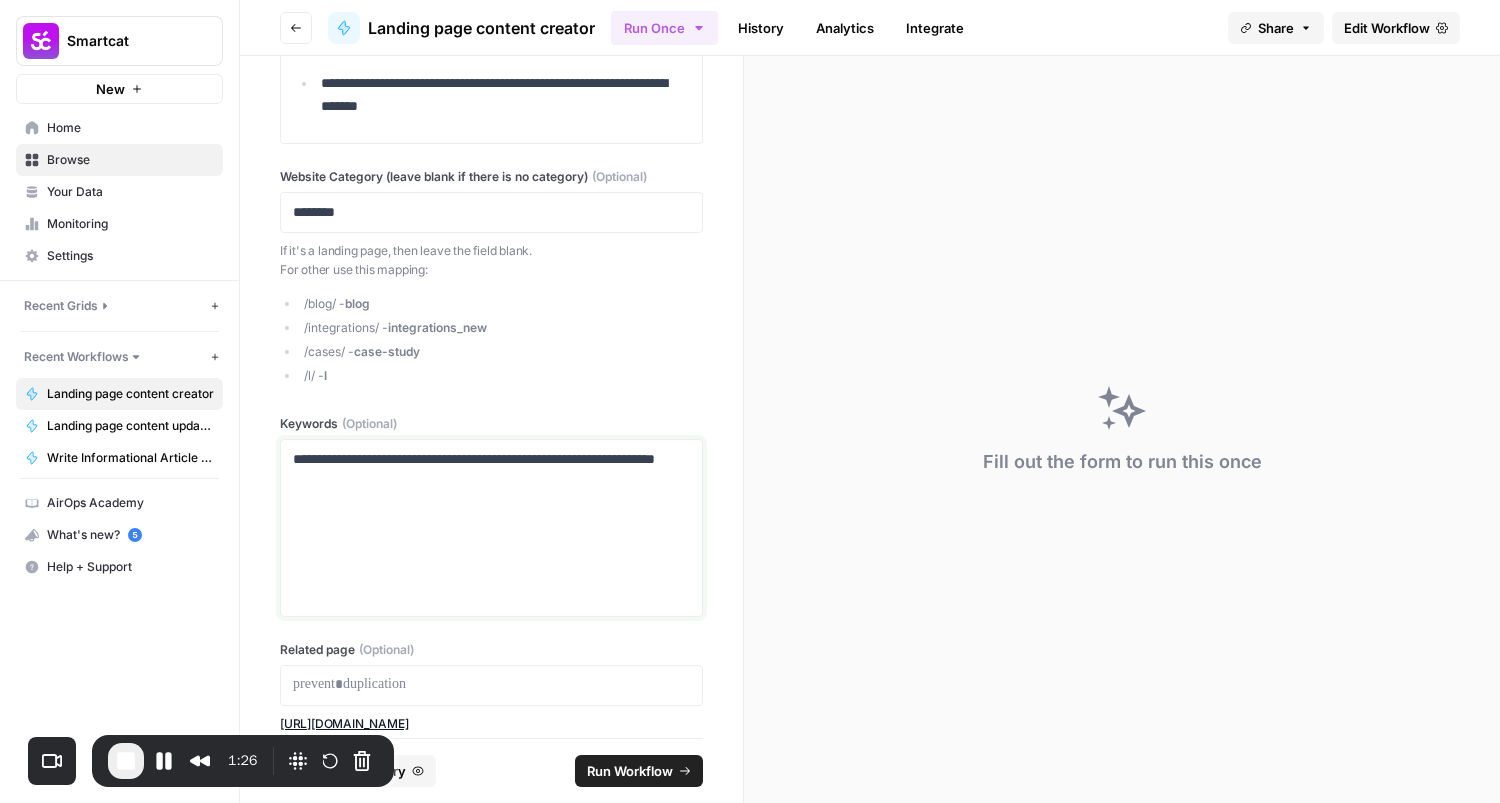scroll, scrollTop: 753, scrollLeft: 0, axis: vertical 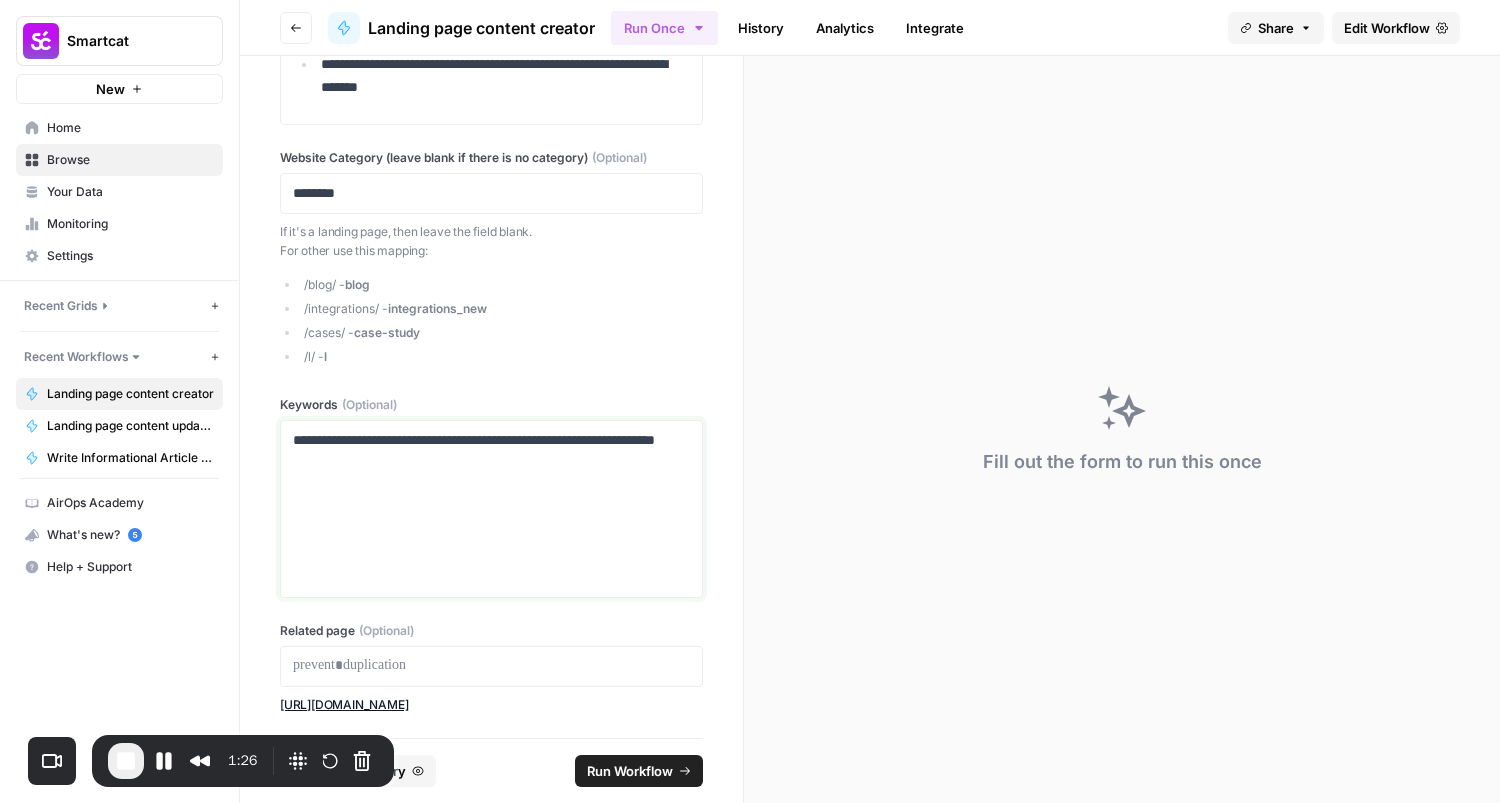 click on "**********" at bounding box center (484, 452) 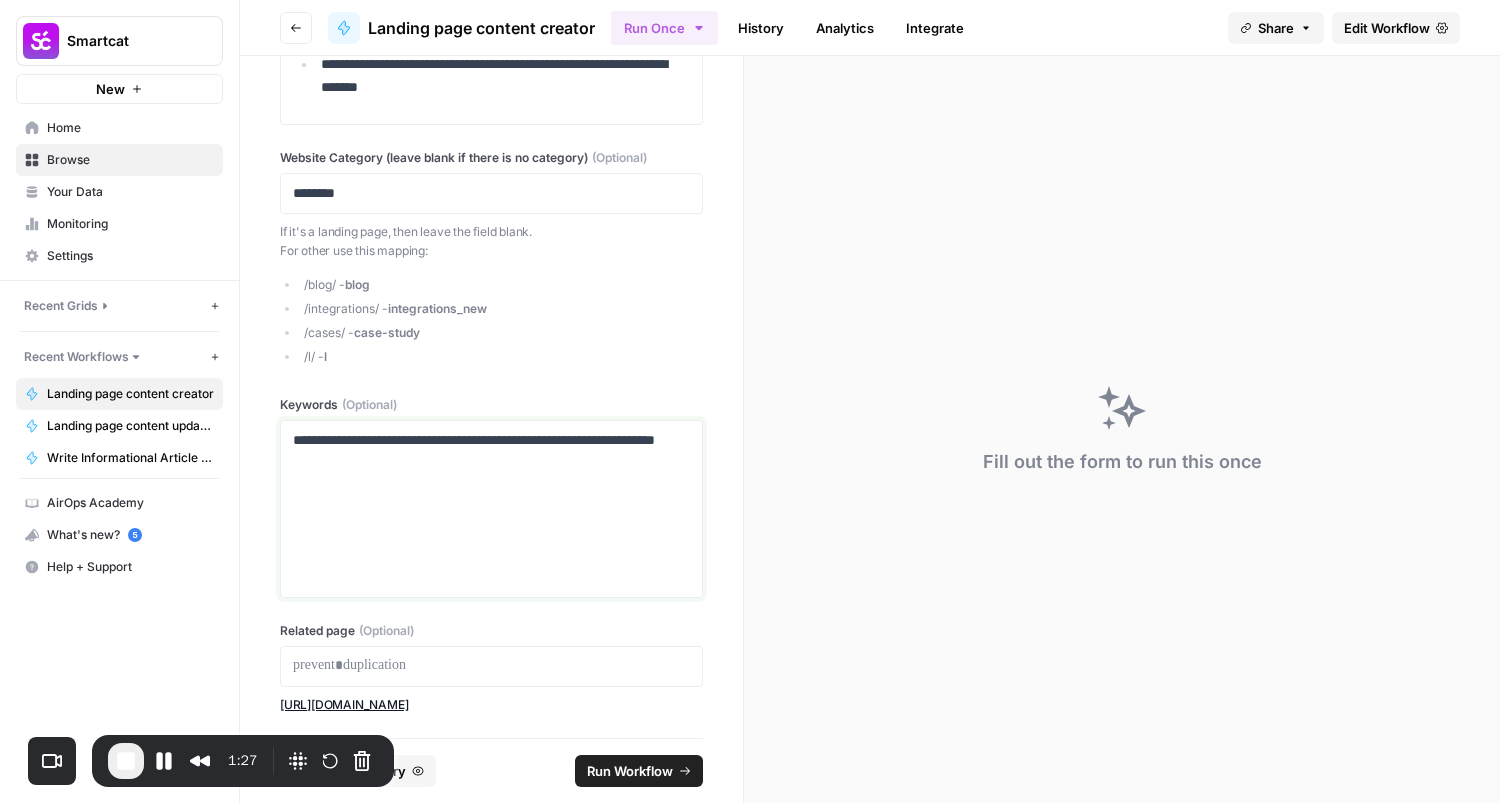 click on "**********" at bounding box center [484, 452] 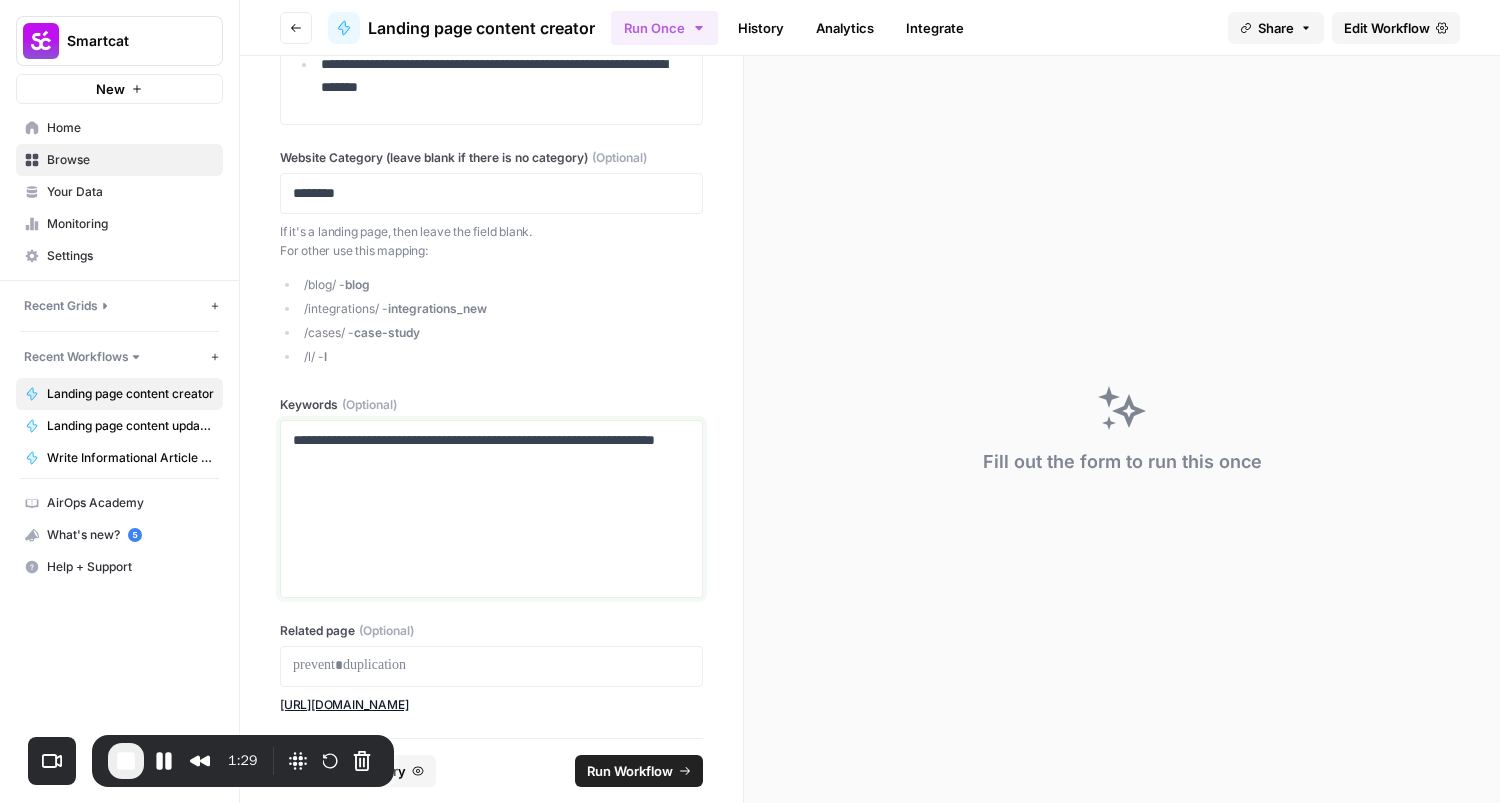 type 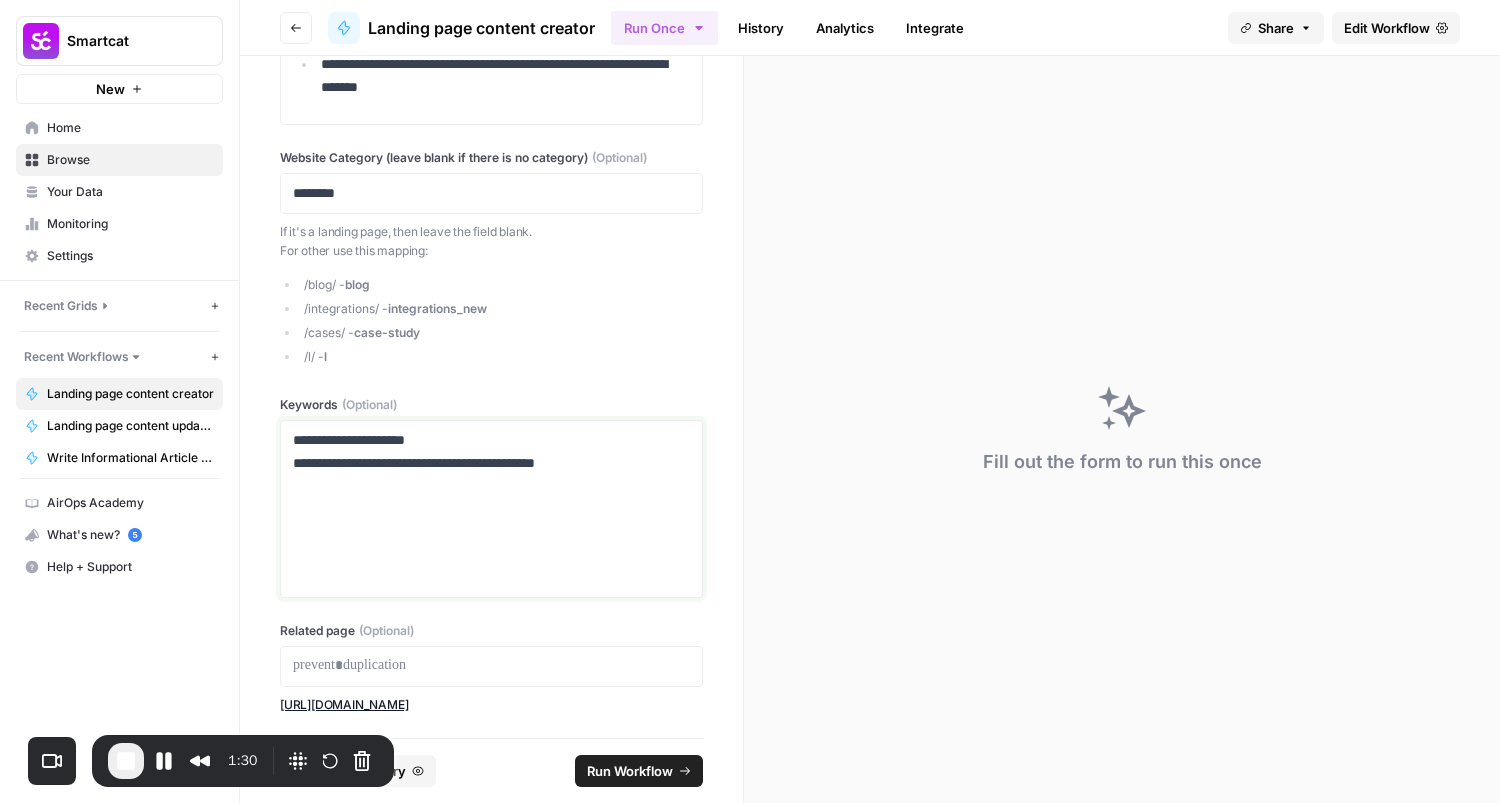 click on "**********" at bounding box center (484, 452) 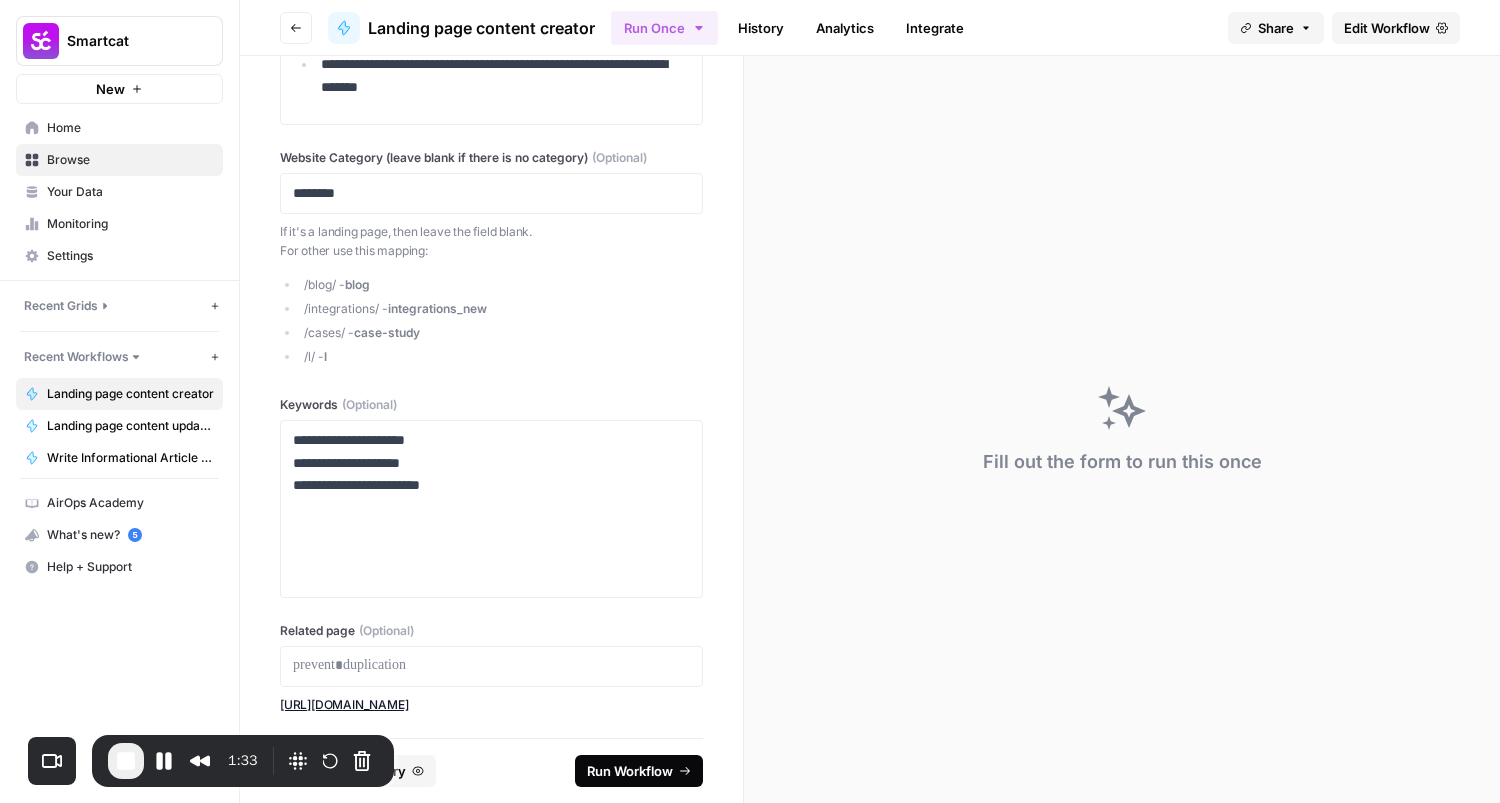 click on "Run Workflow" at bounding box center [630, 771] 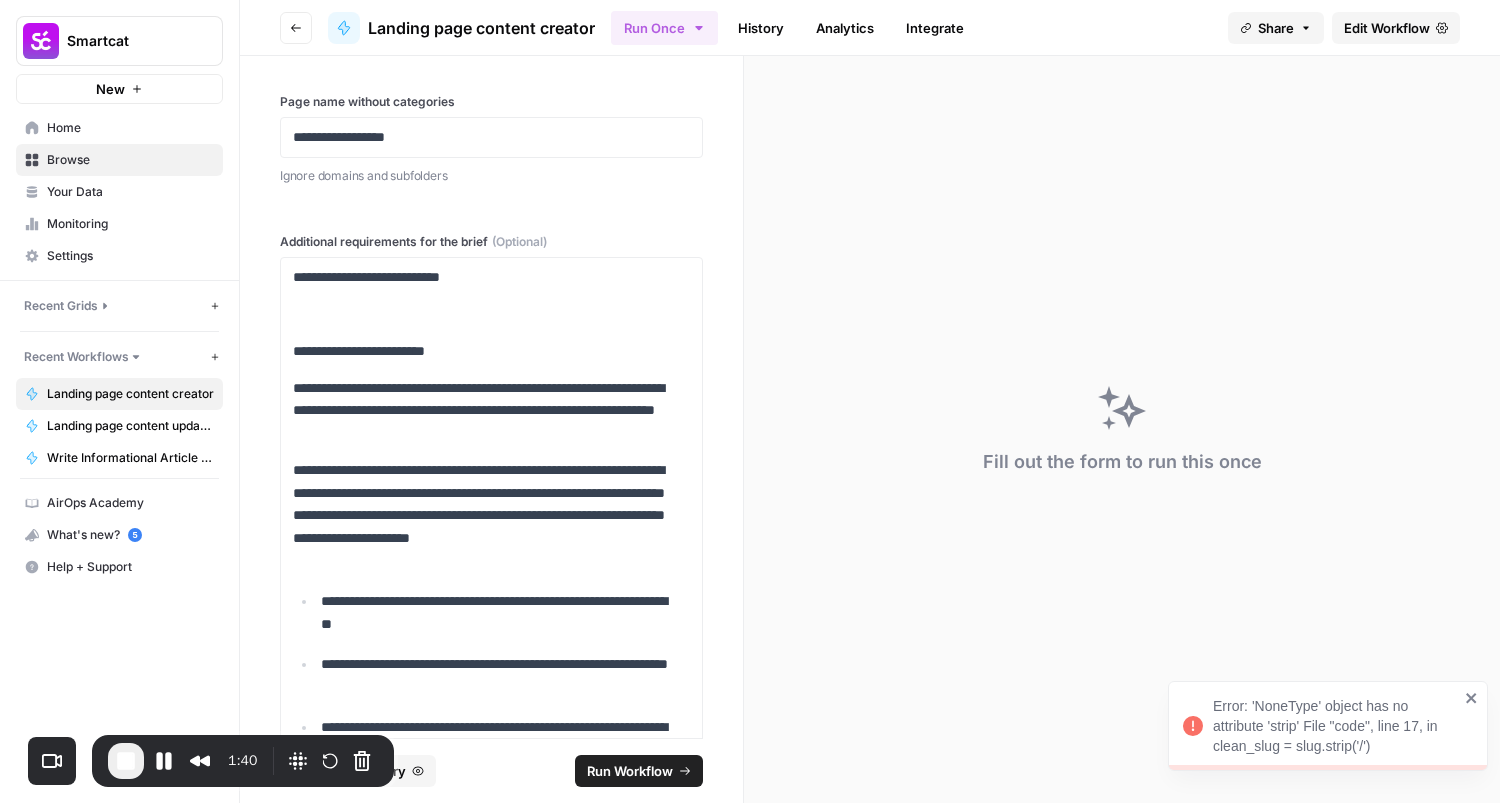 scroll, scrollTop: 0, scrollLeft: 0, axis: both 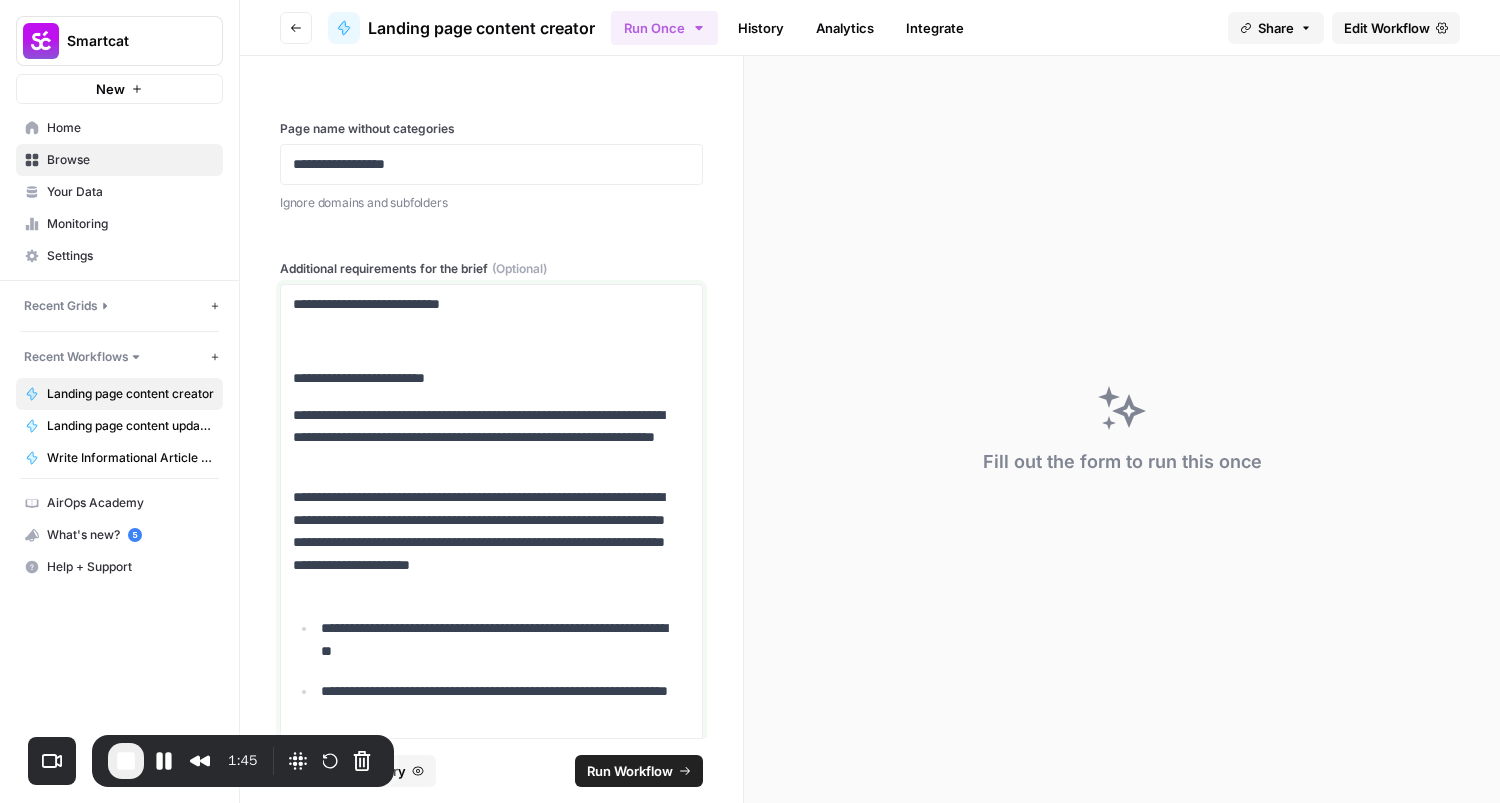 click on "**********" at bounding box center [491, 572] 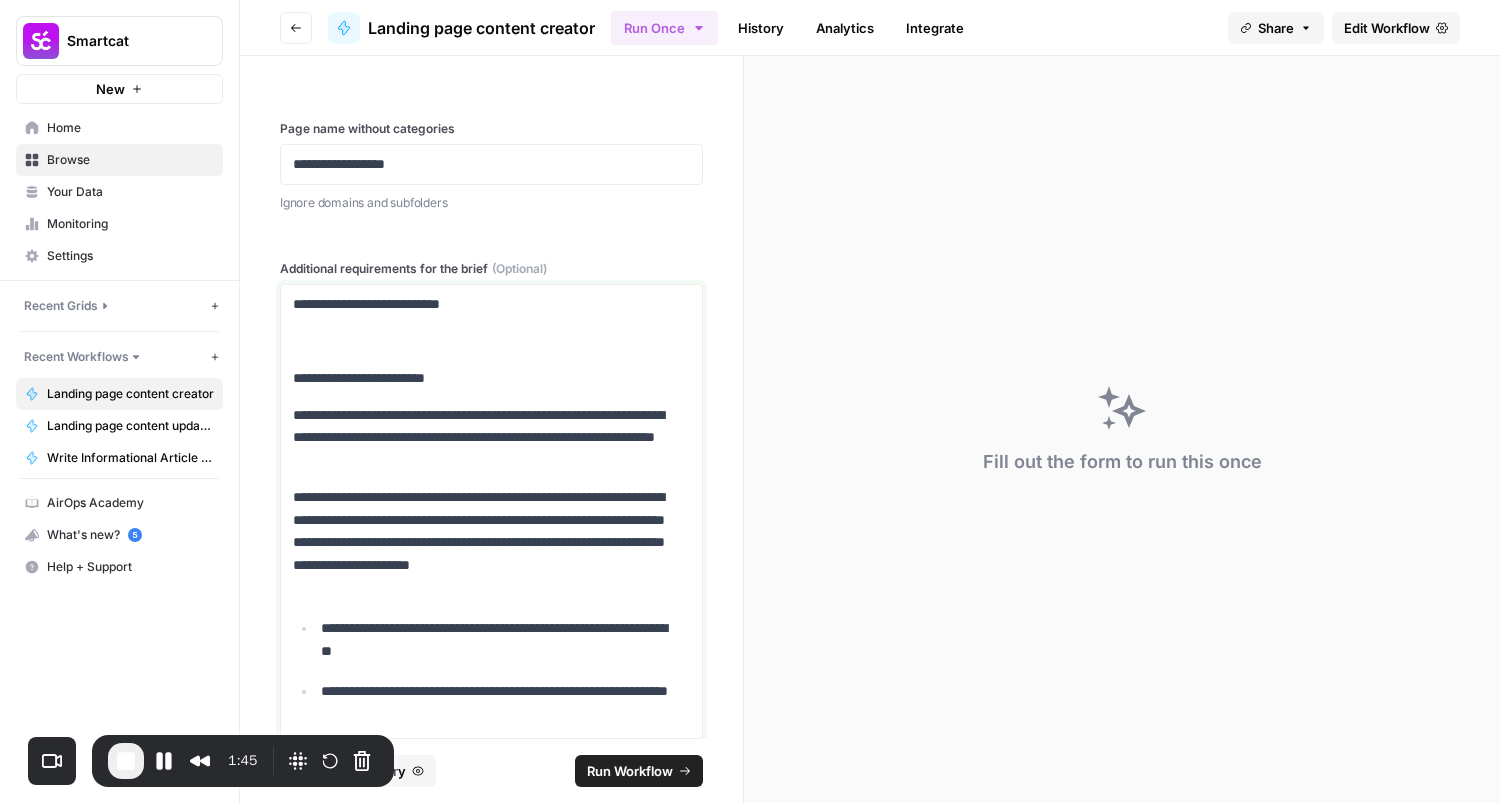 click on "**********" at bounding box center [484, 304] 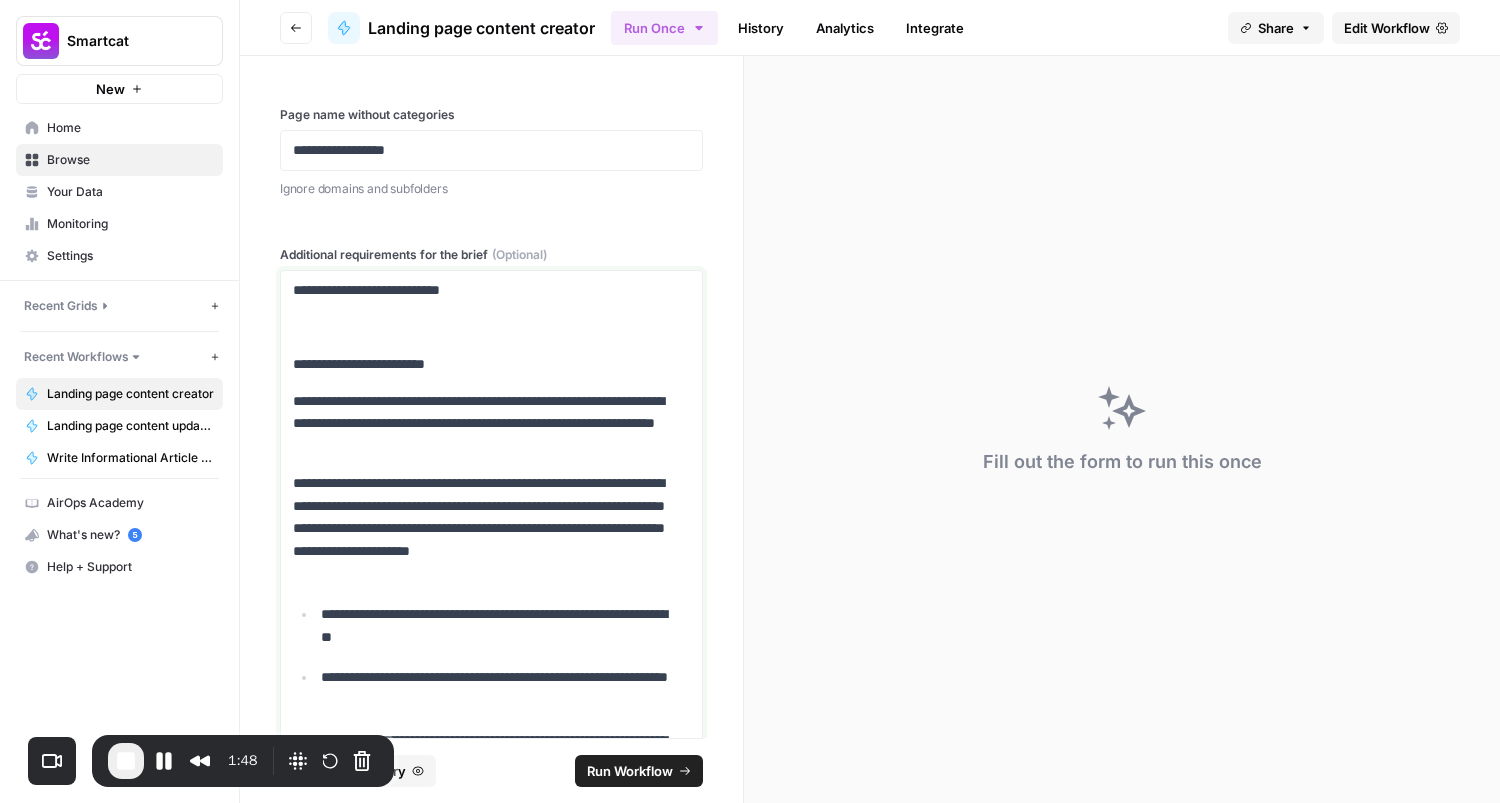 scroll, scrollTop: 0, scrollLeft: 0, axis: both 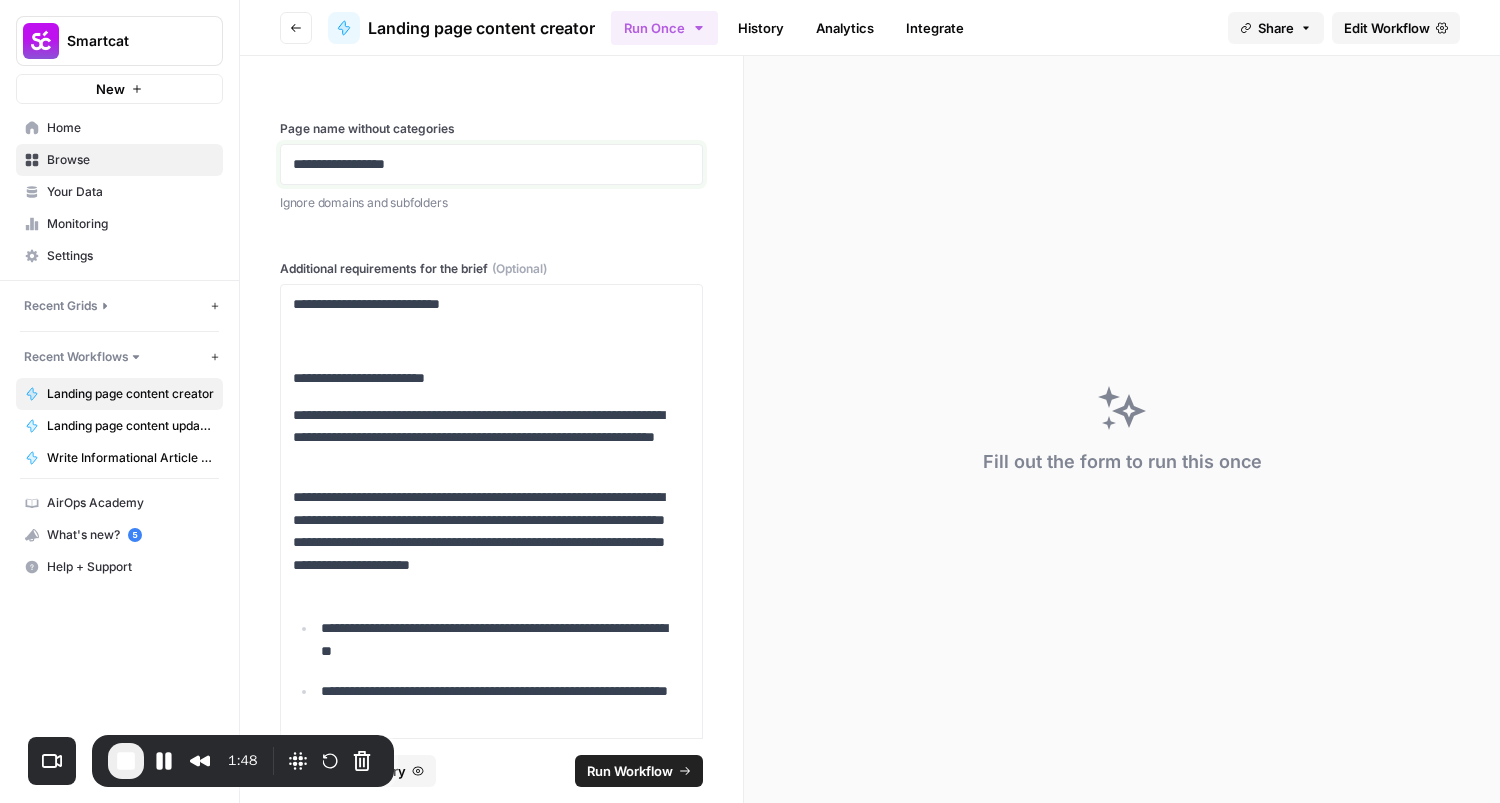 click on "**********" at bounding box center (484, 164) 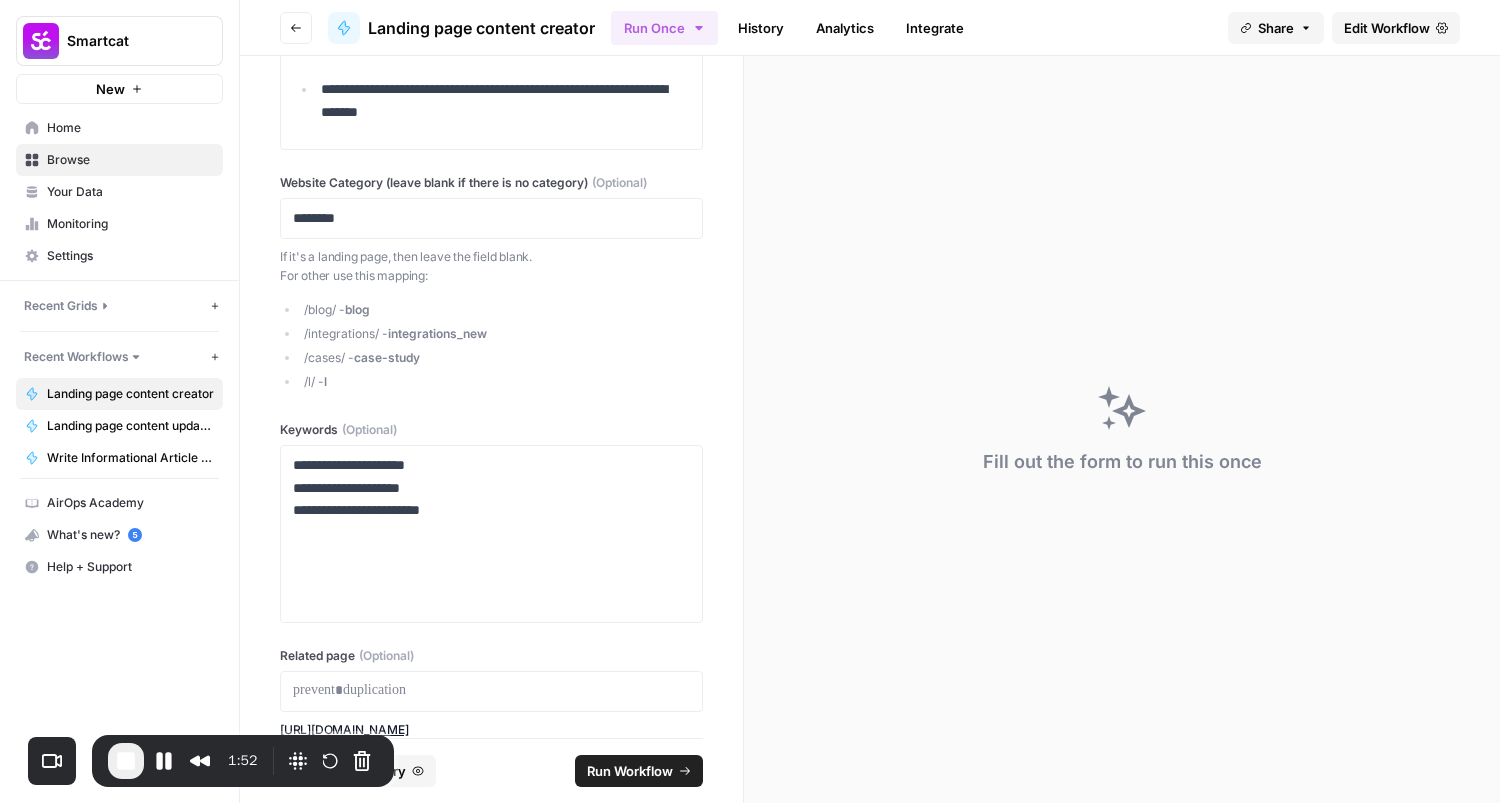 scroll, scrollTop: 753, scrollLeft: 0, axis: vertical 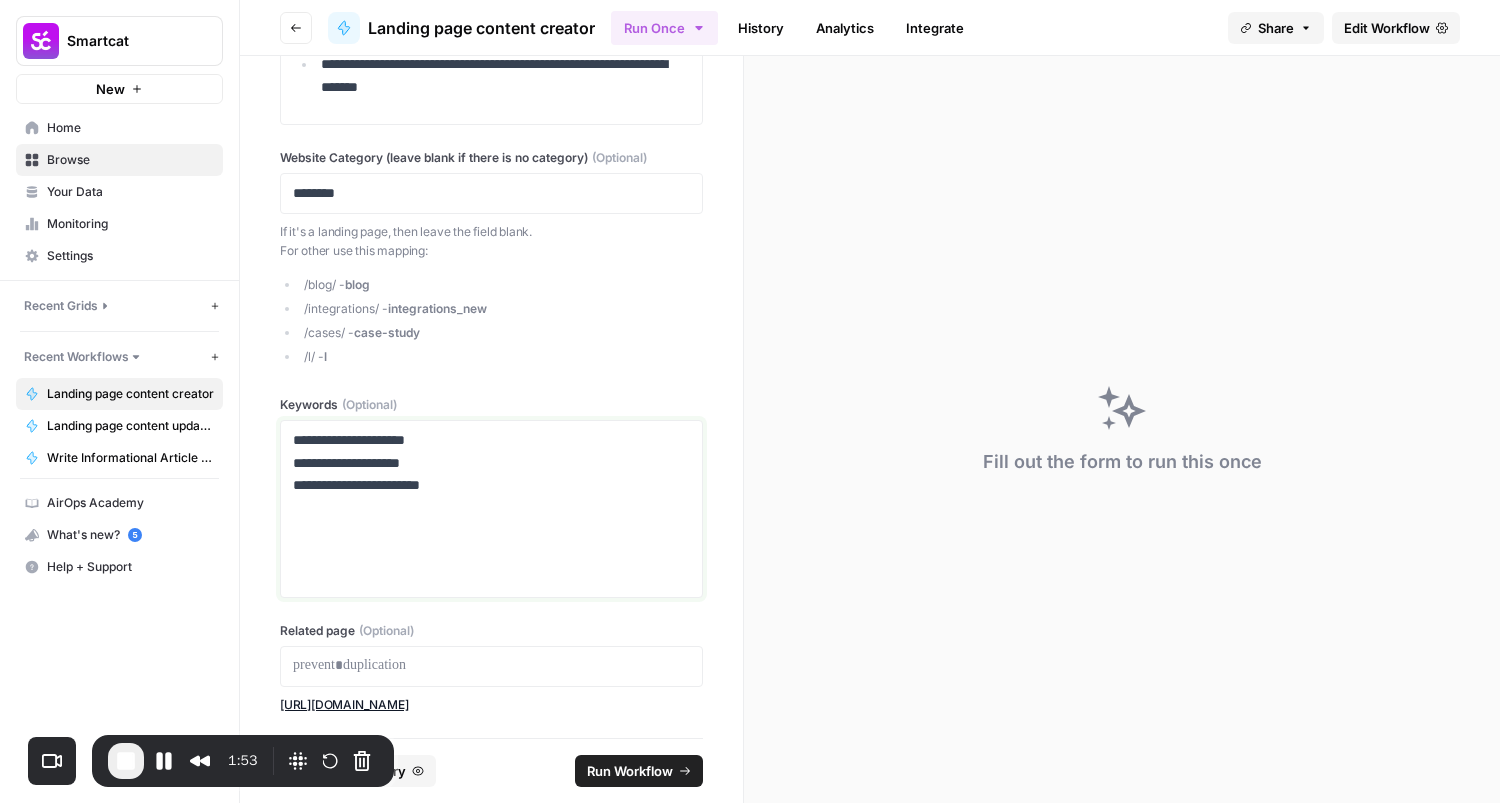 click on "**********" at bounding box center [491, 509] 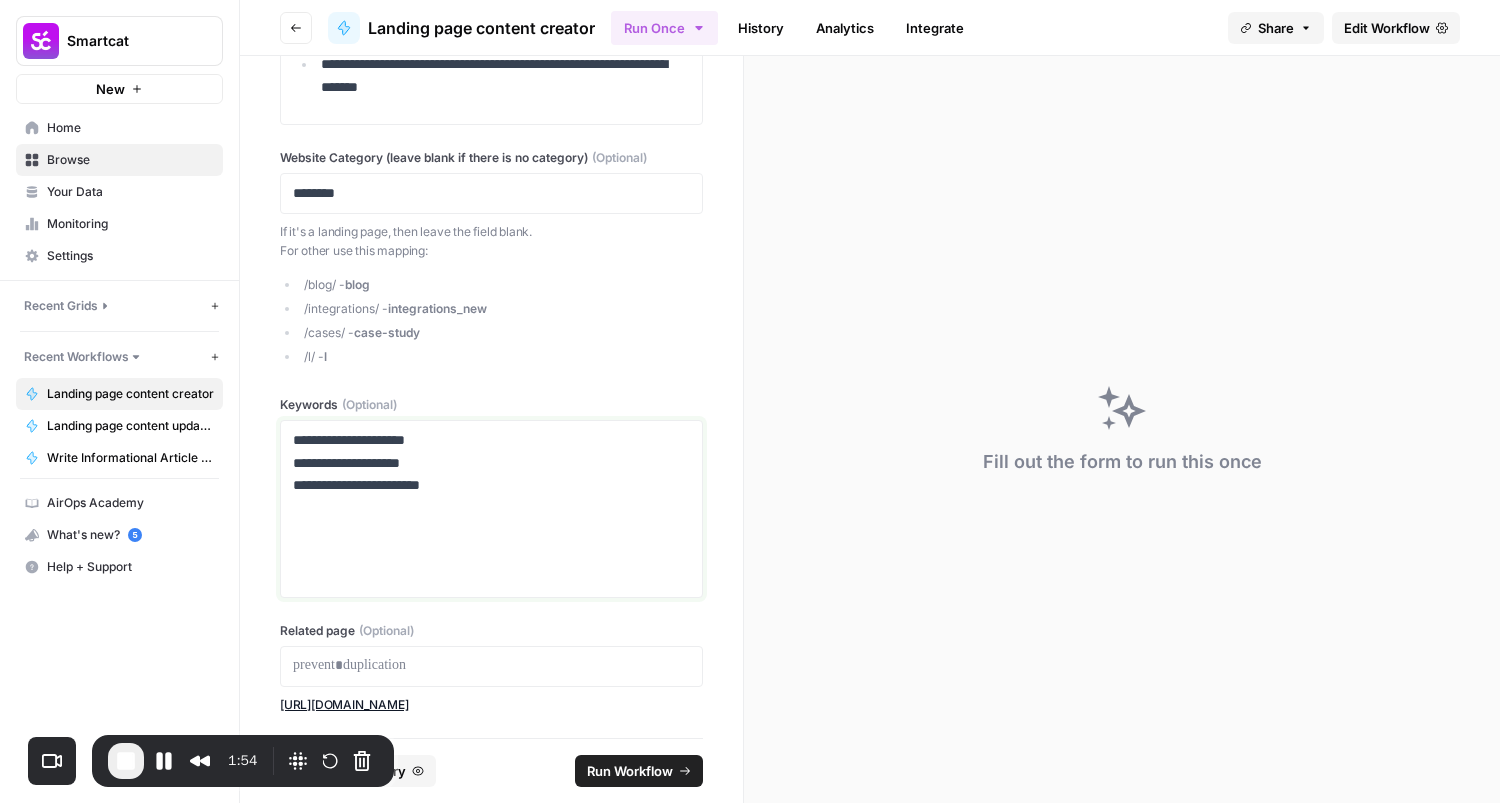 click on "**********" at bounding box center [484, 463] 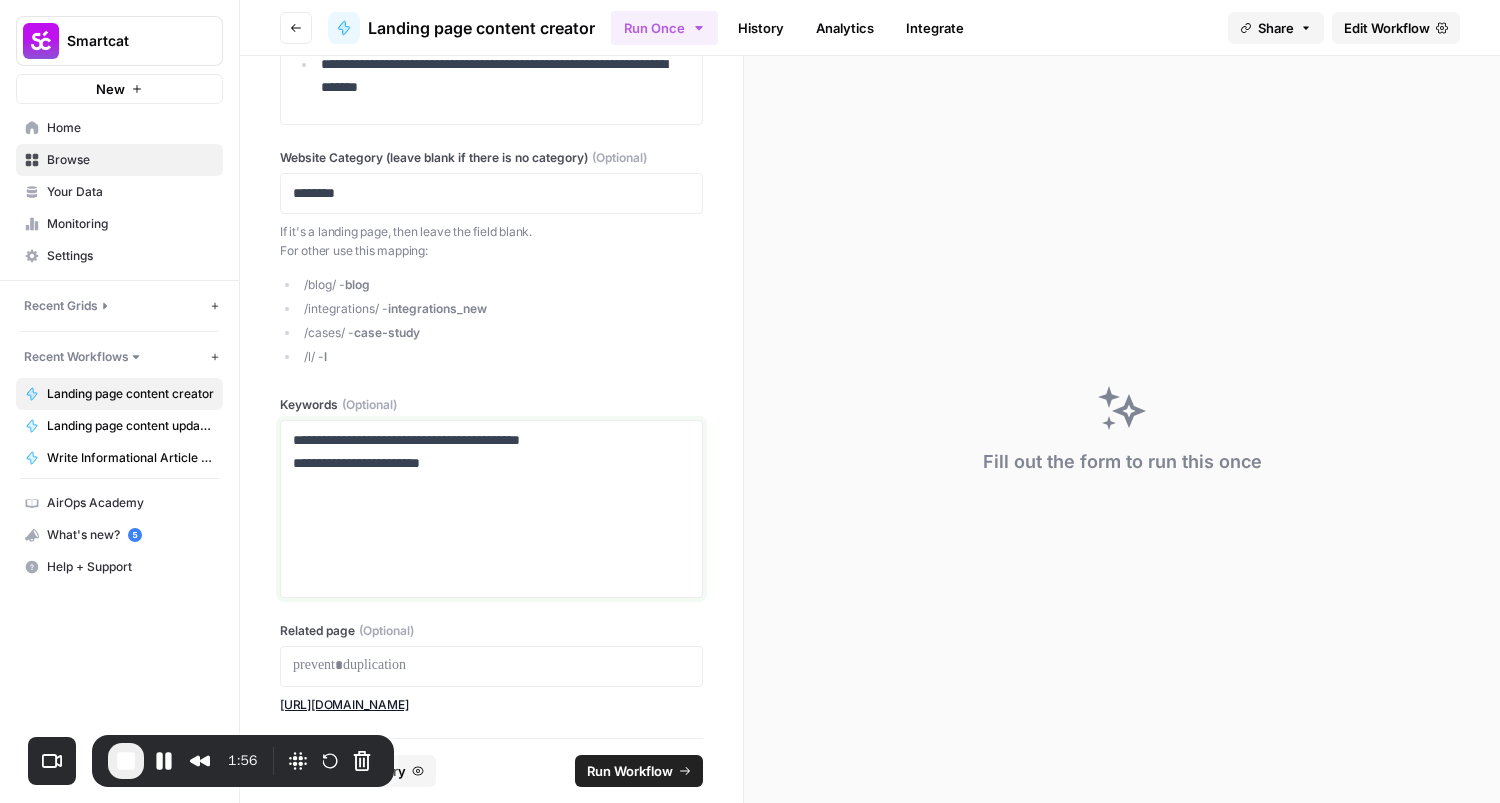 click on "**********" at bounding box center [484, 452] 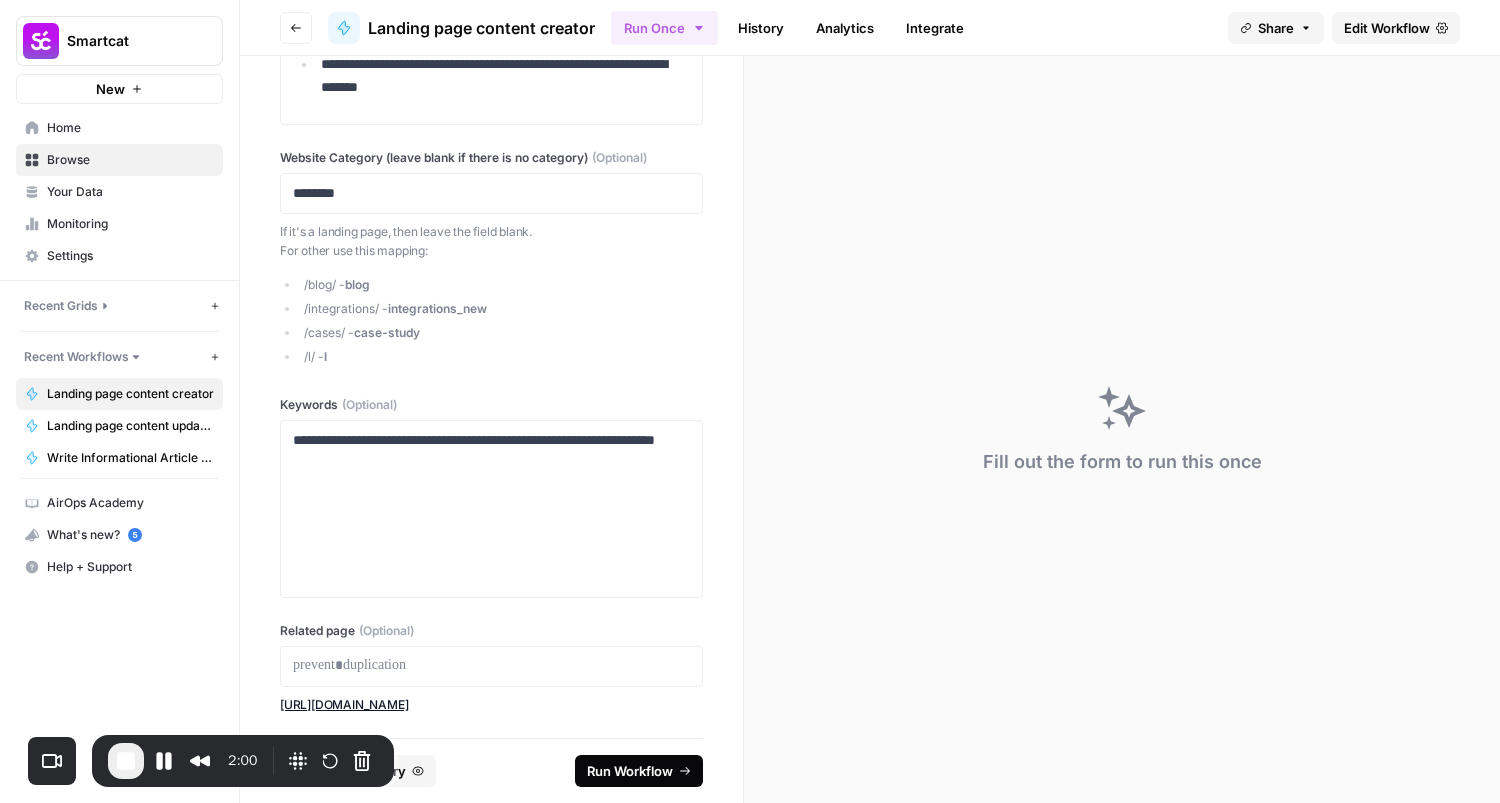 click on "Run Workflow" at bounding box center (630, 771) 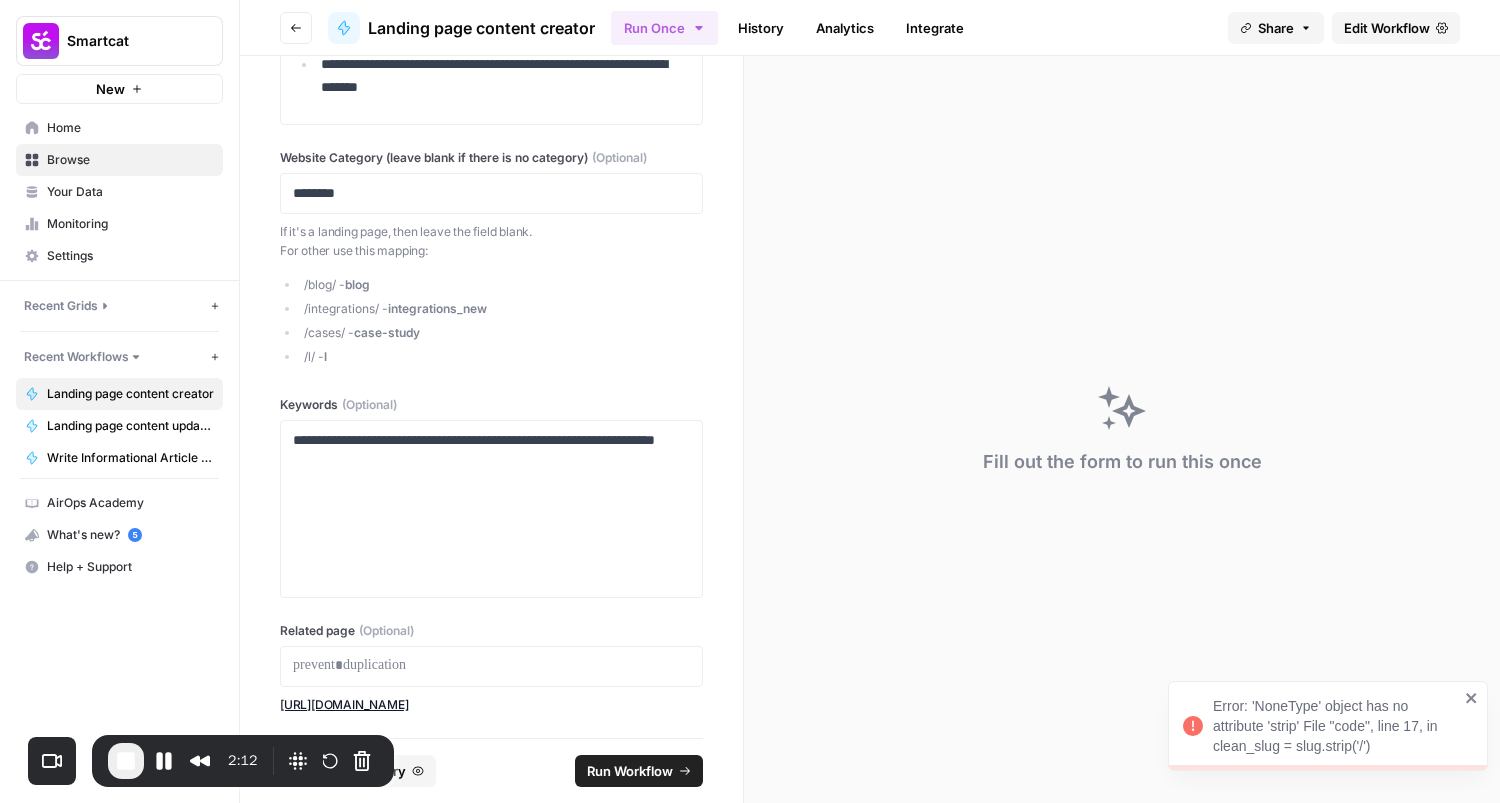 click at bounding box center (126, 761) 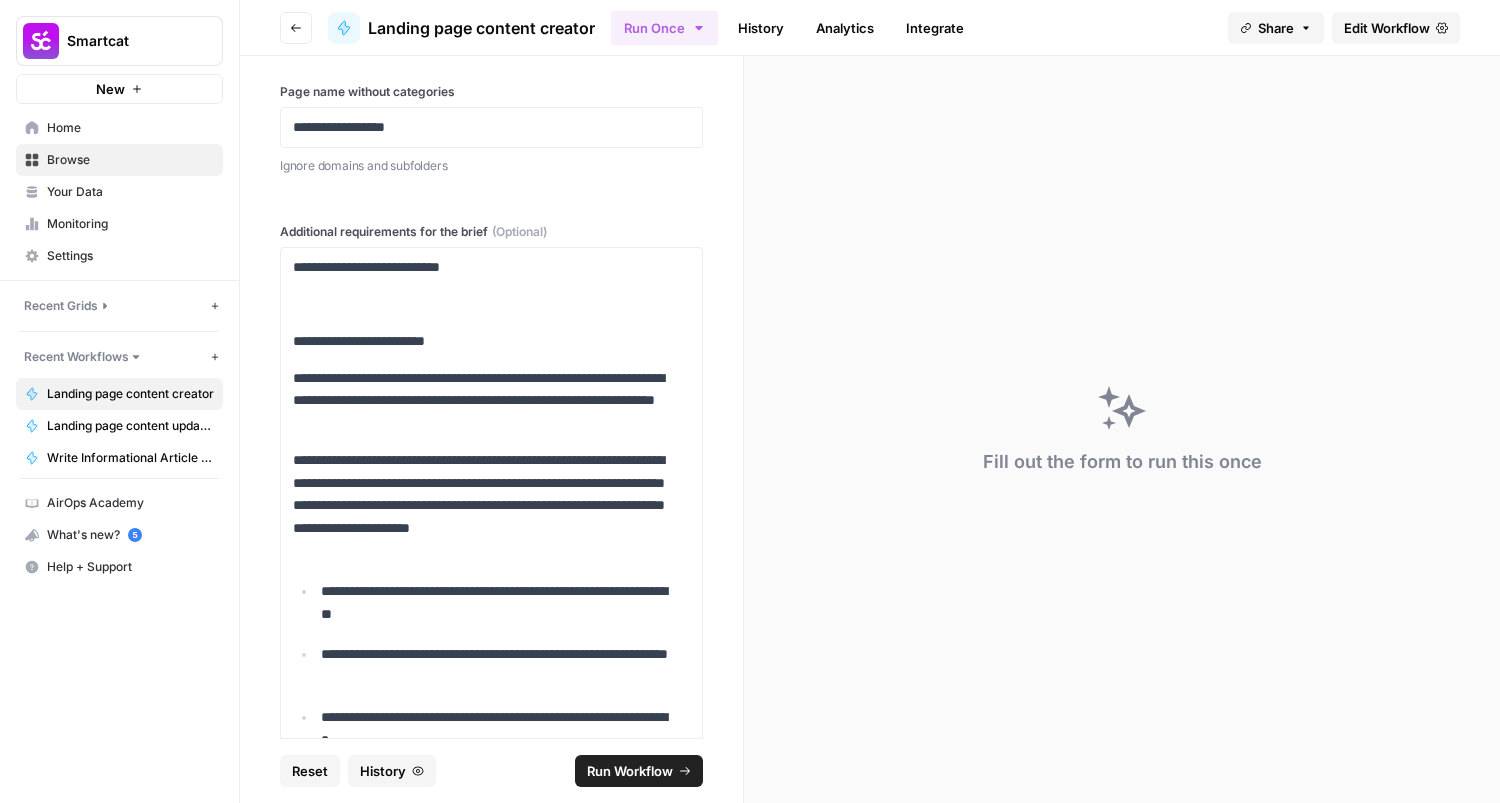 scroll, scrollTop: 0, scrollLeft: 0, axis: both 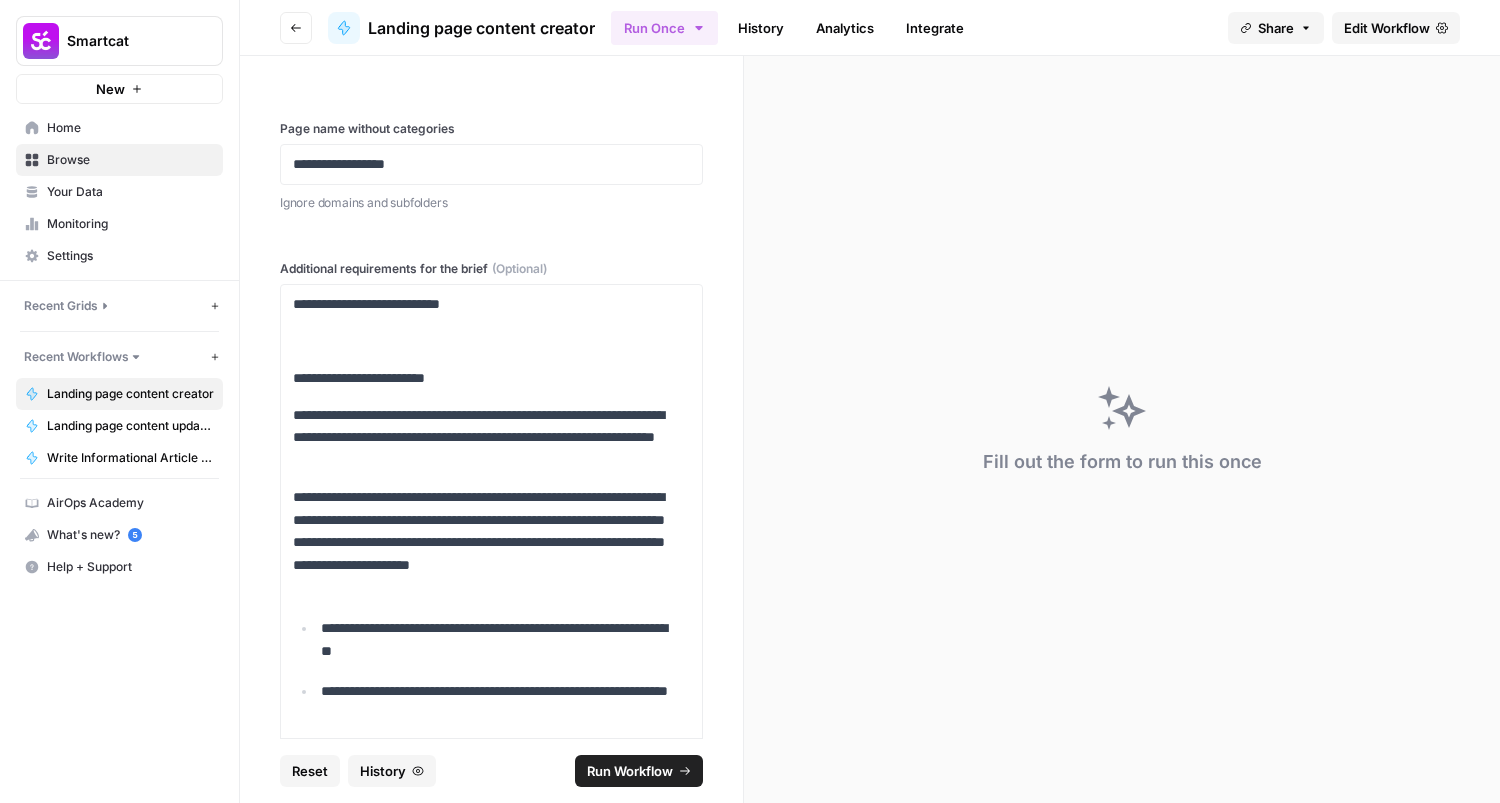 drag, startPoint x: 470, startPoint y: 124, endPoint x: 468, endPoint y: 165, distance: 41.04875 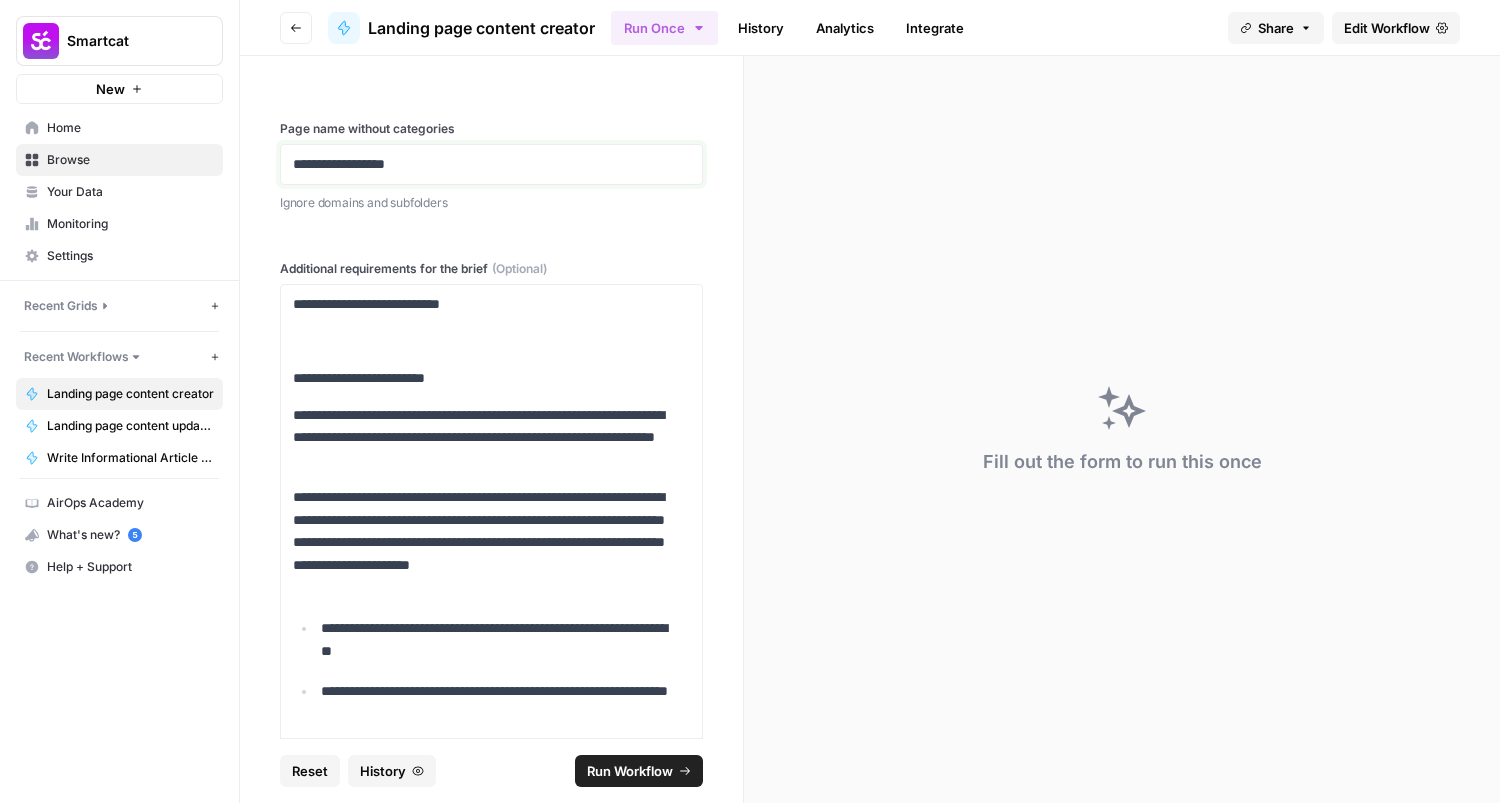 drag, startPoint x: 427, startPoint y: 156, endPoint x: 413, endPoint y: 162, distance: 15.231546 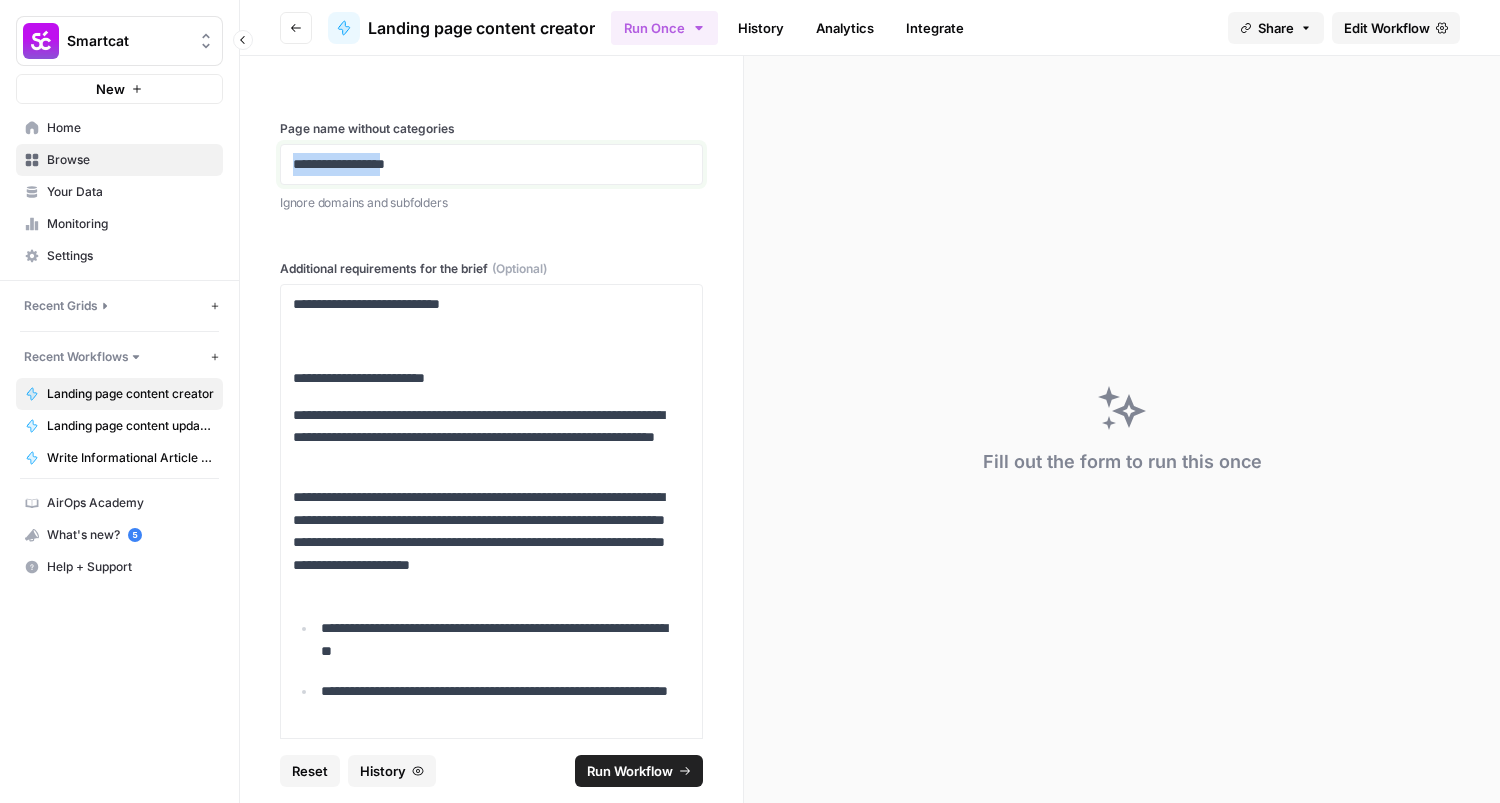 drag, startPoint x: 413, startPoint y: 162, endPoint x: 179, endPoint y: 164, distance: 234.00854 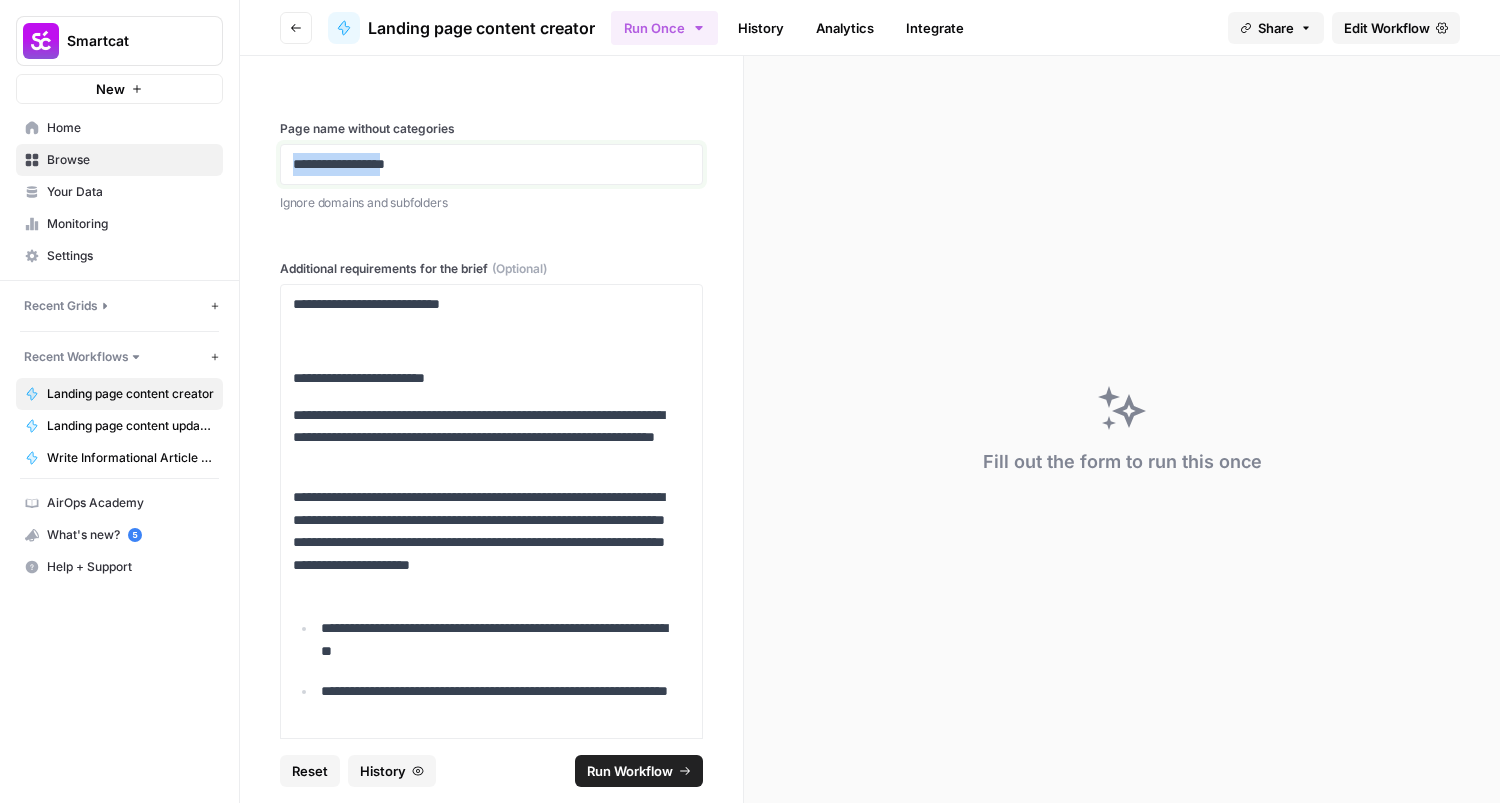 click on "**********" at bounding box center (484, 164) 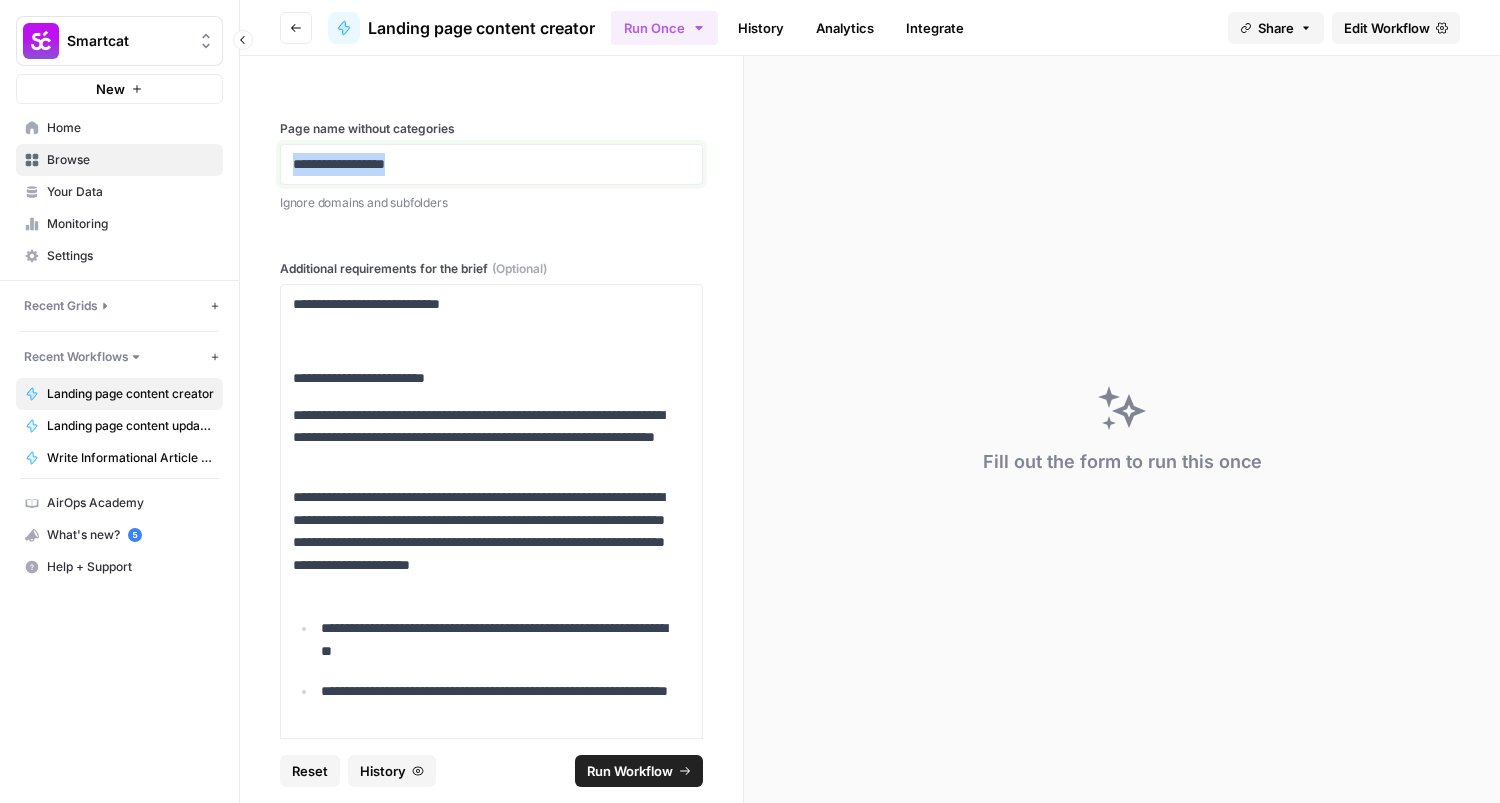 drag, startPoint x: 464, startPoint y: 156, endPoint x: 129, endPoint y: 163, distance: 335.07312 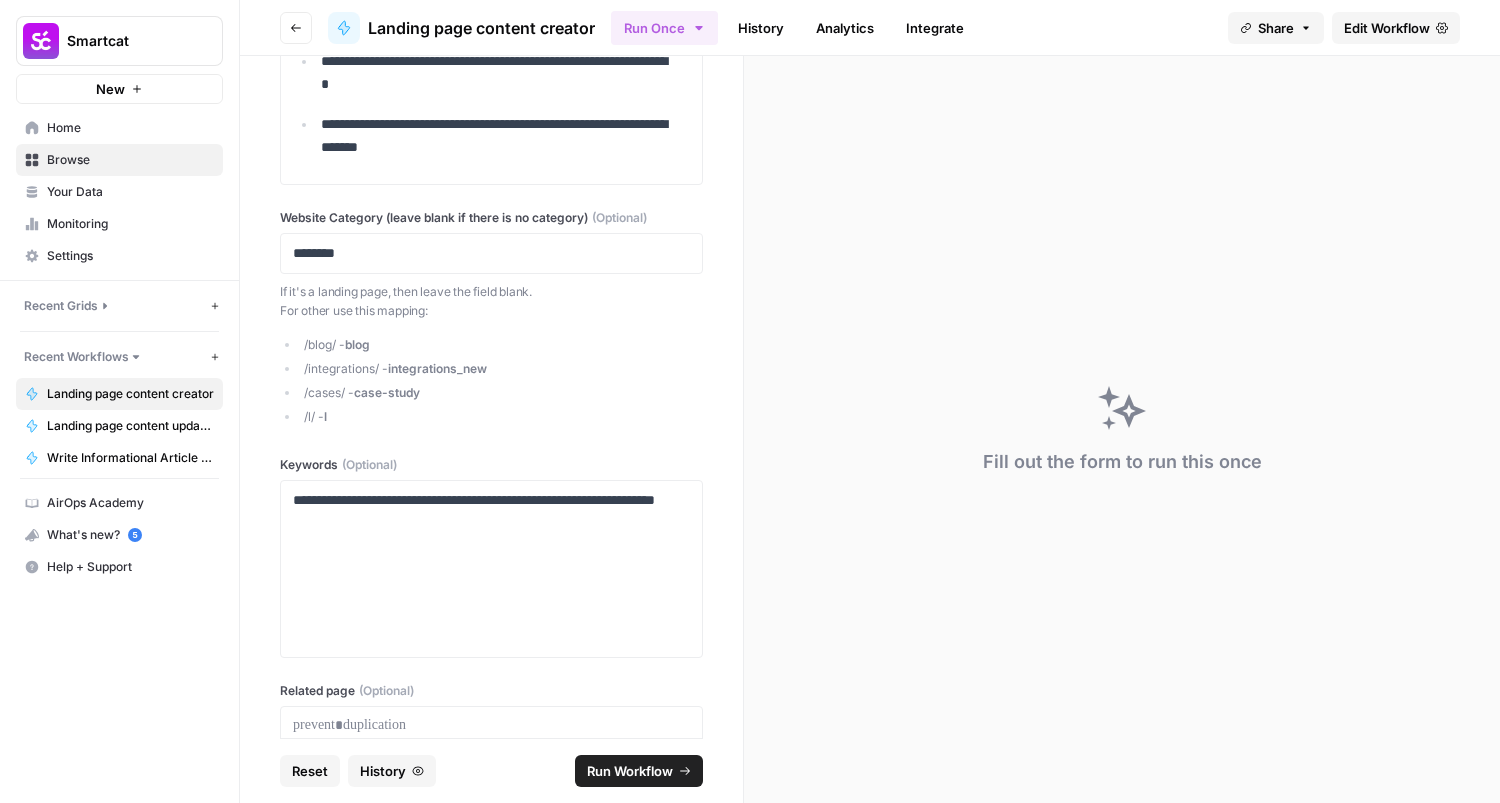 scroll, scrollTop: 753, scrollLeft: 0, axis: vertical 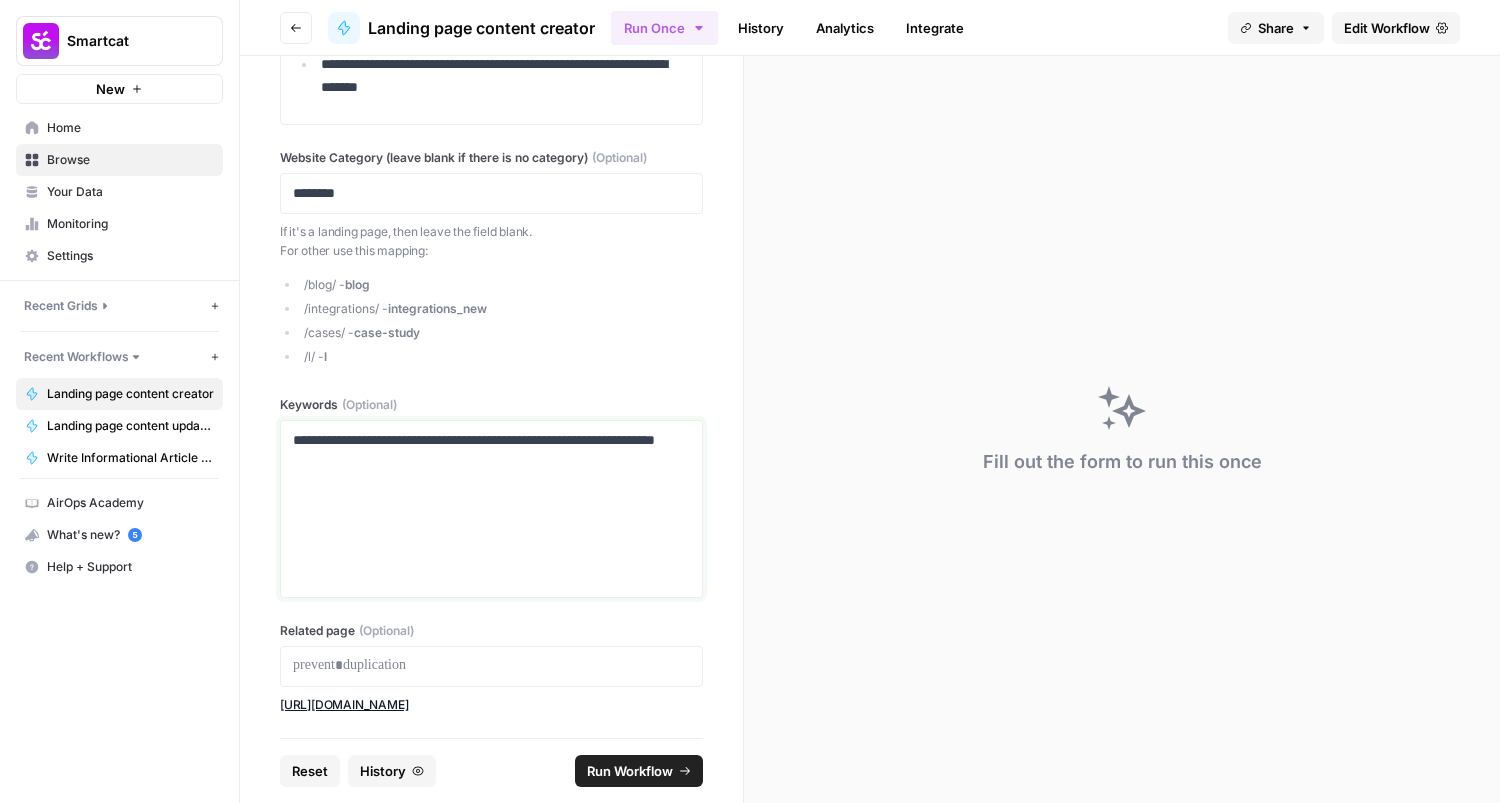 click on "**********" at bounding box center [491, 509] 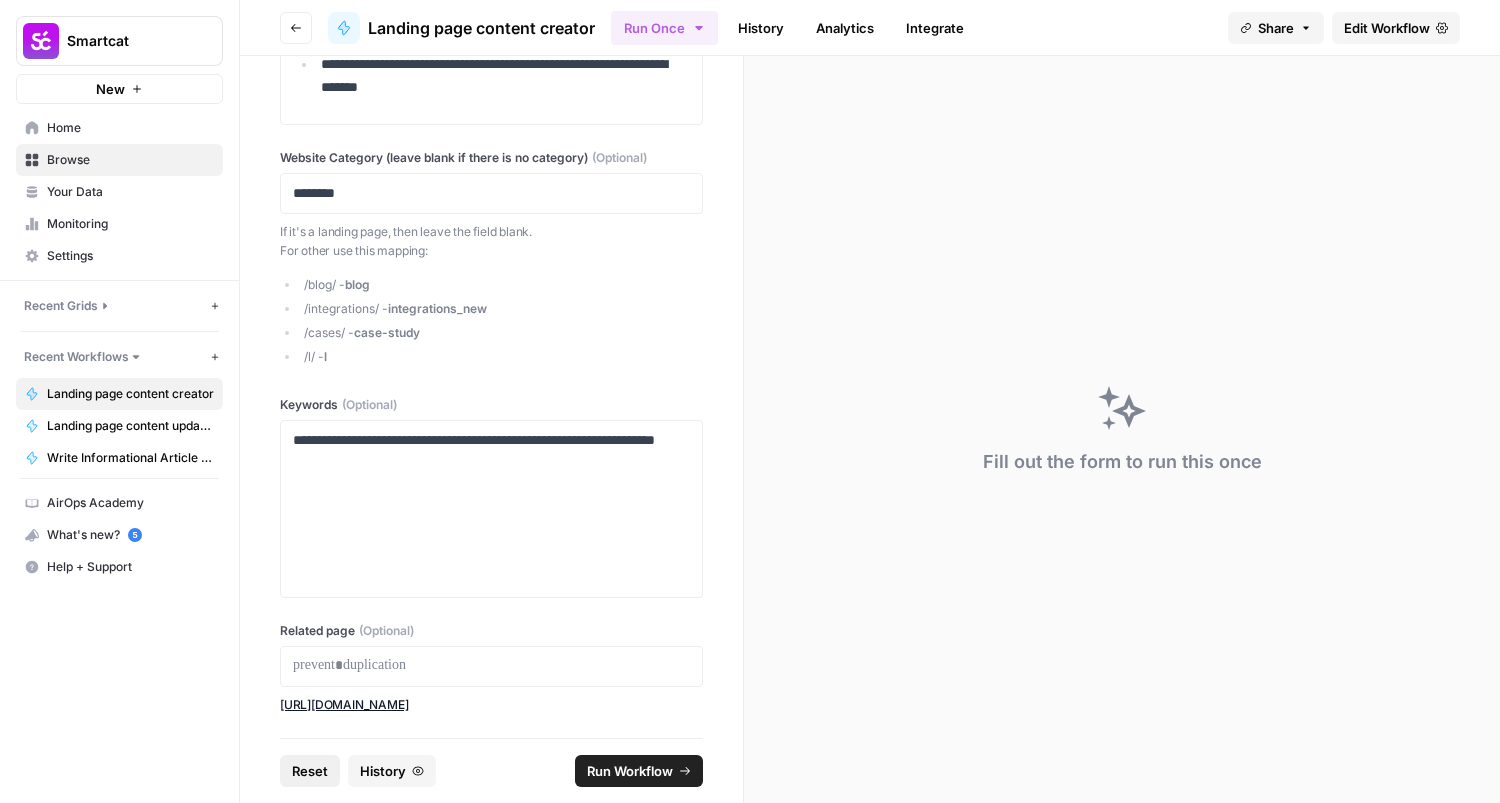 click on "Reset" at bounding box center (310, 771) 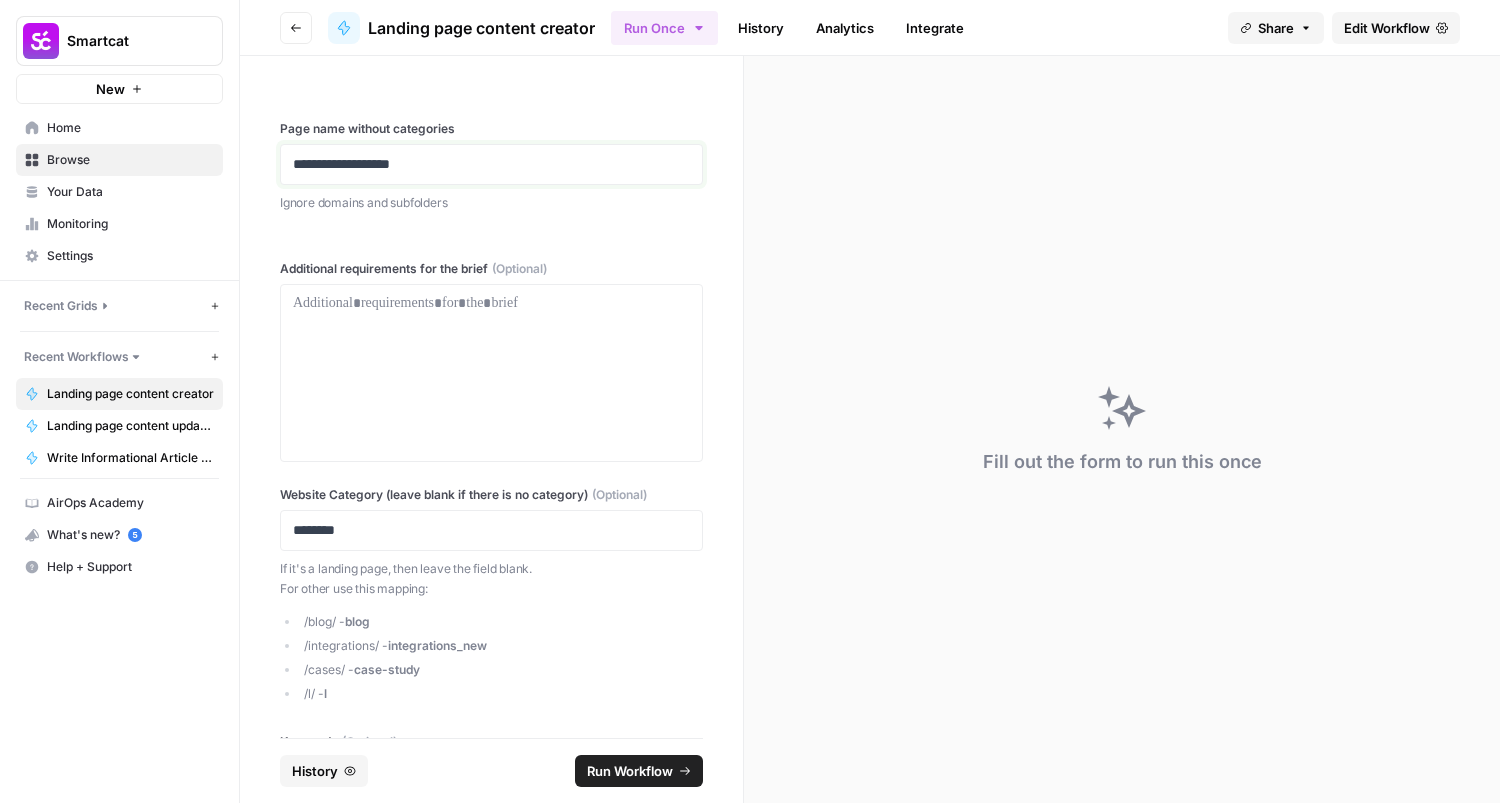 click on "**********" at bounding box center (484, 164) 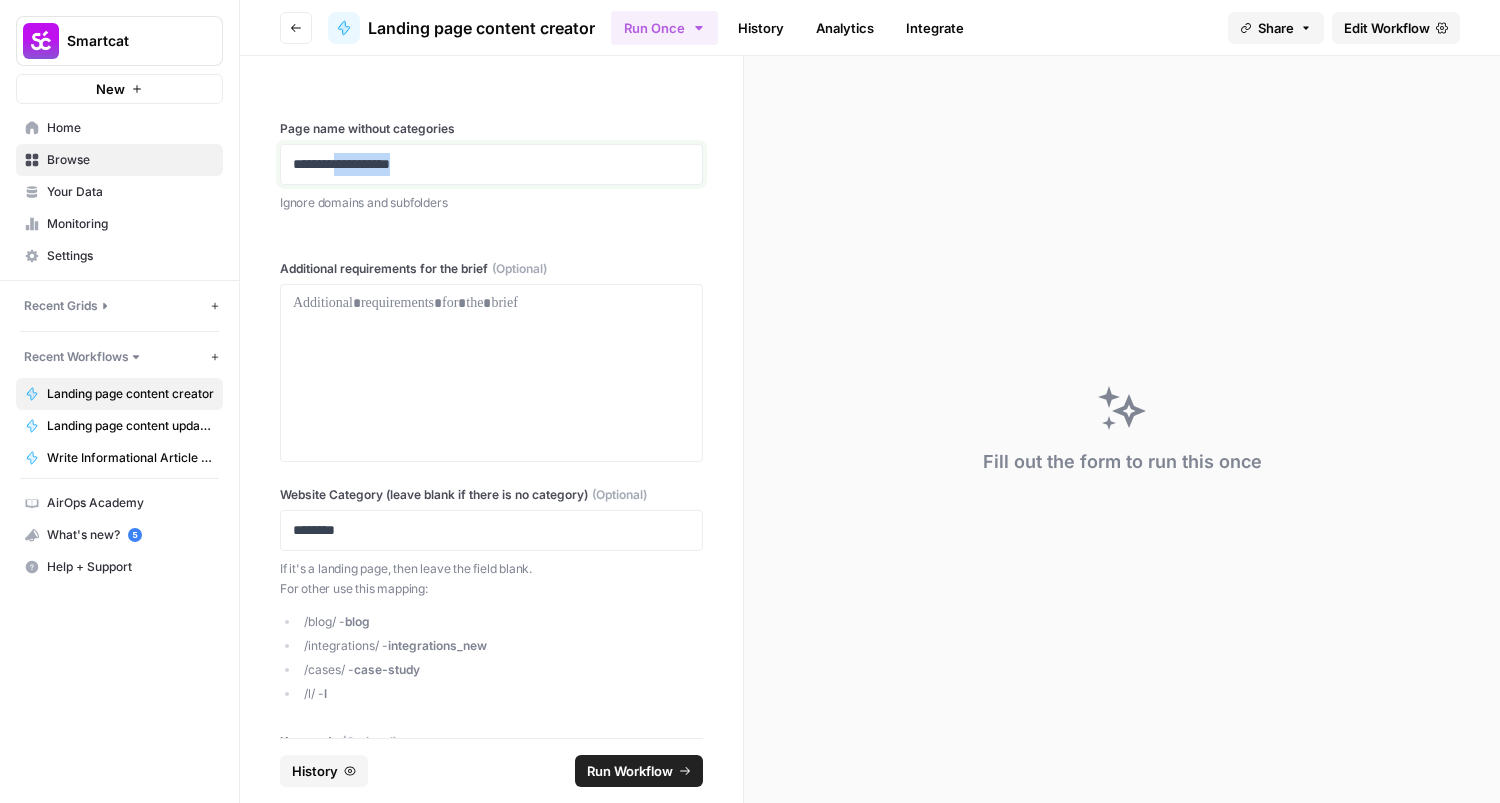 click on "**********" at bounding box center (484, 164) 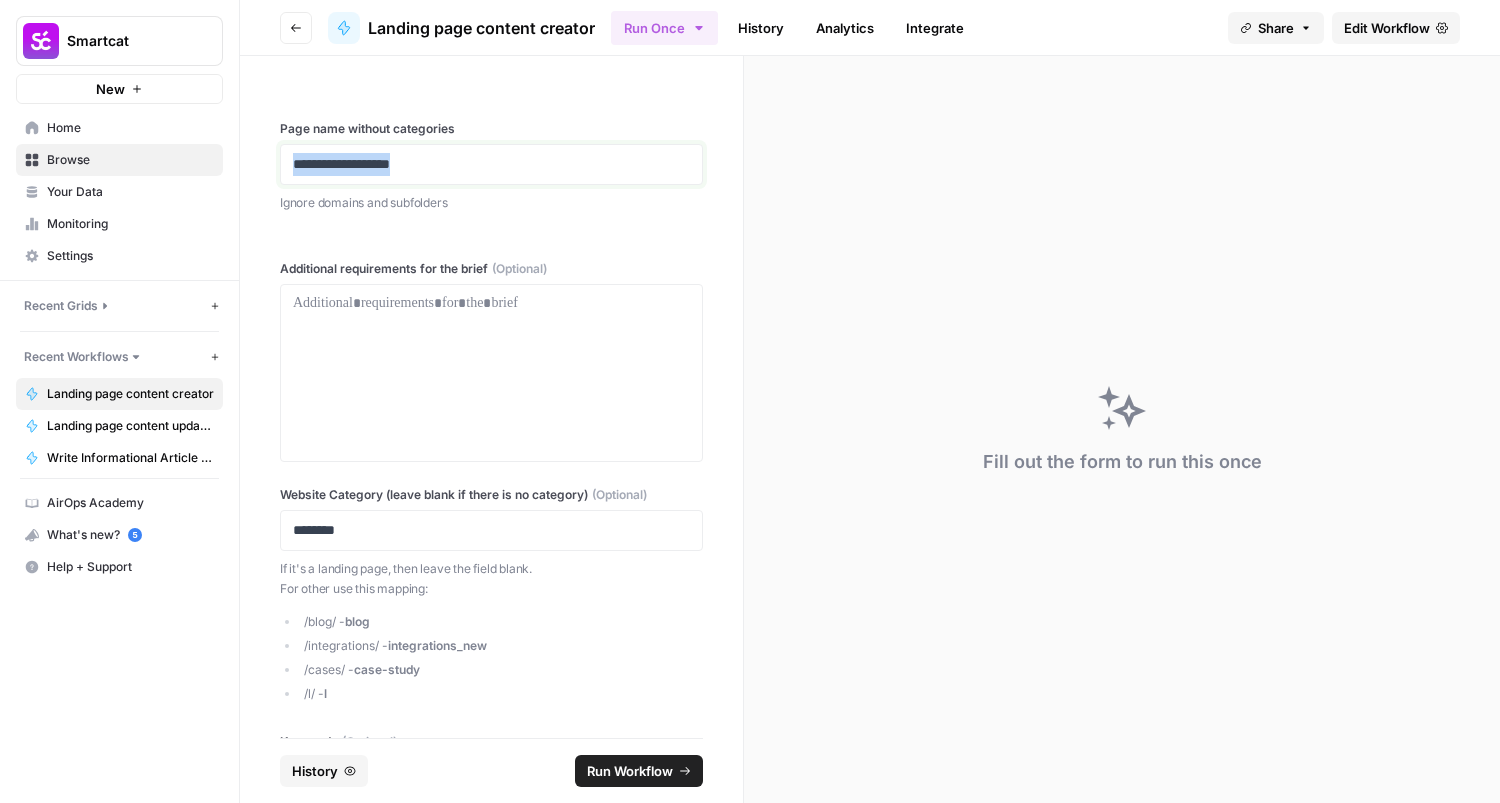 click on "**********" at bounding box center (484, 164) 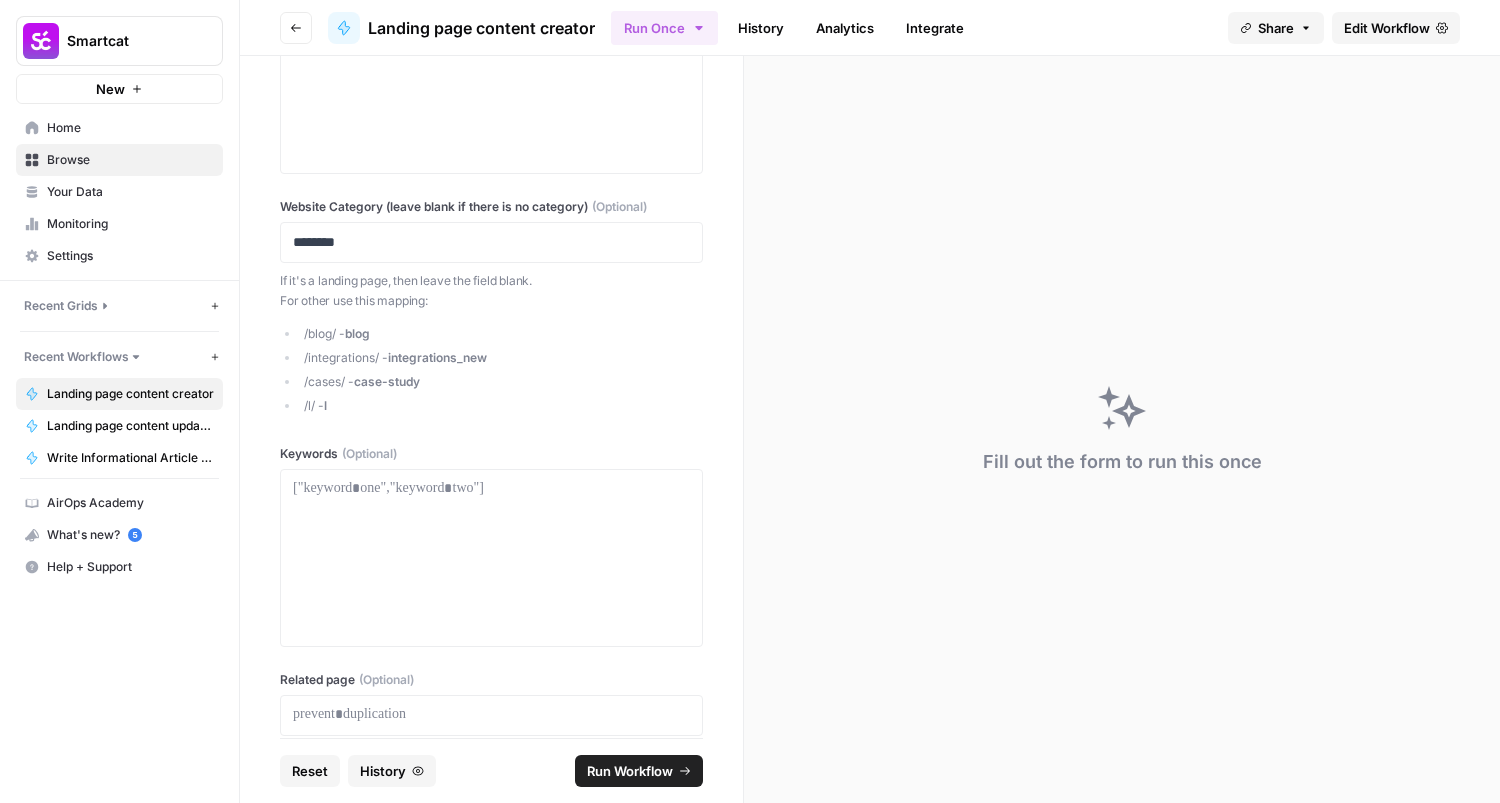 scroll, scrollTop: 337, scrollLeft: 0, axis: vertical 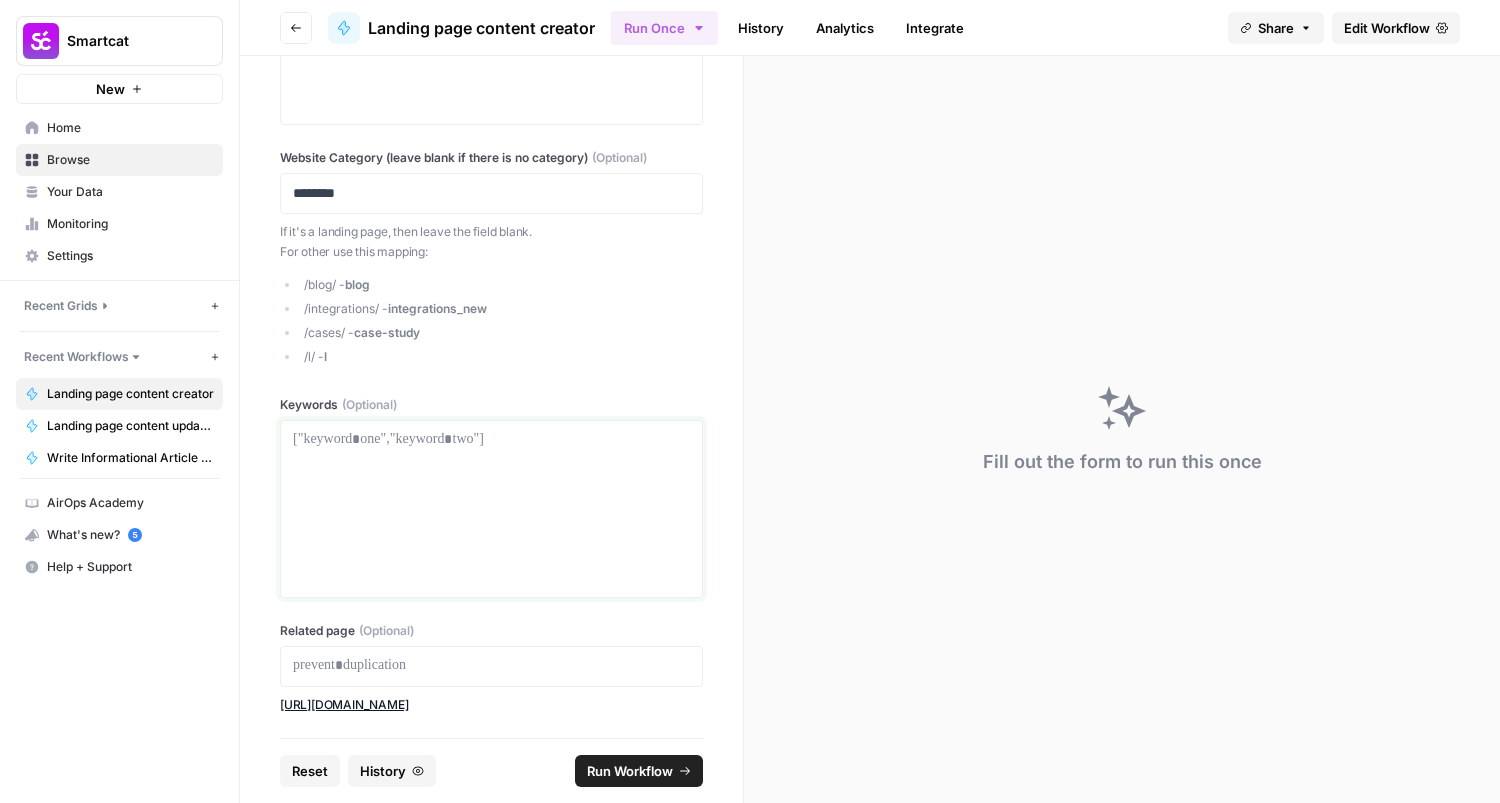 click at bounding box center (491, 509) 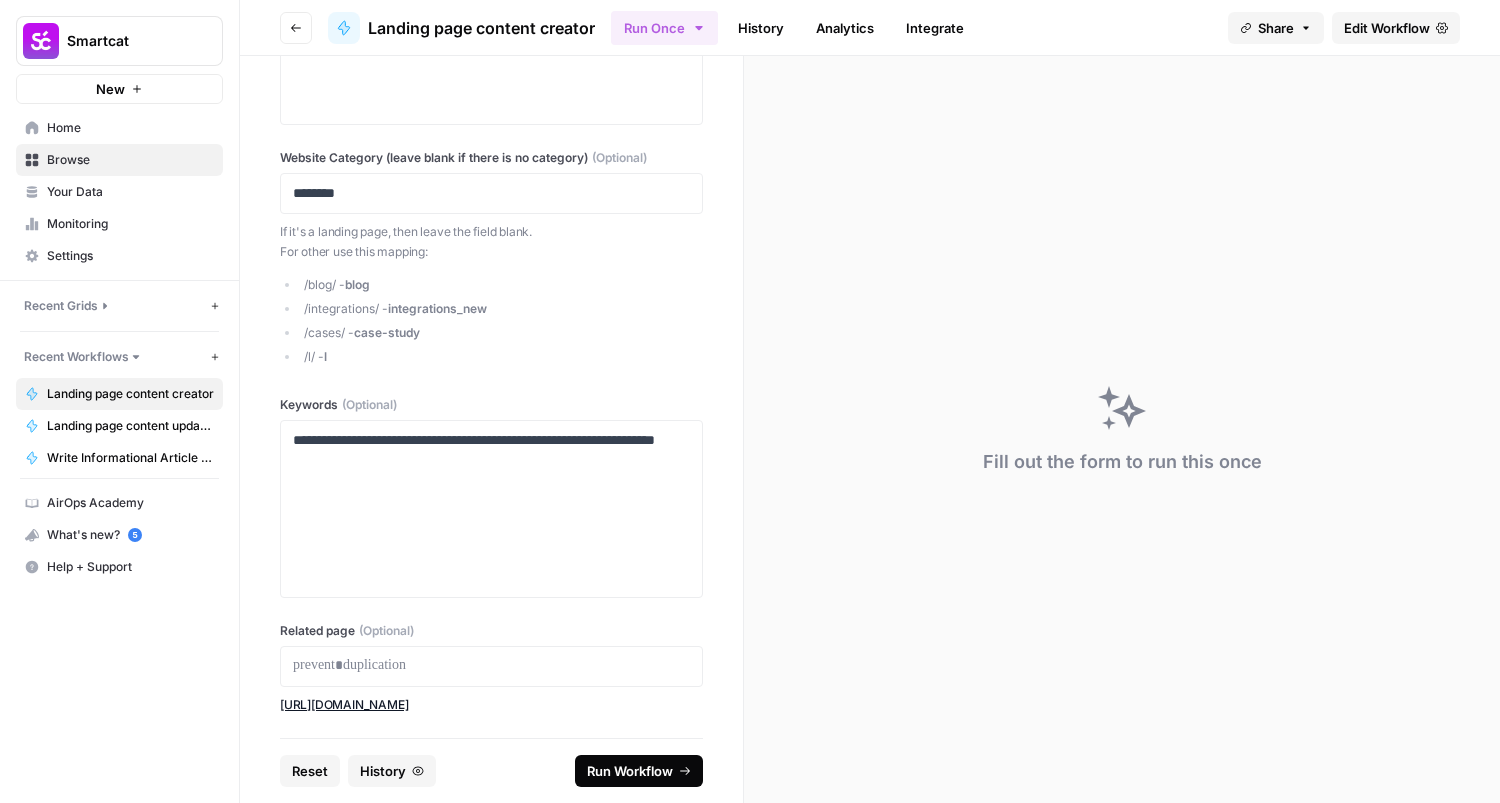 click on "Run Workflow" at bounding box center (630, 771) 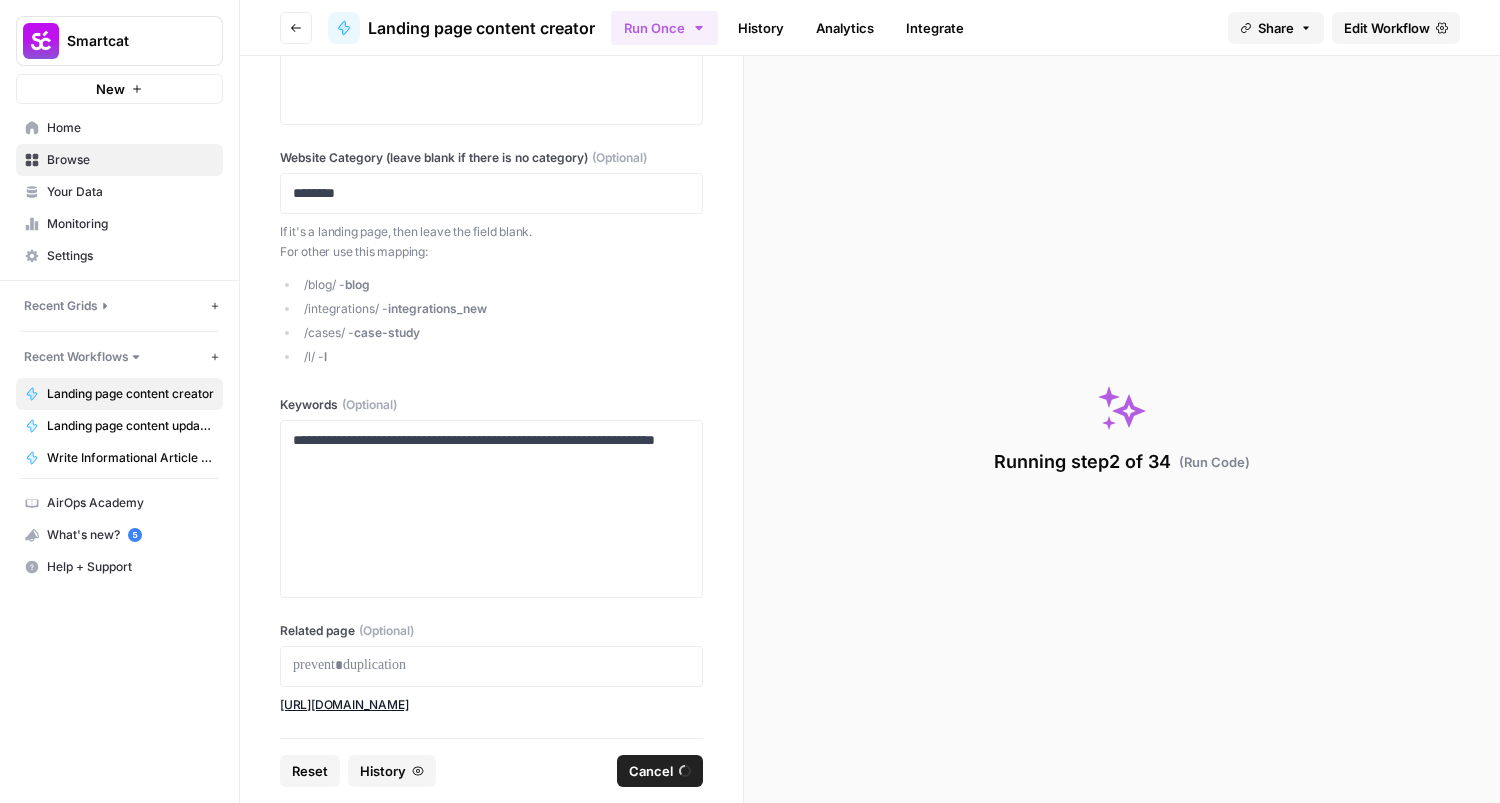 scroll, scrollTop: 0, scrollLeft: 0, axis: both 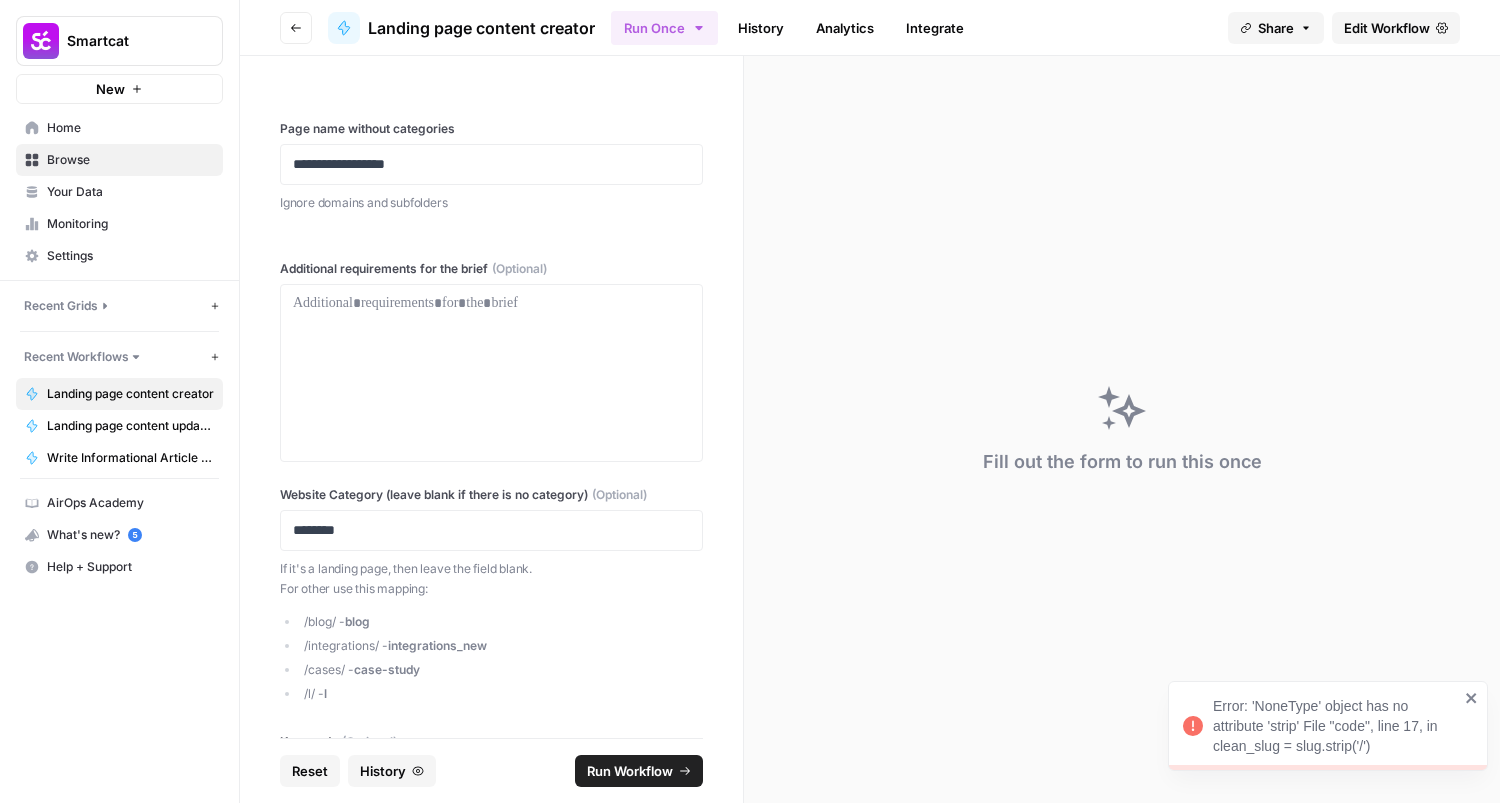 click 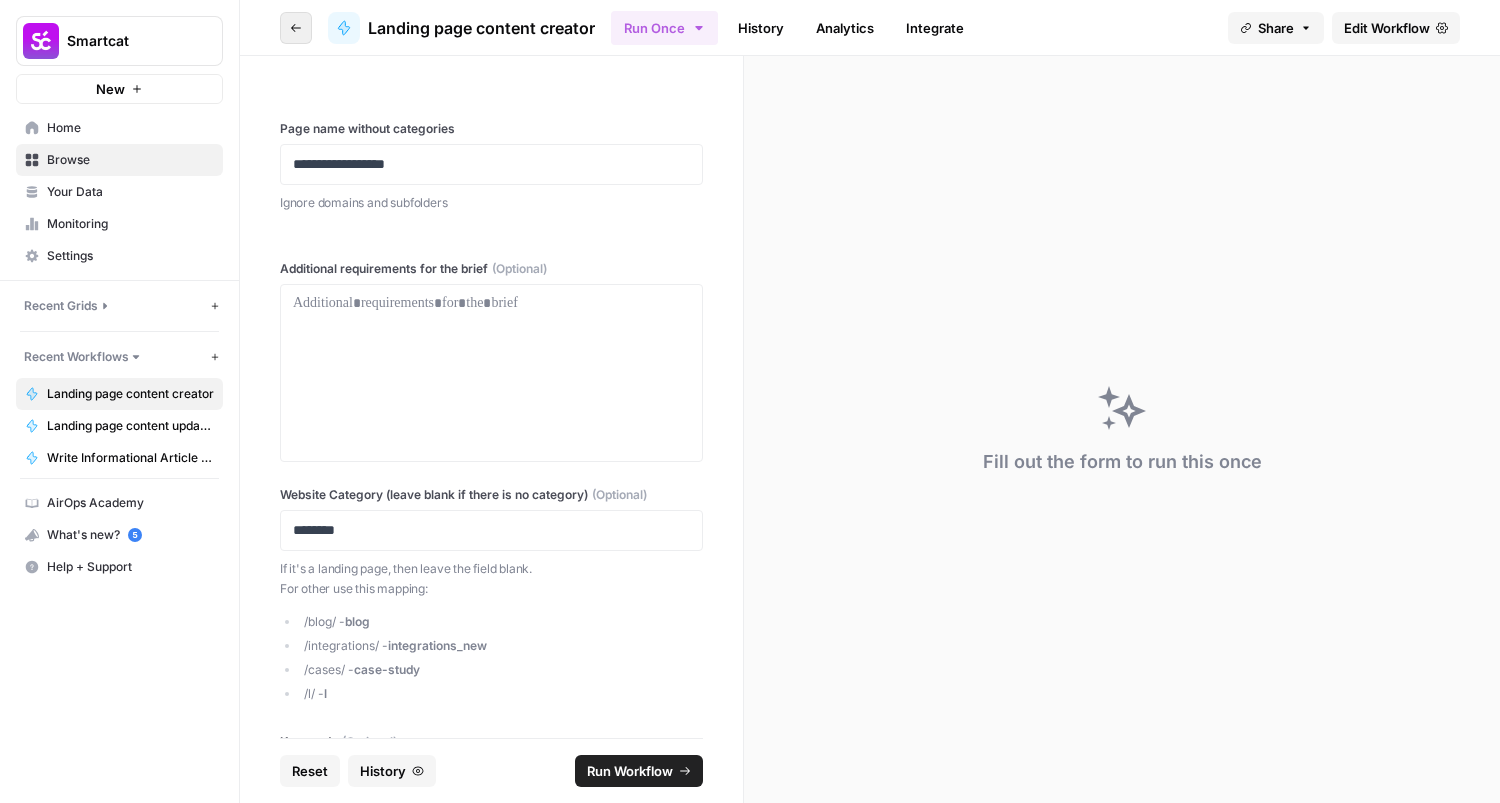 click on "Go back" at bounding box center [296, 28] 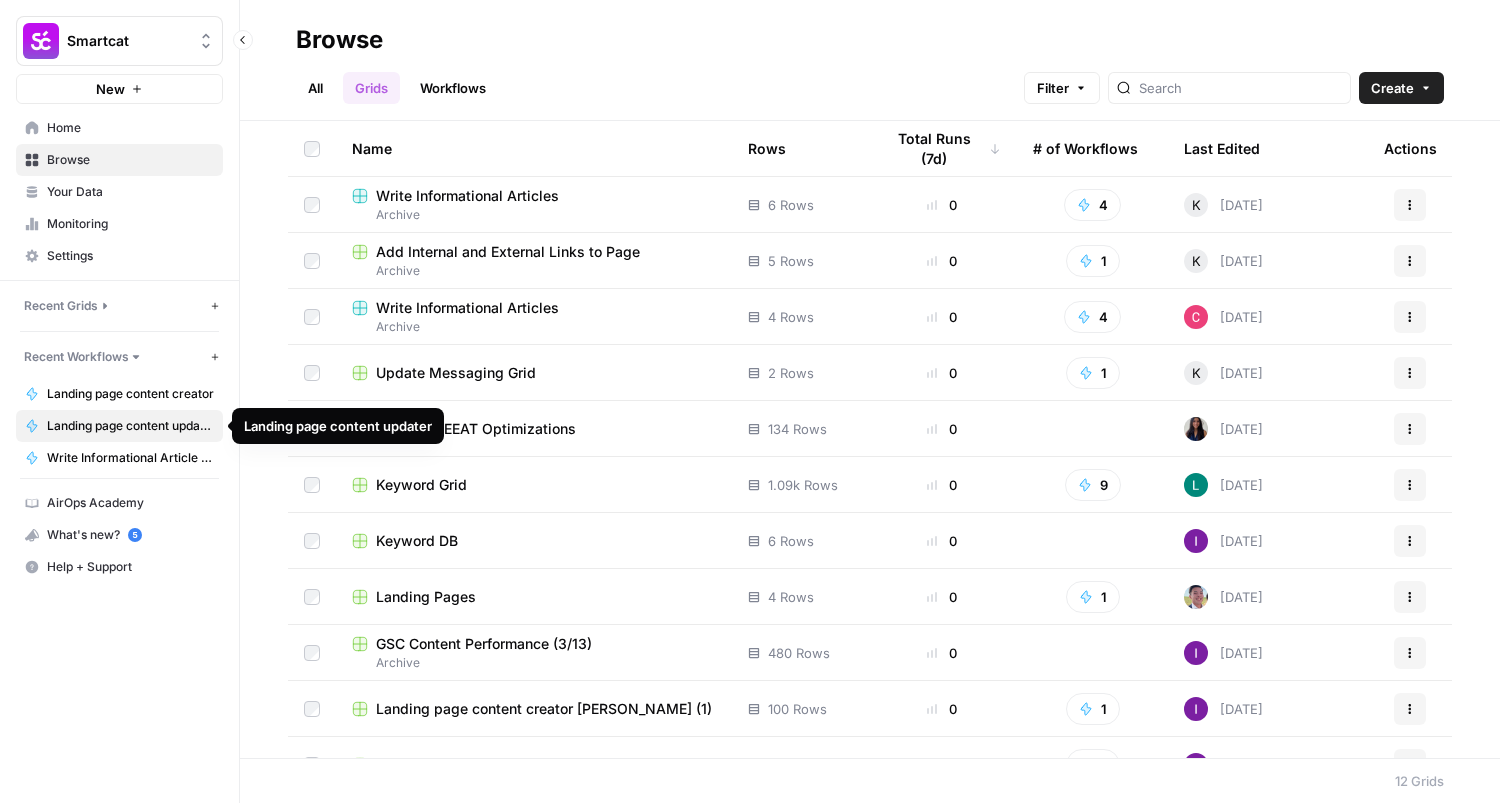 click on "Landing page content updater" at bounding box center [130, 426] 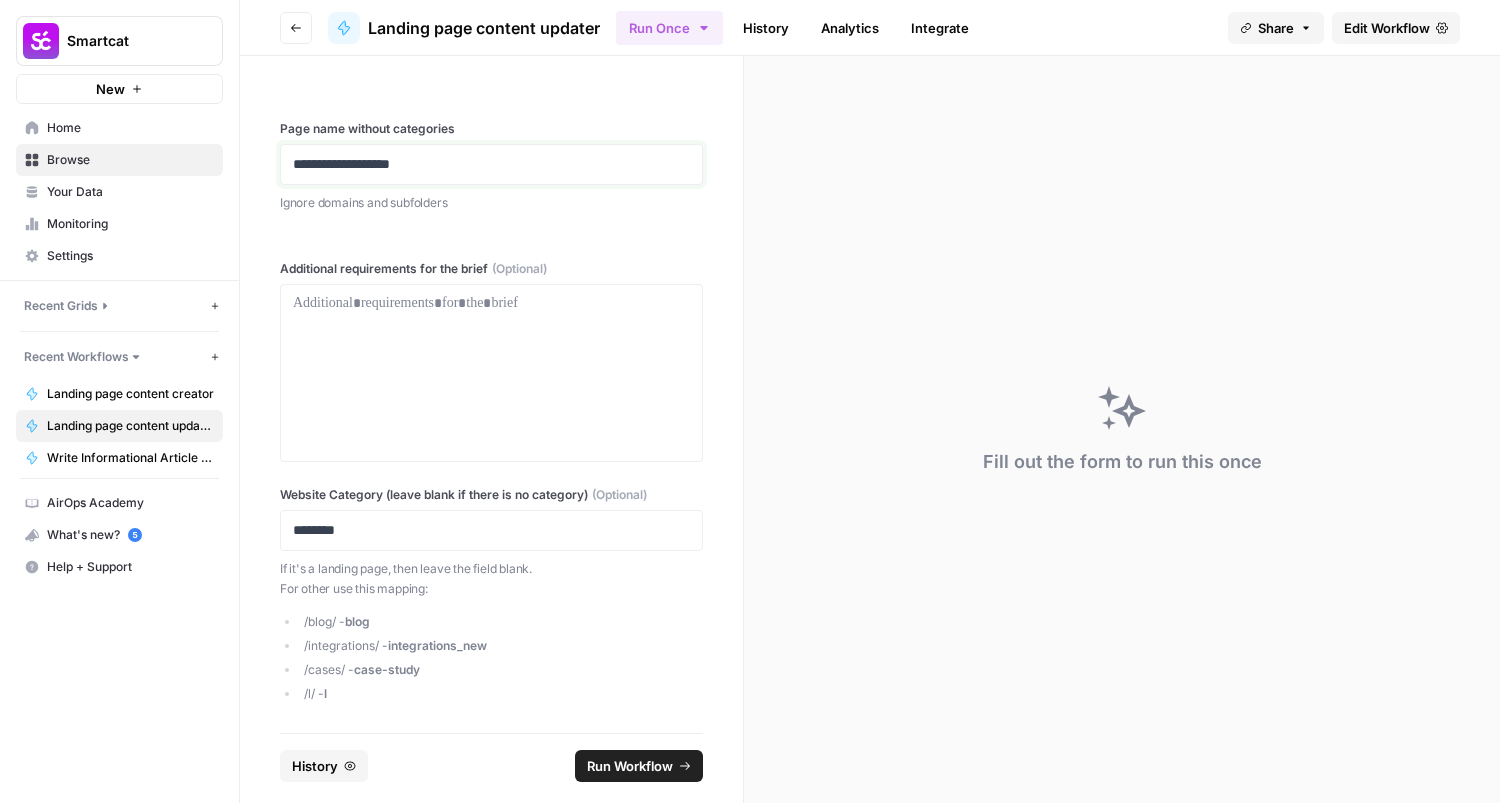 click on "**********" at bounding box center [491, 164] 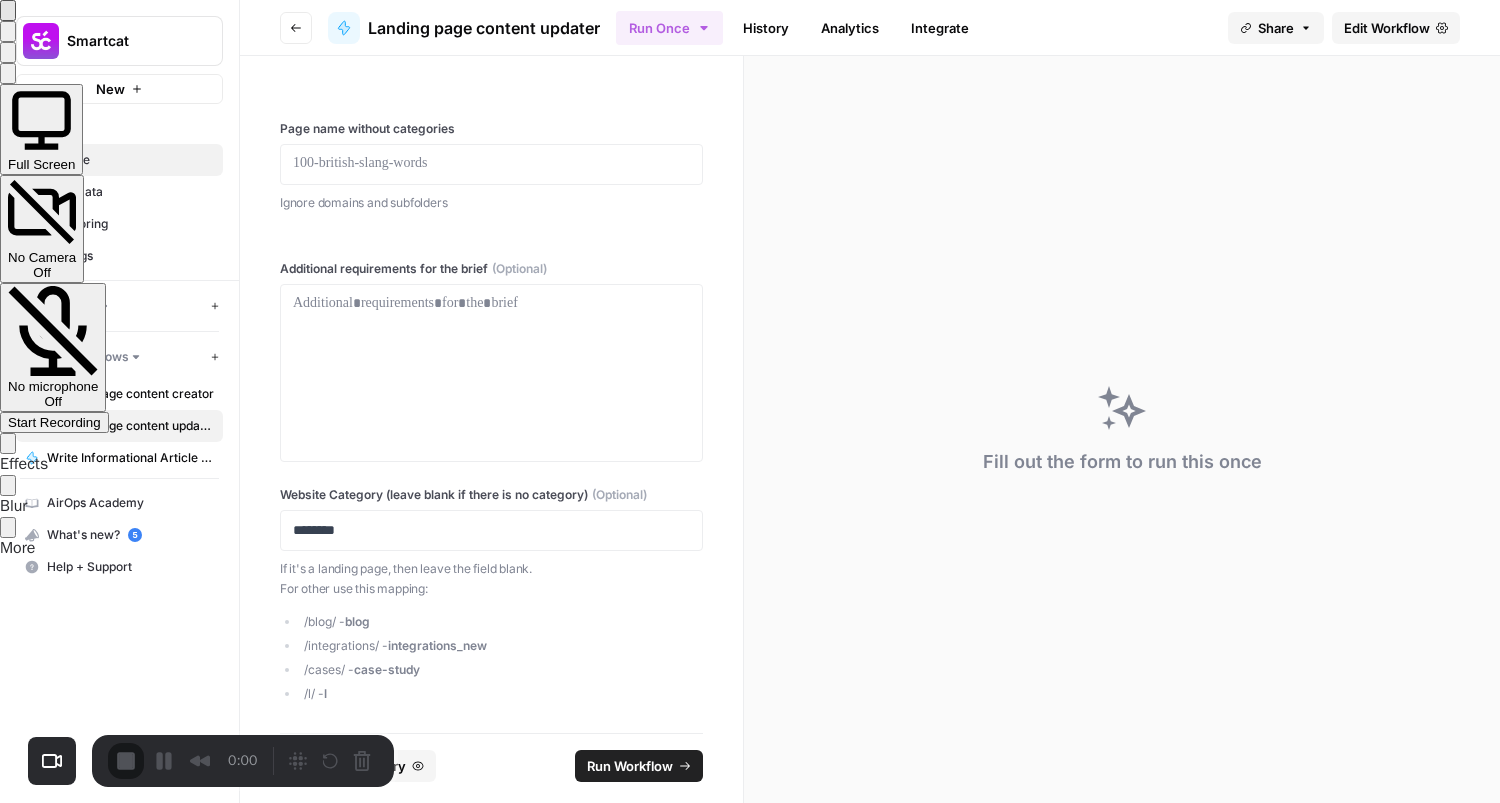 click on "Start Recording" at bounding box center [54, 422] 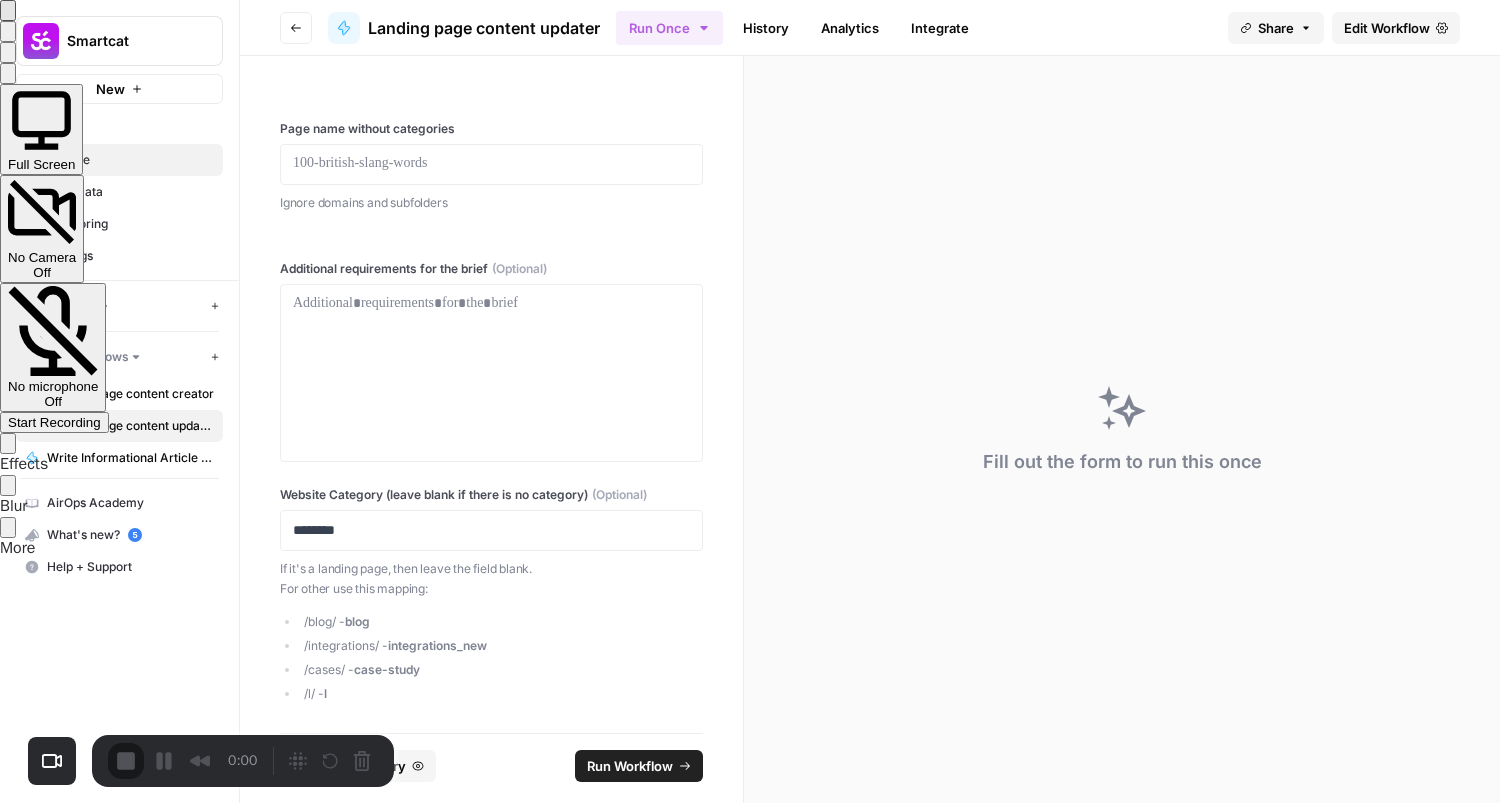 click on "Yes, proceed" at bounding box center (417, 1541) 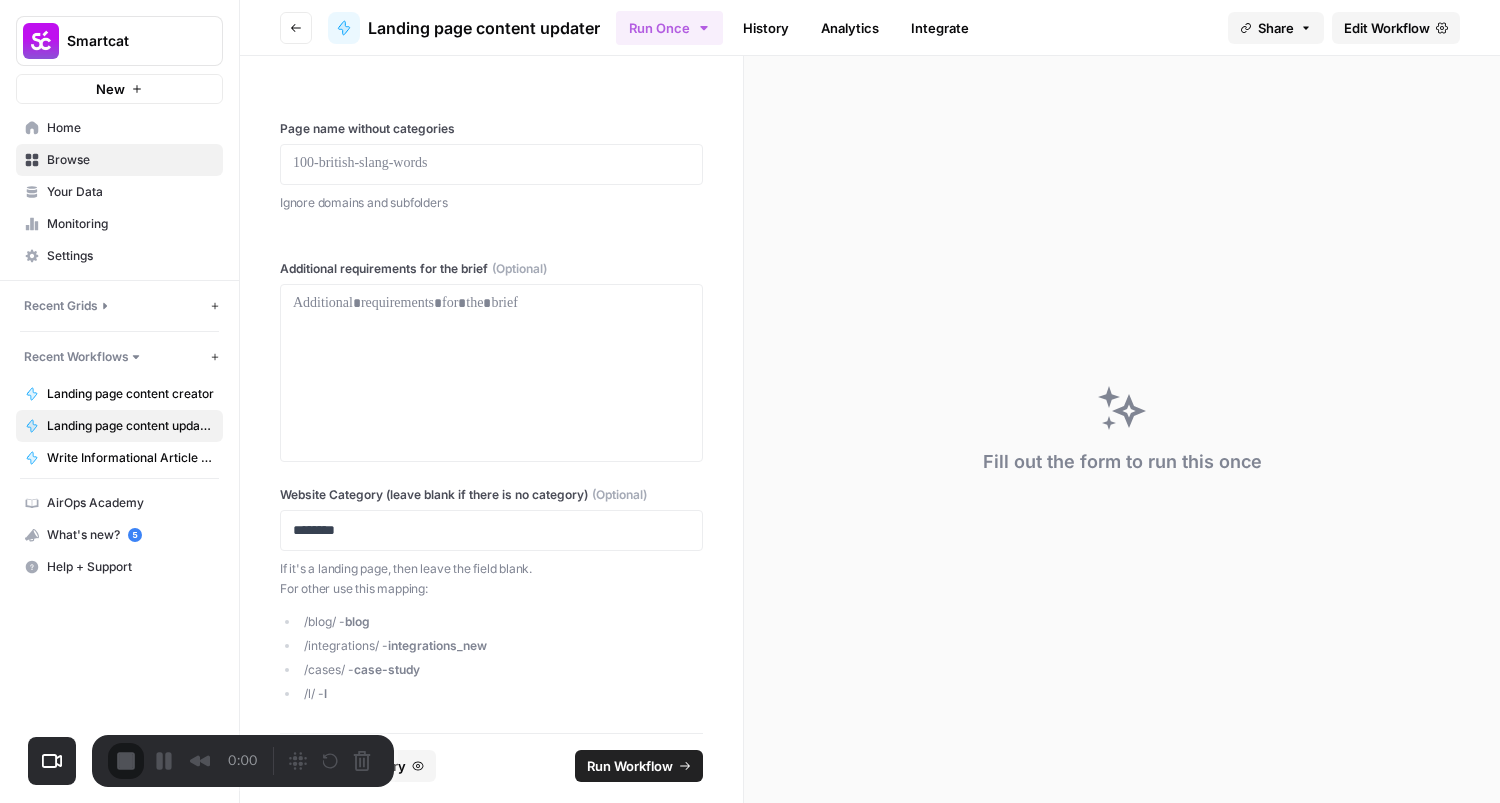 click on "Skip" at bounding box center (750, 834) 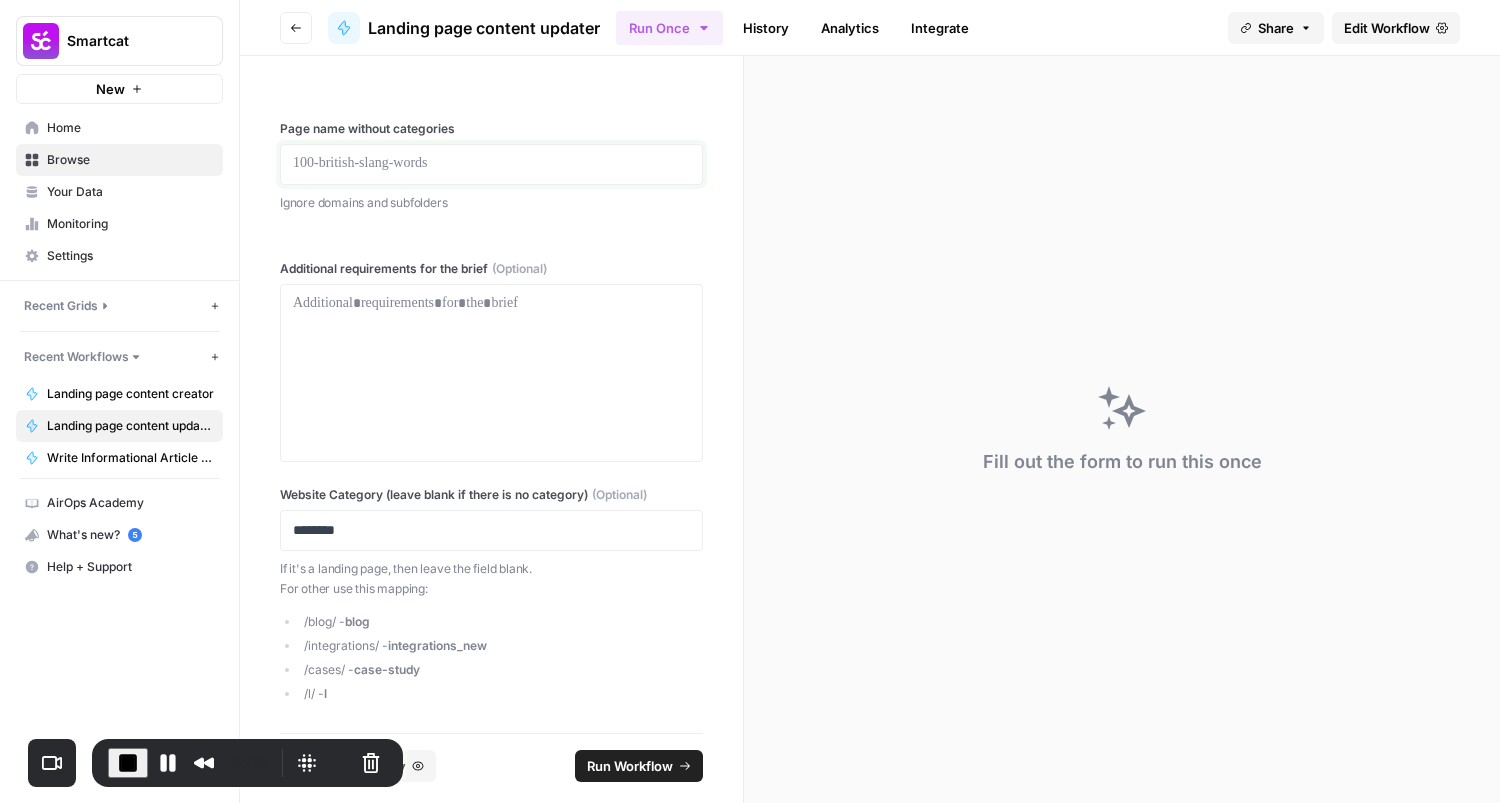 click at bounding box center [491, 164] 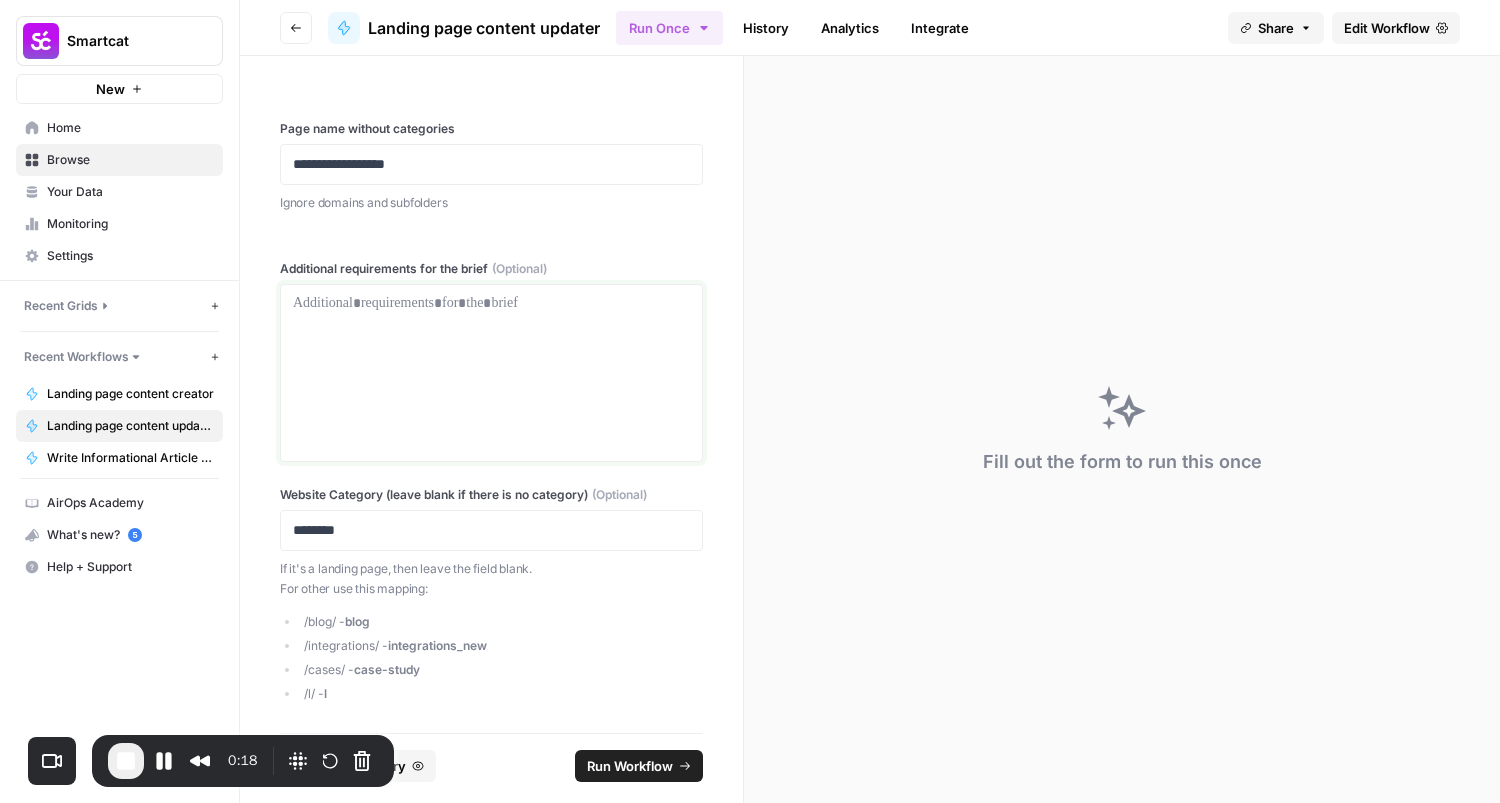 click at bounding box center (491, 373) 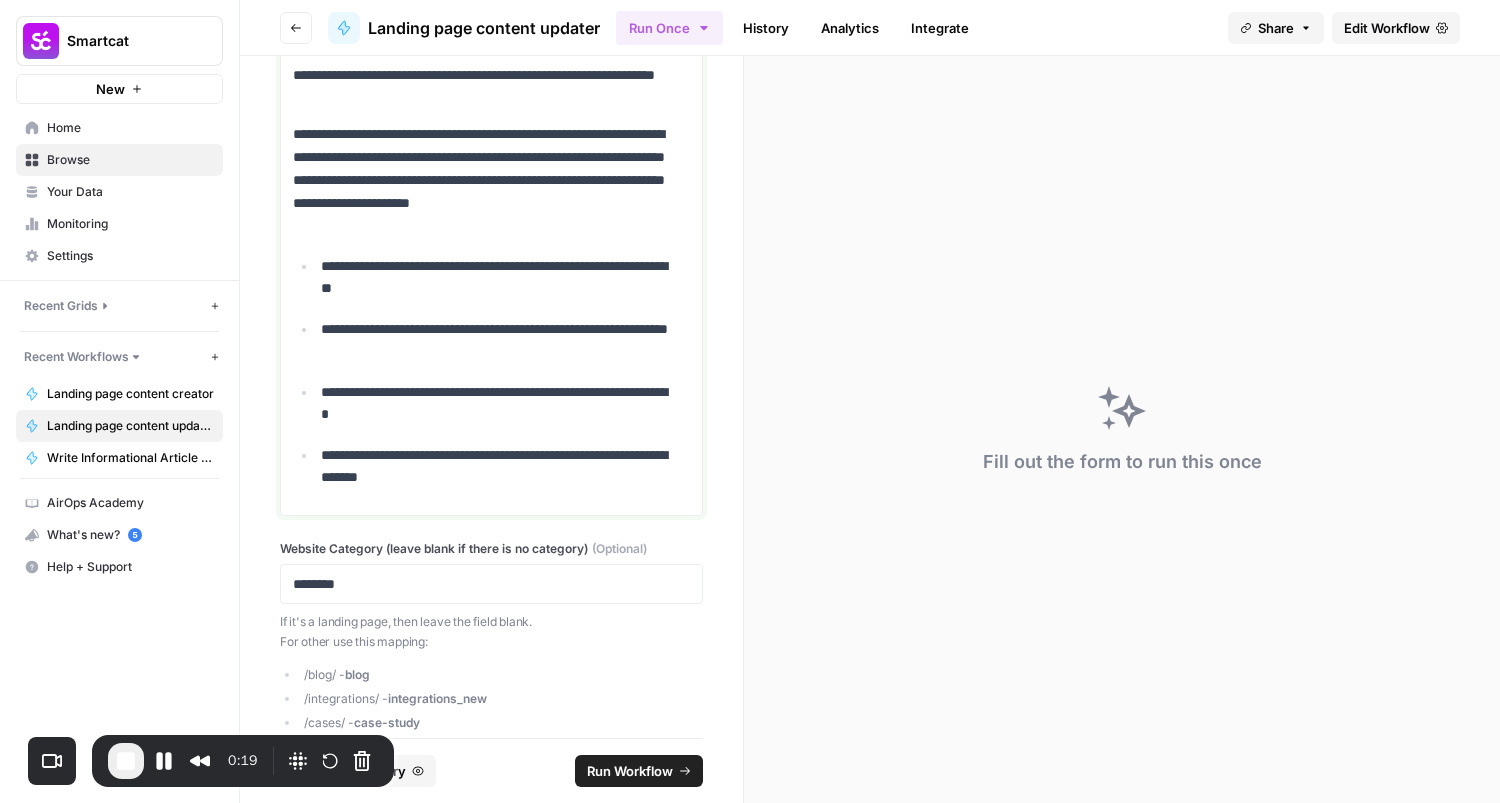 scroll, scrollTop: 337, scrollLeft: 0, axis: vertical 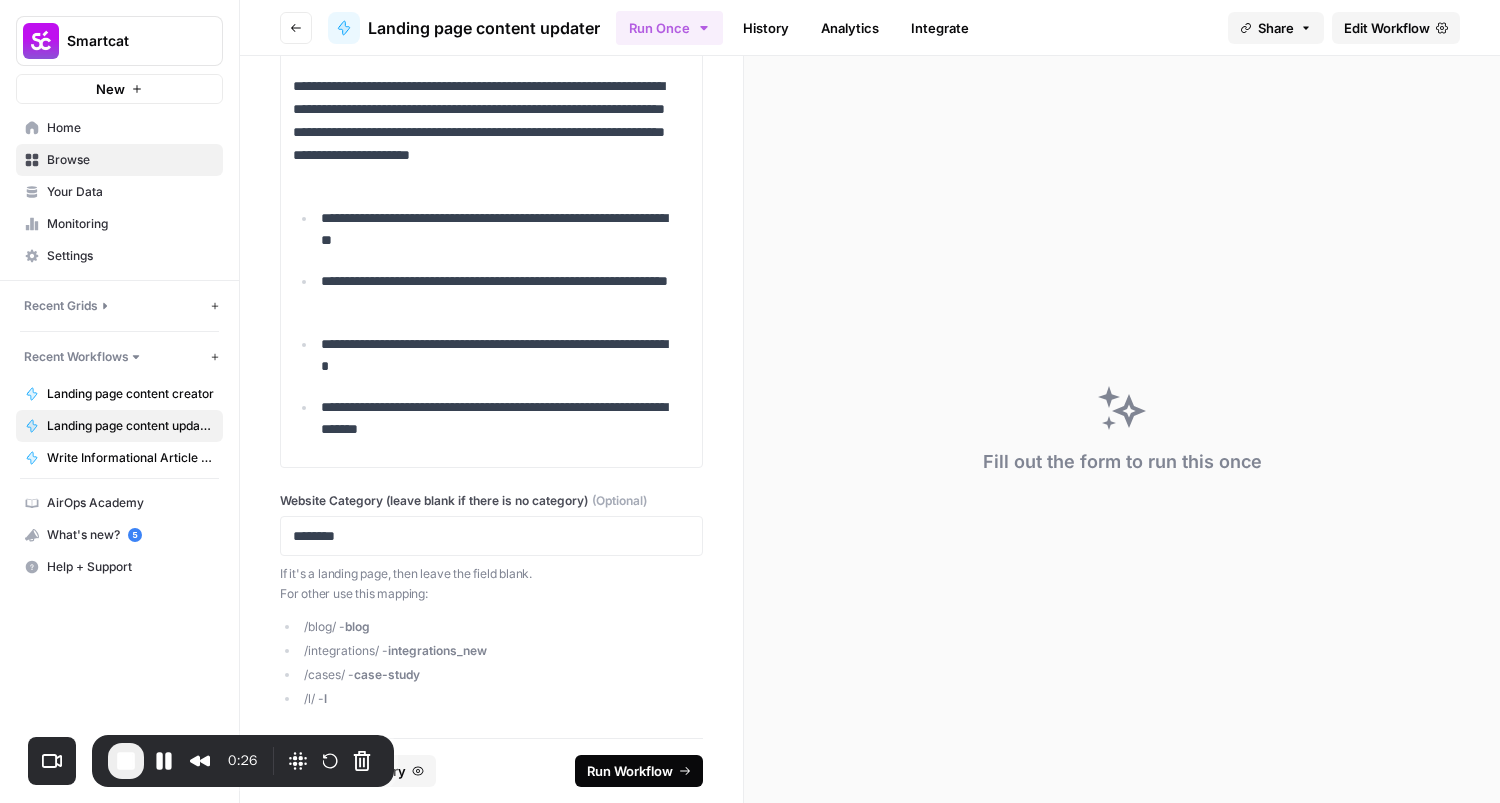 click on "Run Workflow" at bounding box center (639, 771) 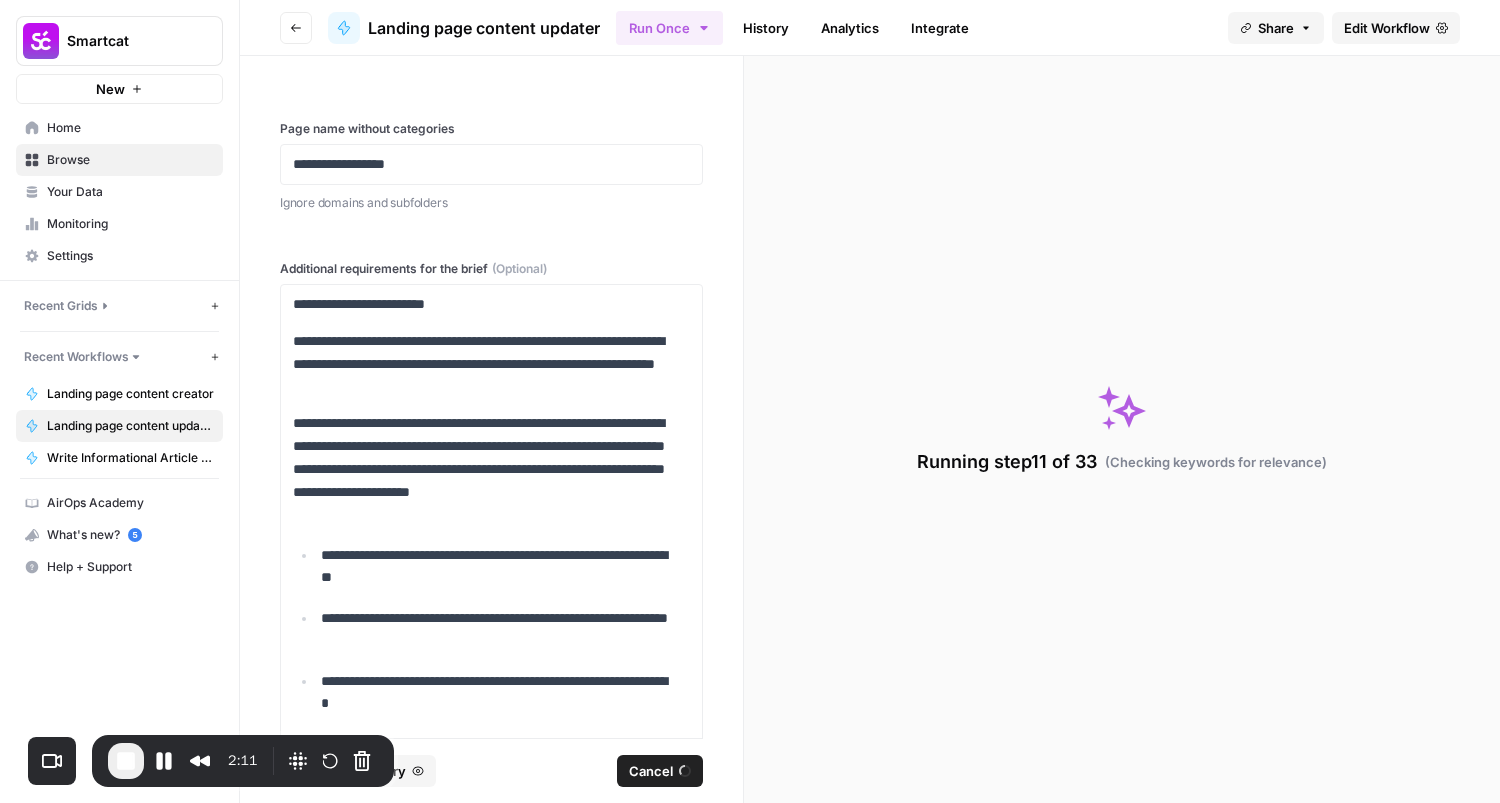 scroll, scrollTop: 200, scrollLeft: 0, axis: vertical 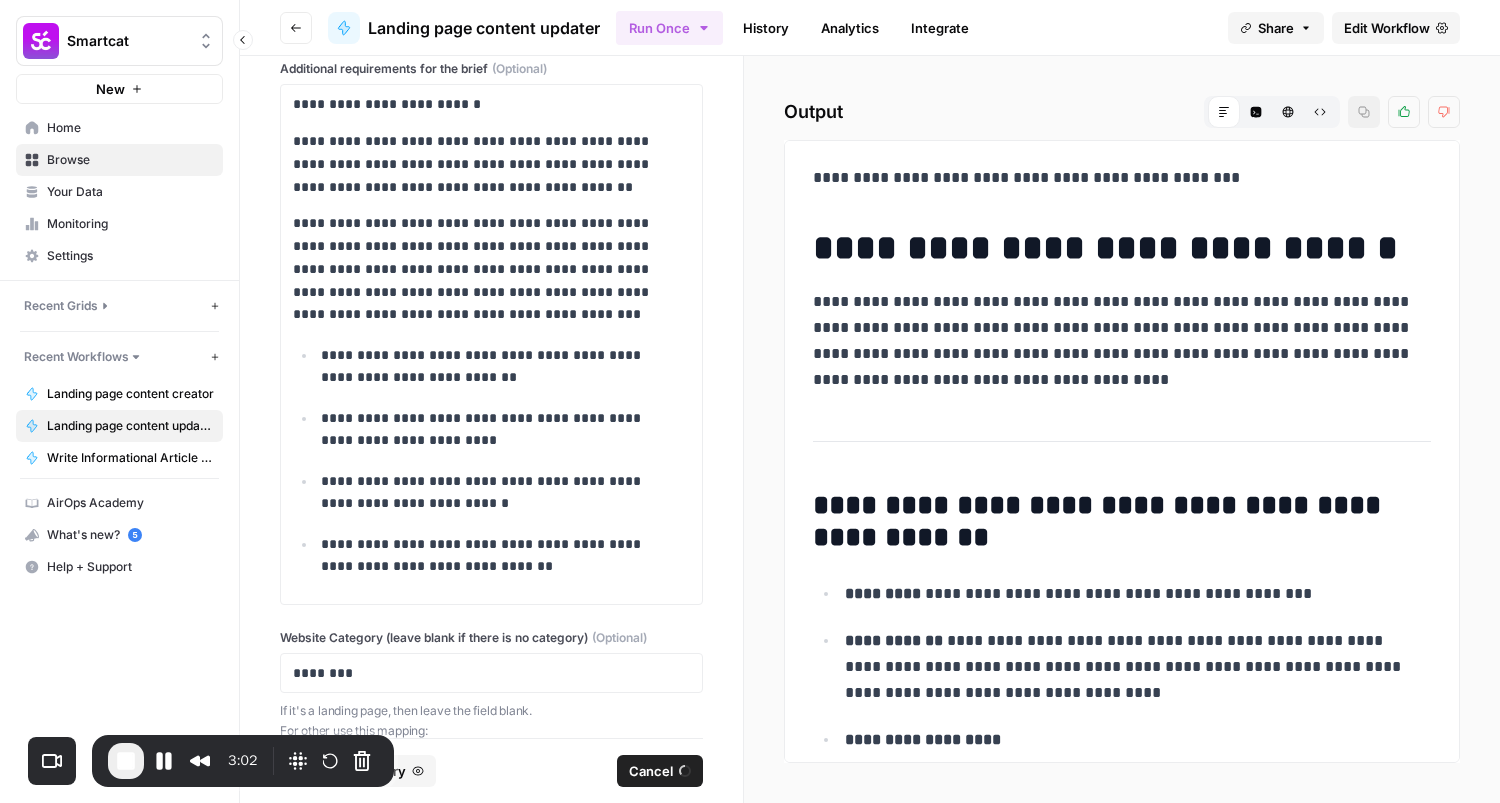 click on "Recent Grids" at bounding box center (115, 306) 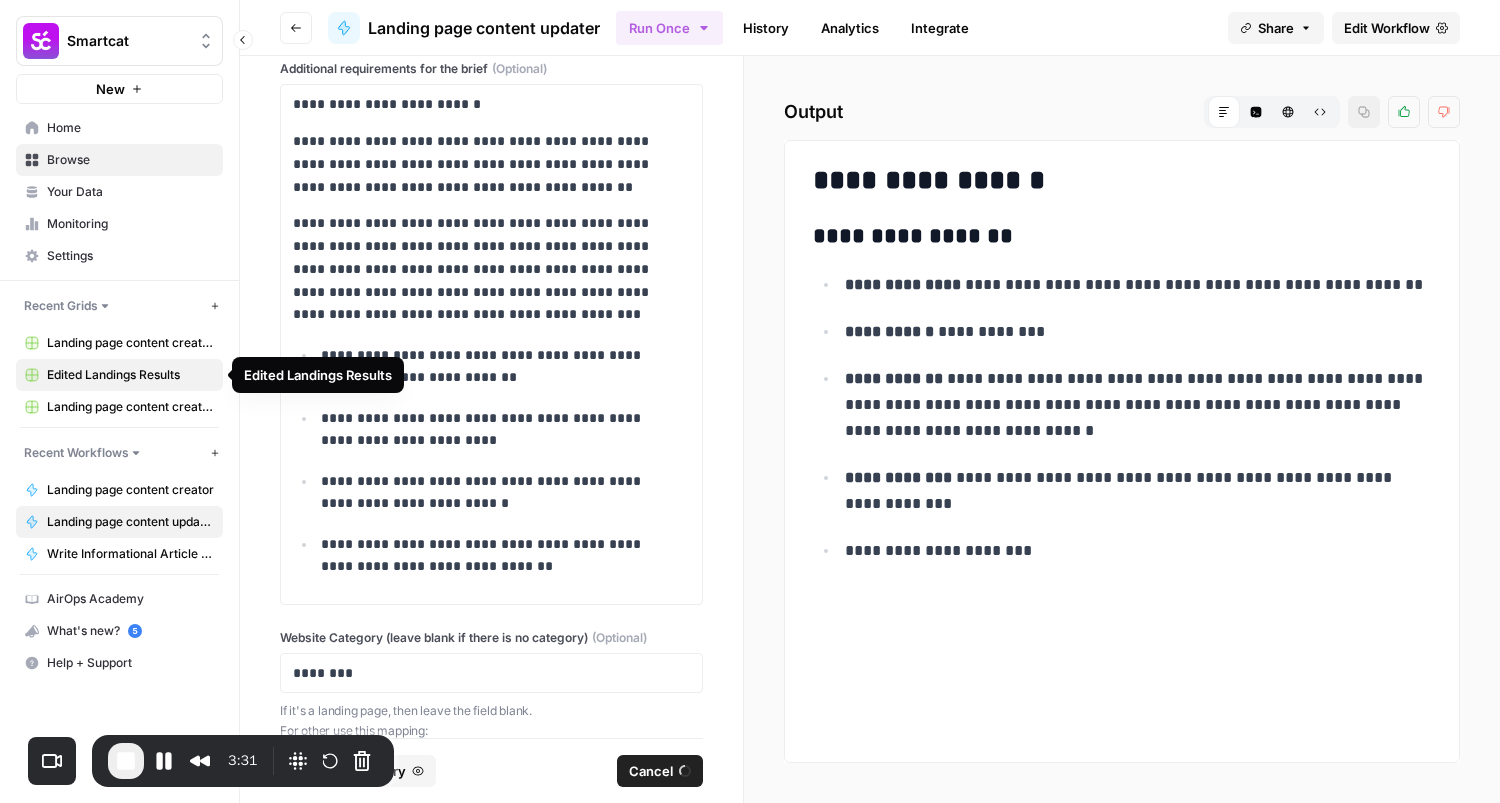 click on "Edited Landings Results" at bounding box center [130, 375] 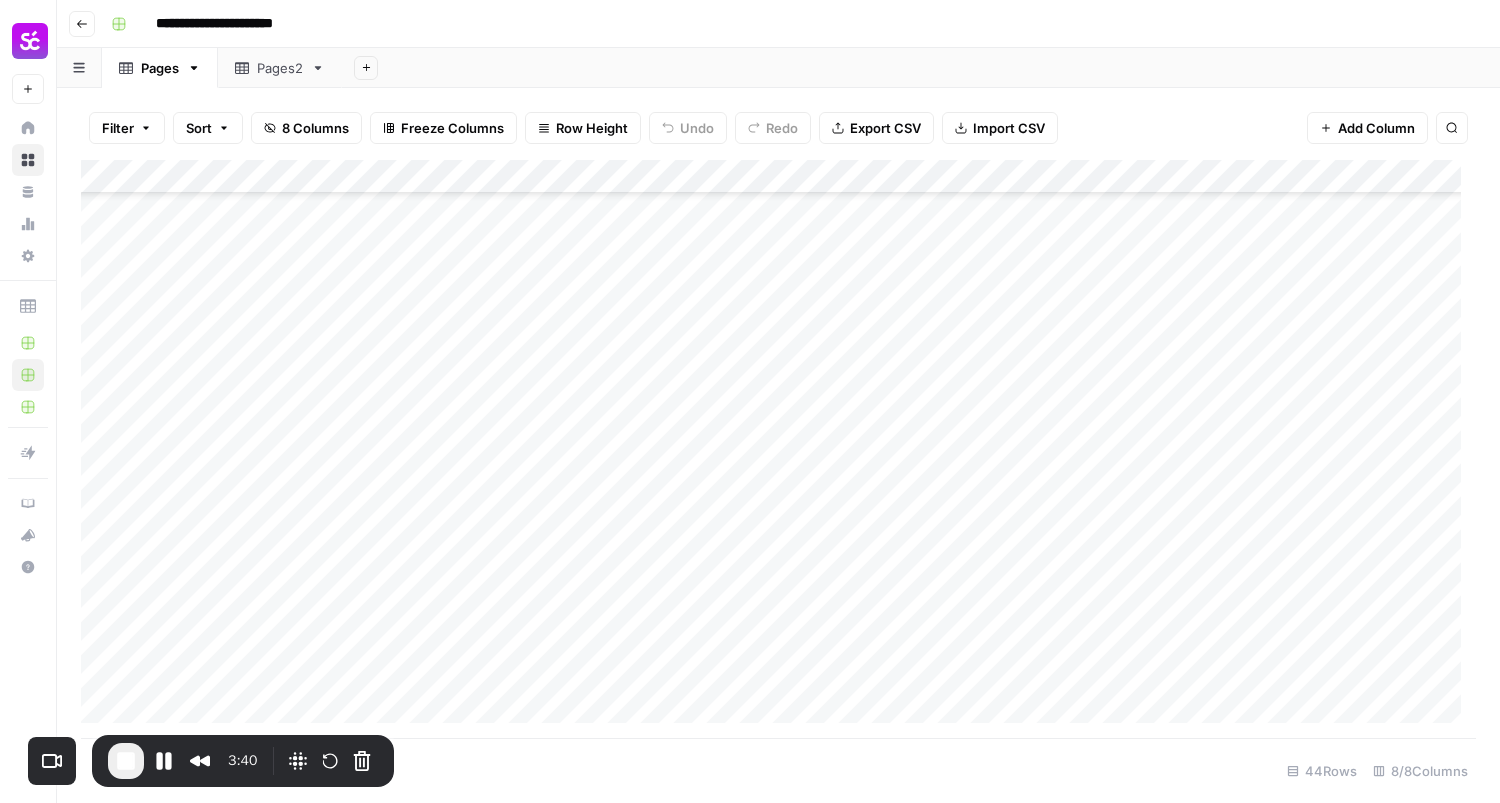 scroll, scrollTop: 0, scrollLeft: 0, axis: both 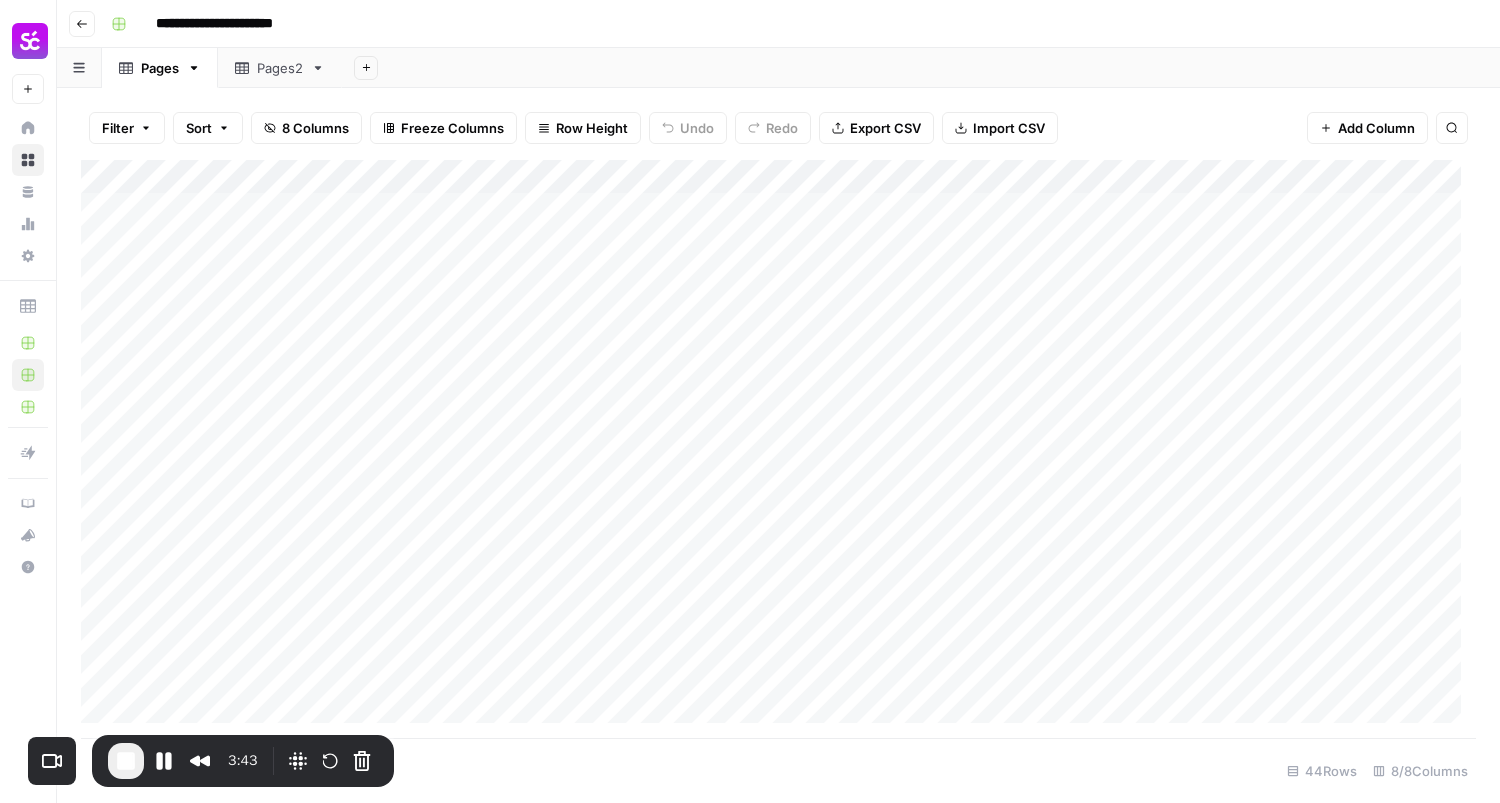 click on "Add Column" at bounding box center (778, 449) 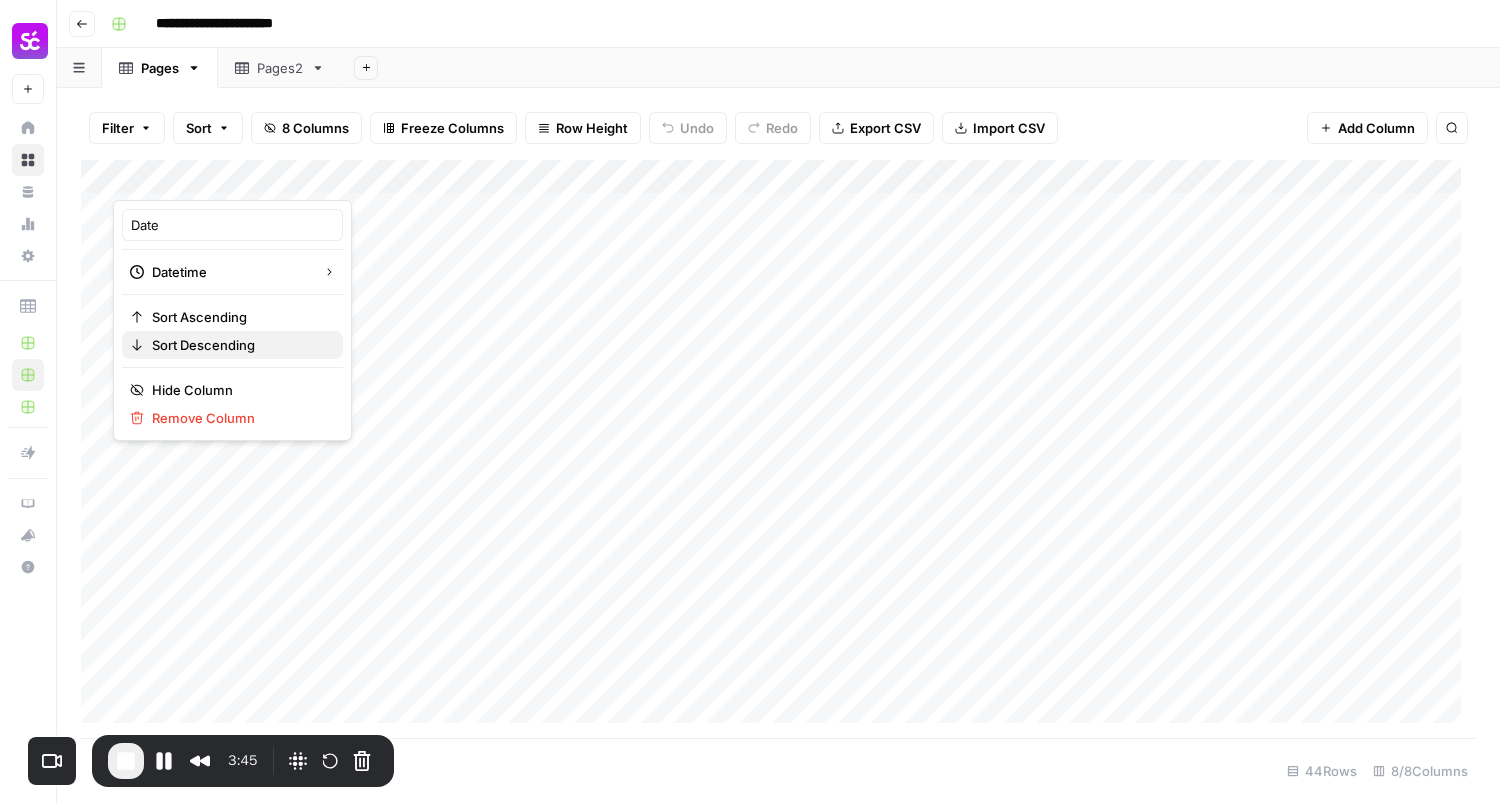 click on "Sort Descending" at bounding box center [203, 345] 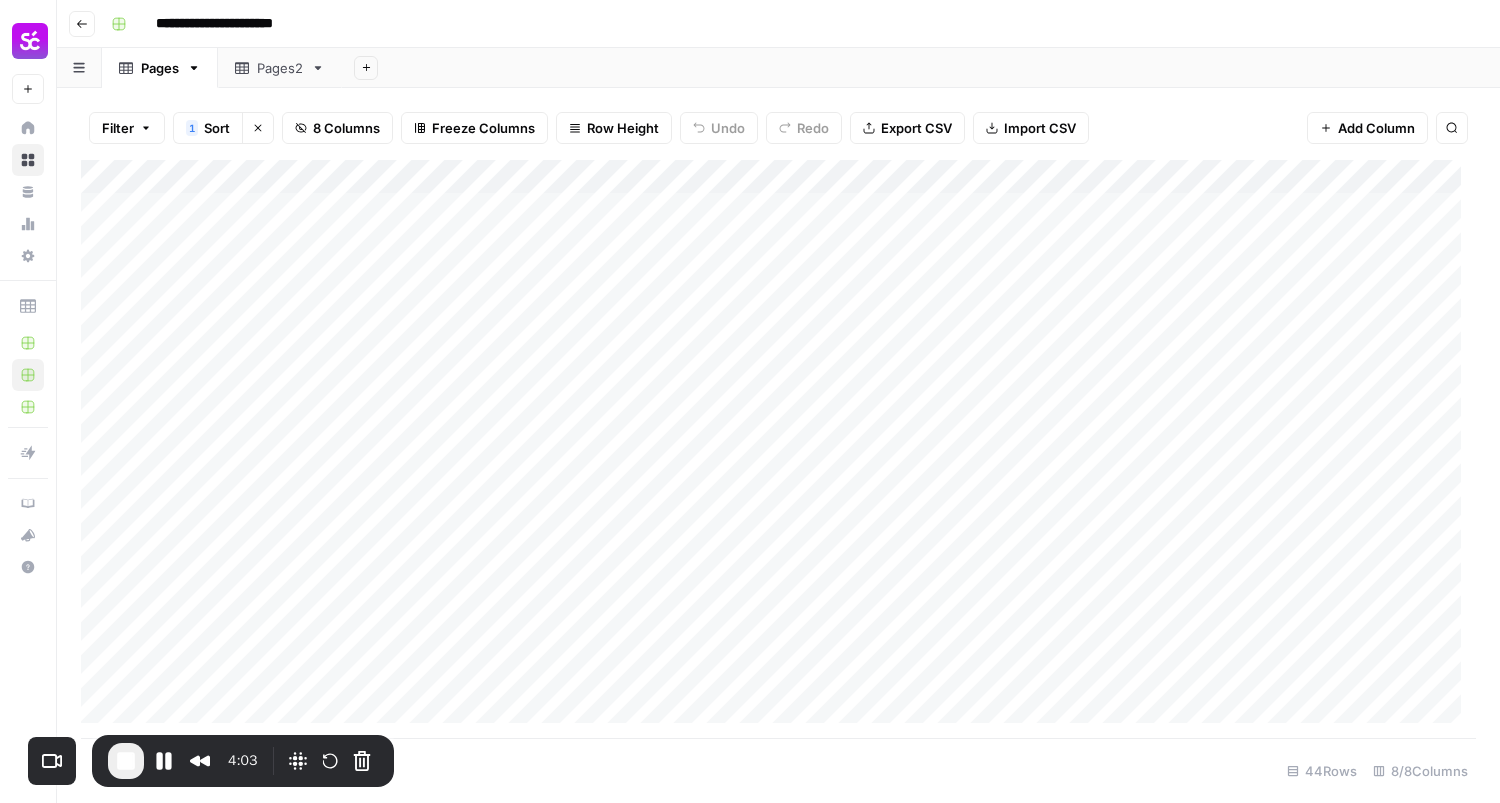 scroll, scrollTop: 0, scrollLeft: 0, axis: both 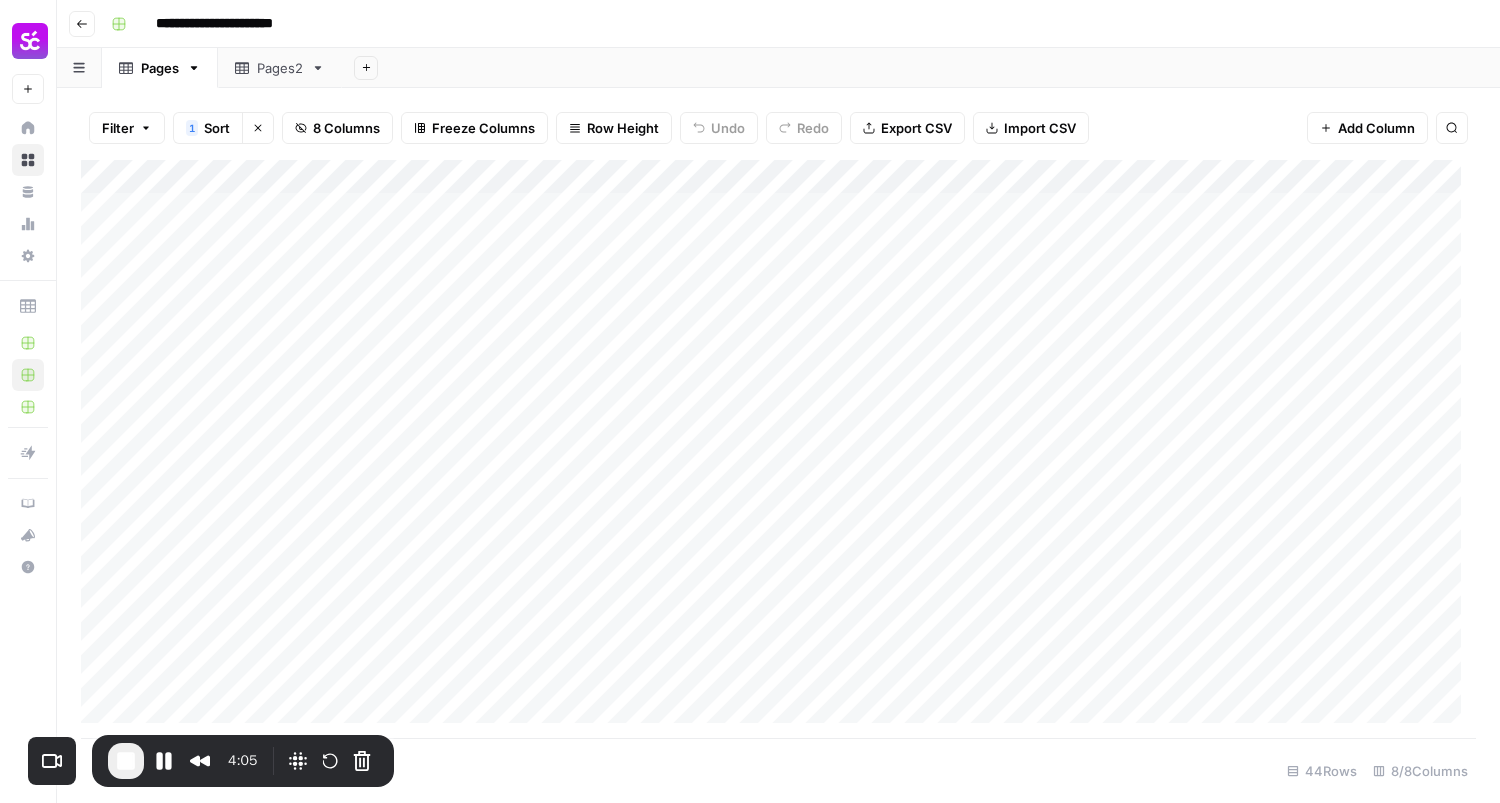 click on "Add Sheet" at bounding box center (921, 68) 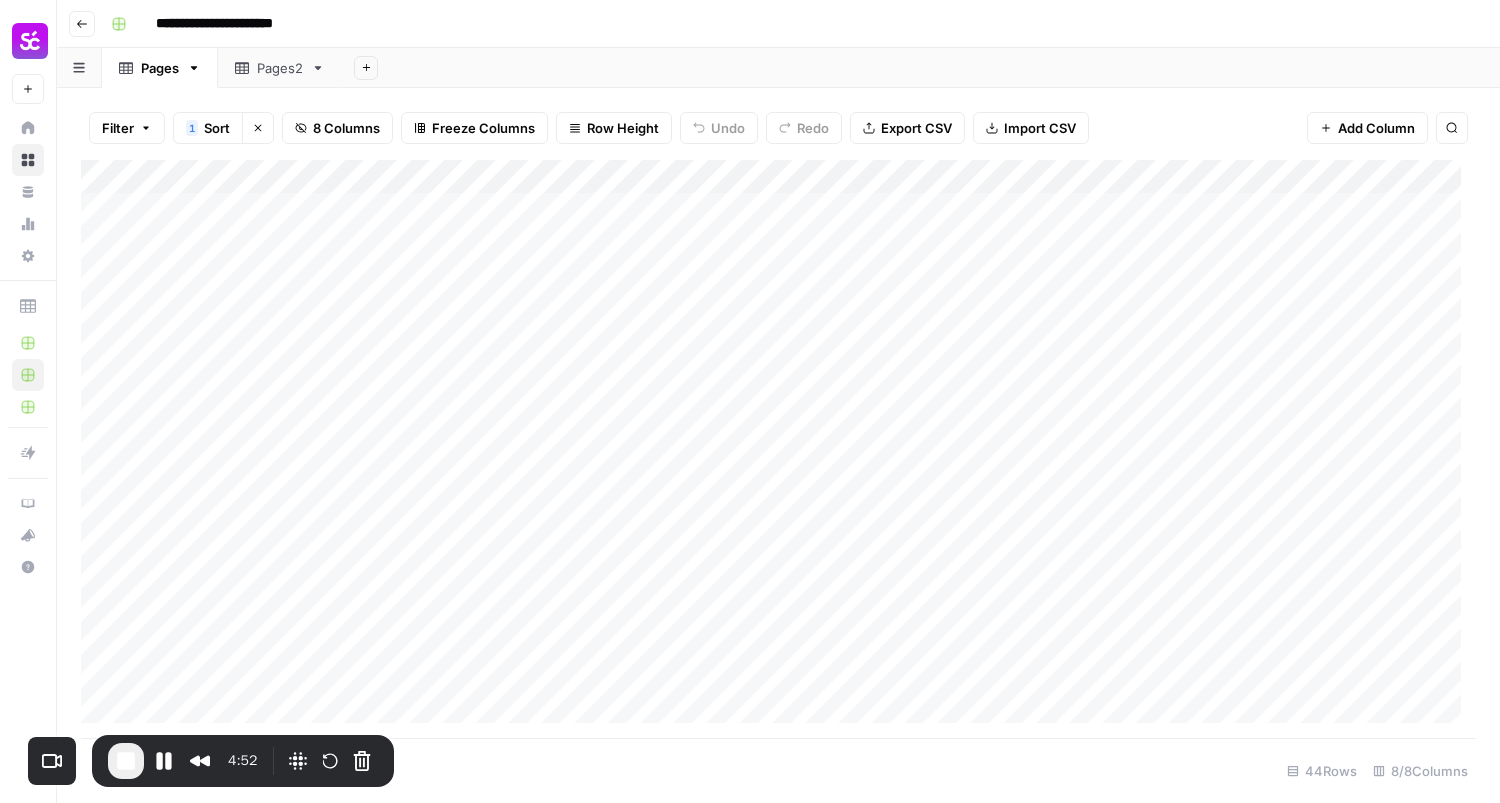 click on "Add Column" at bounding box center (778, 449) 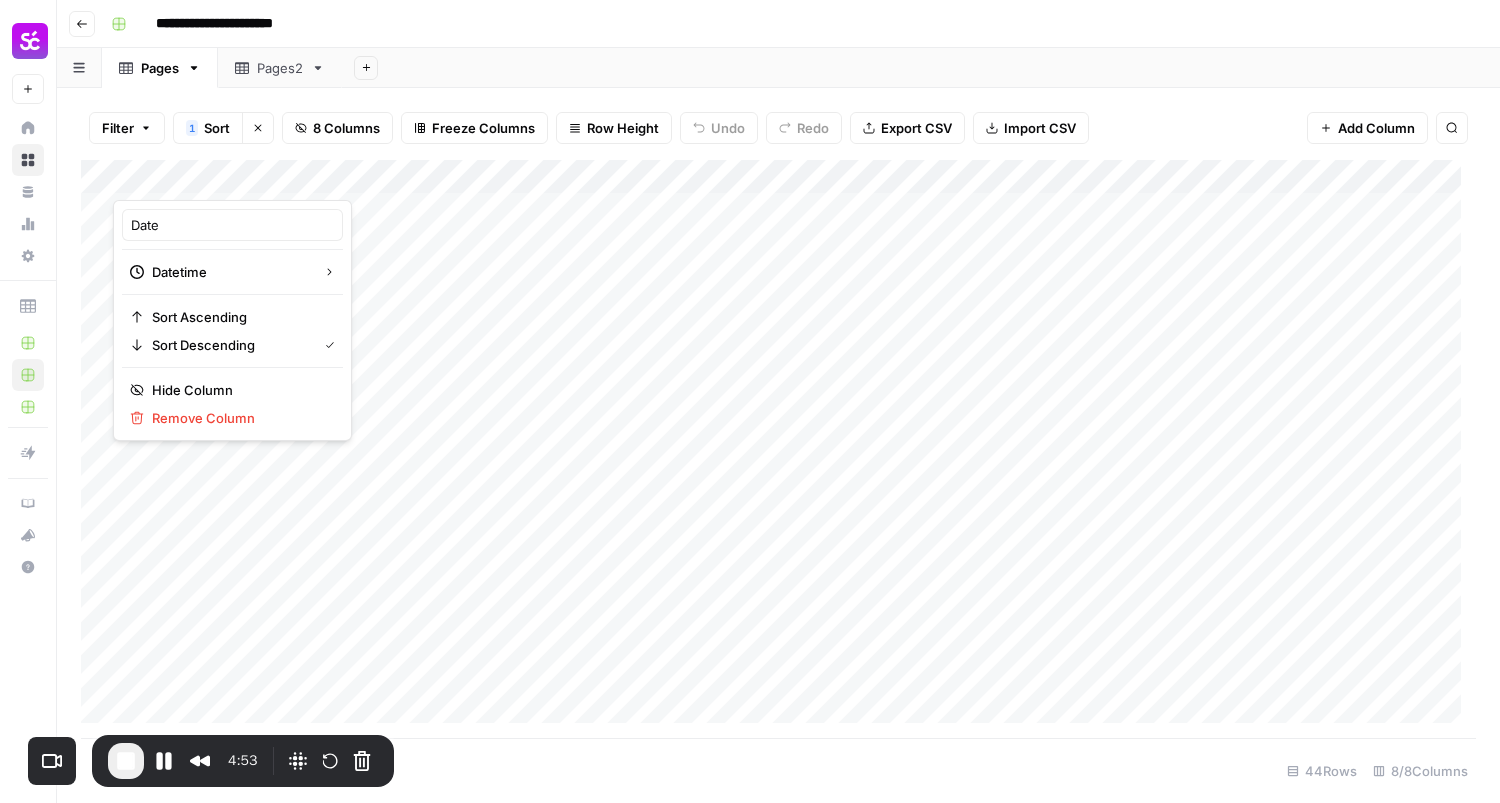 click at bounding box center (203, 180) 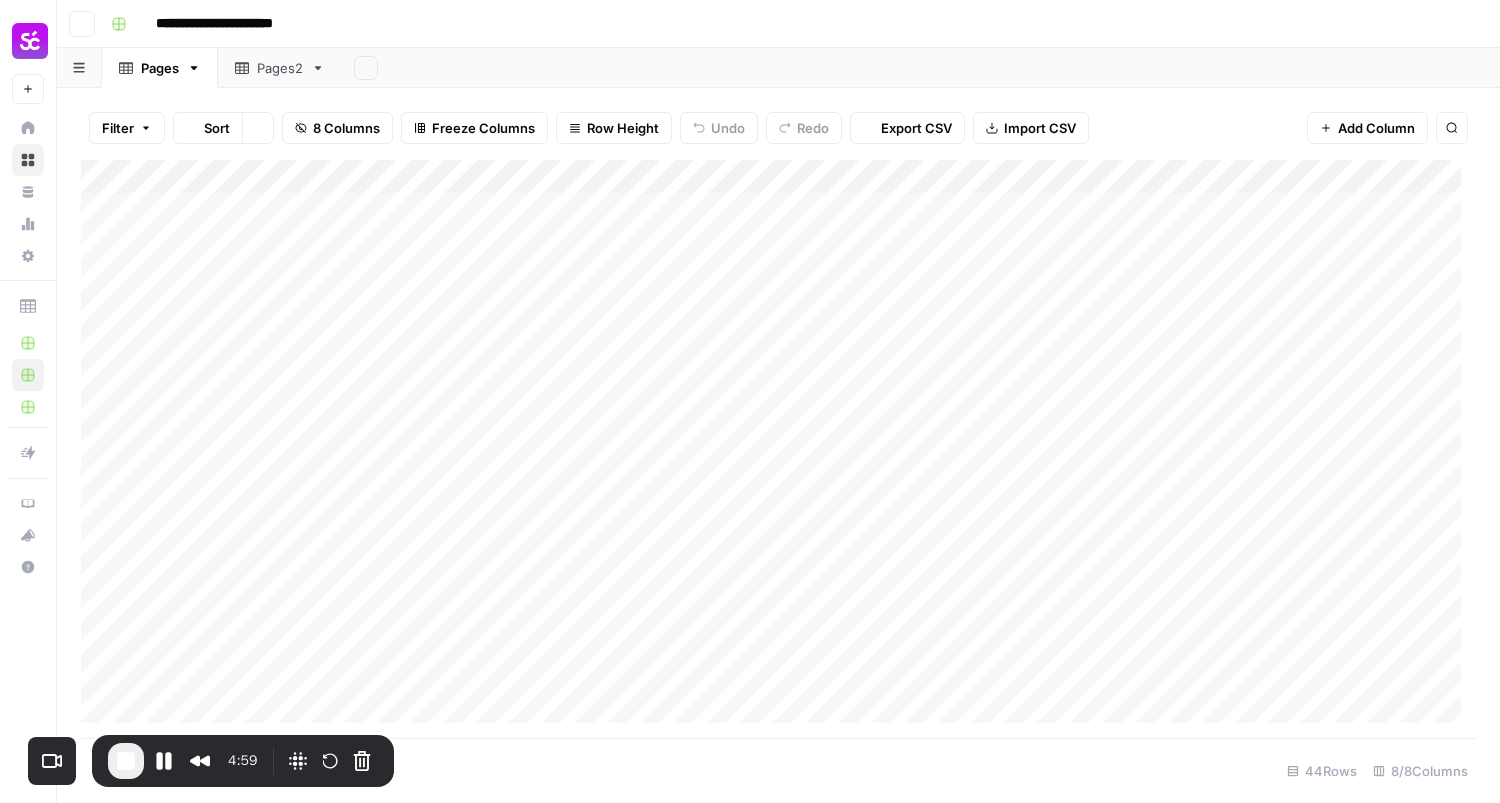 scroll, scrollTop: 0, scrollLeft: 0, axis: both 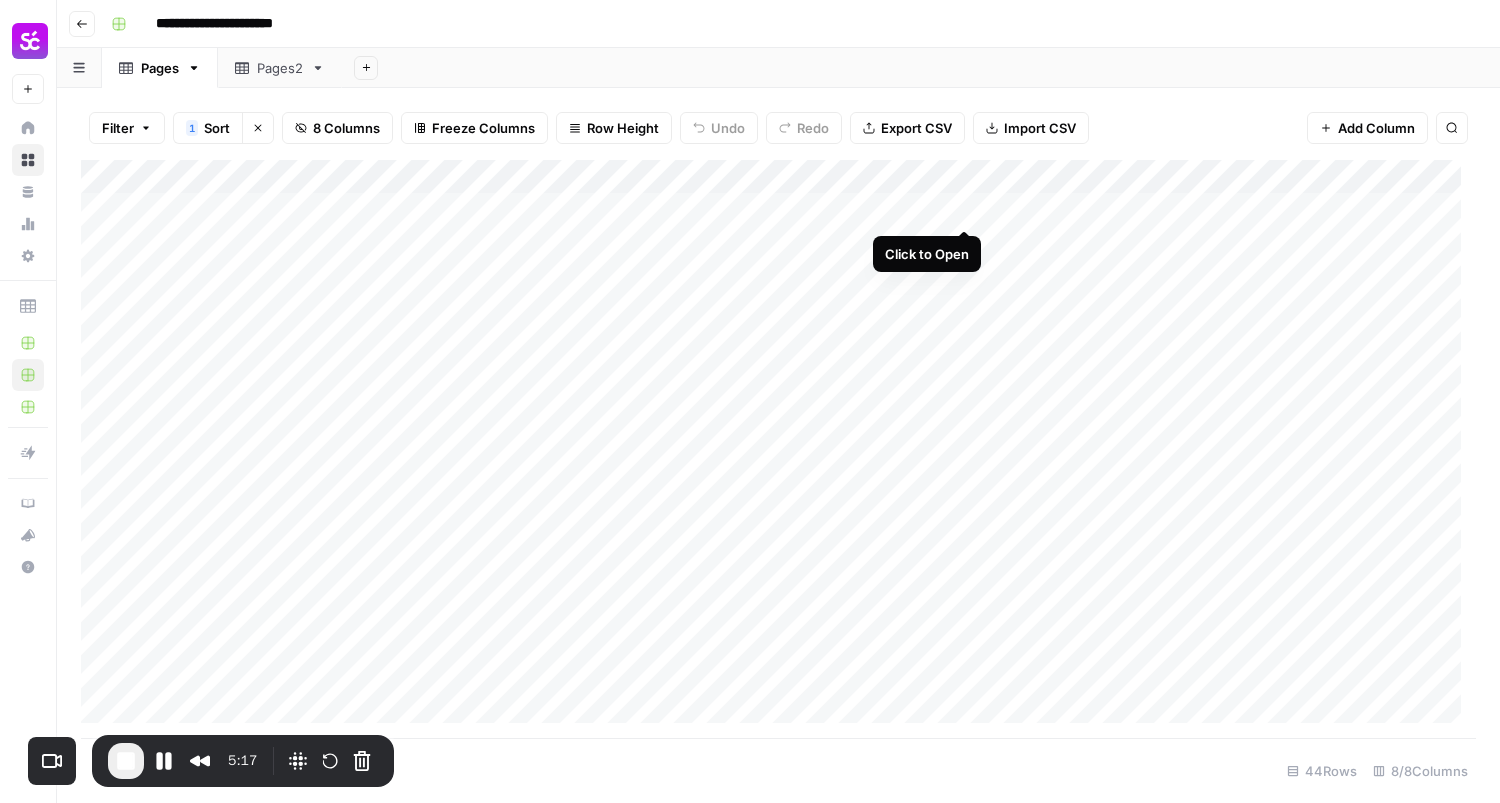 click on "Add Column" at bounding box center (778, 449) 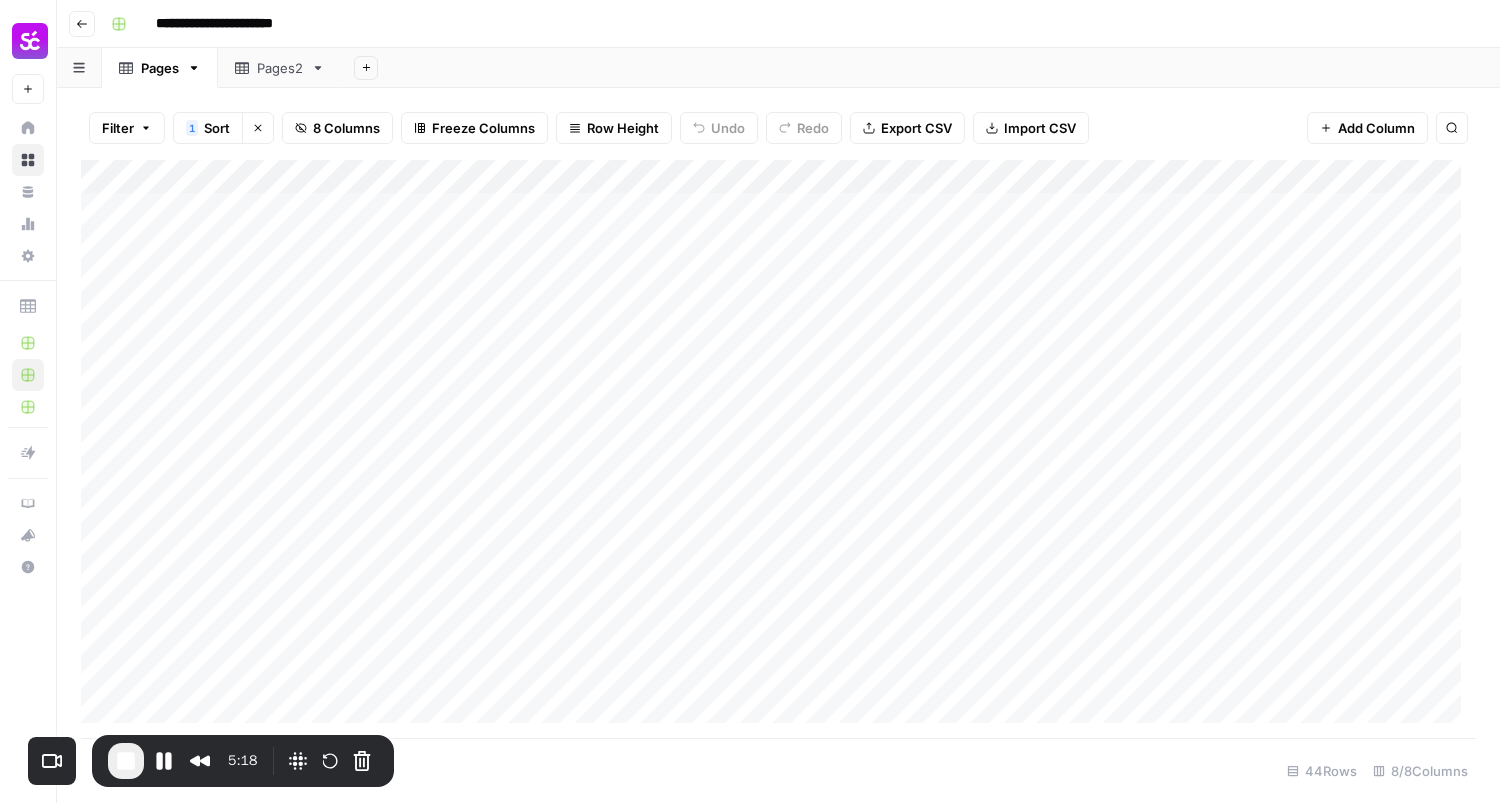 click on "Add Column" at bounding box center [778, 449] 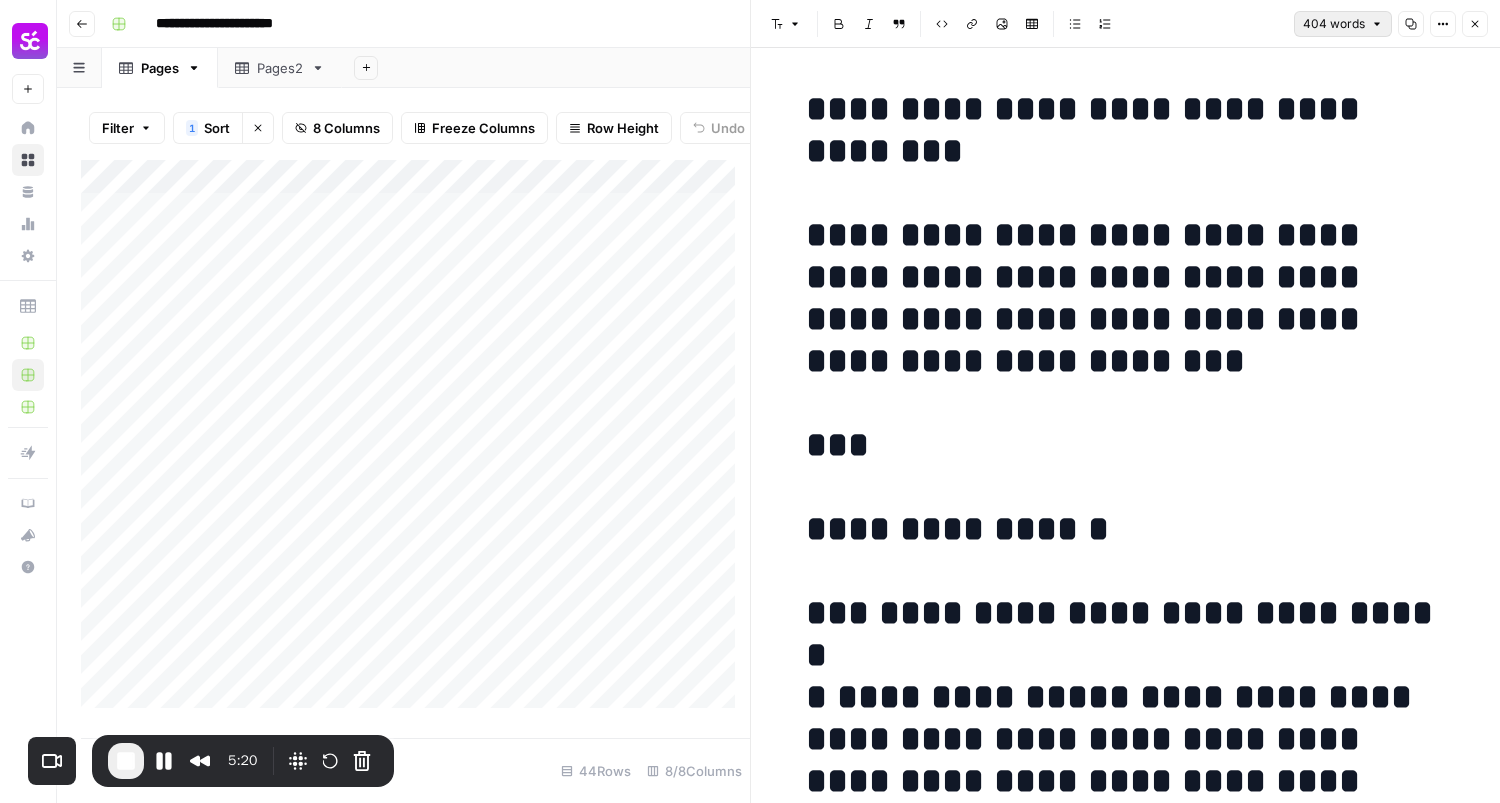click on "404 words" at bounding box center [1343, 24] 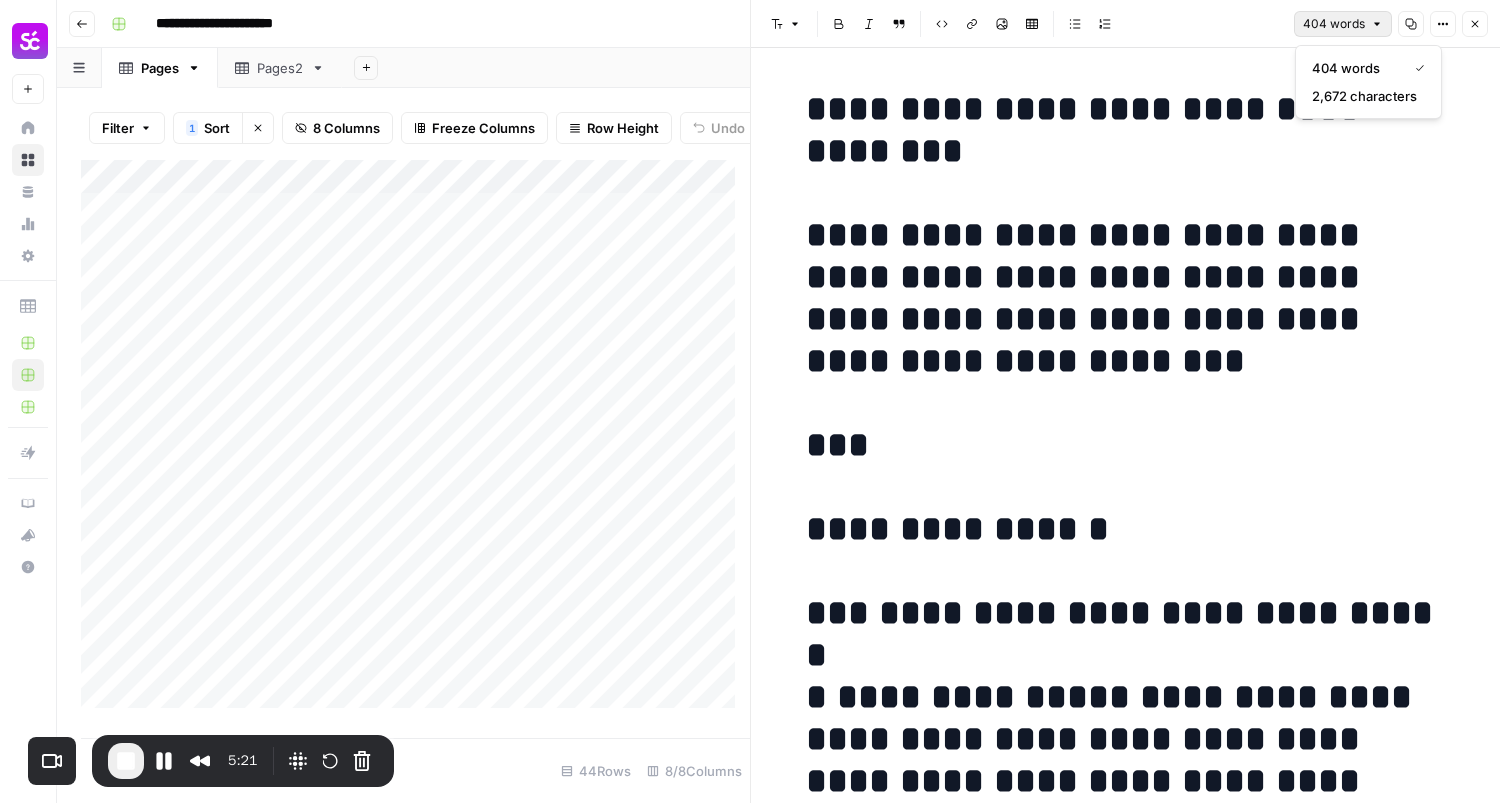 click on "404 words" at bounding box center (1343, 24) 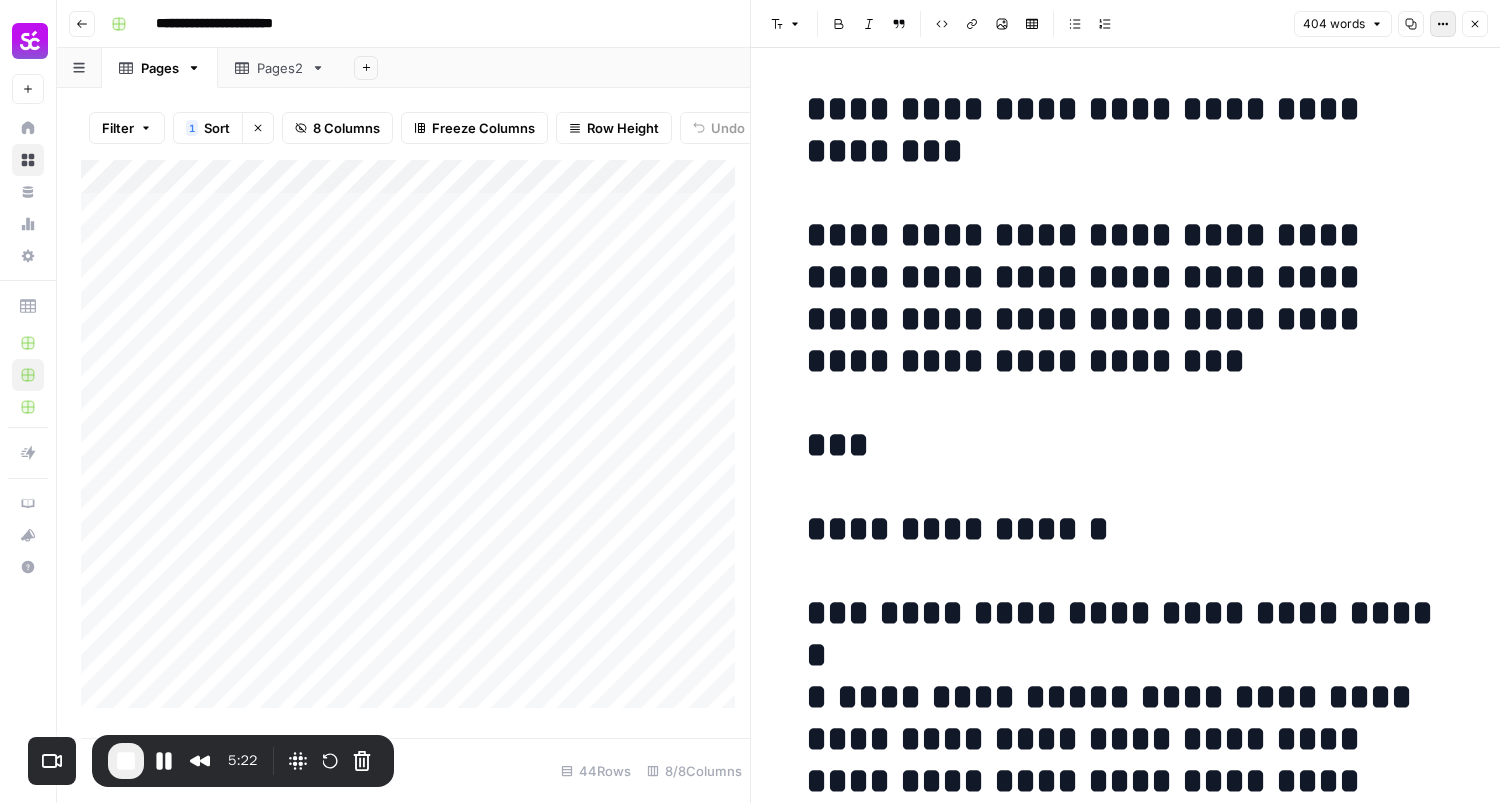 click 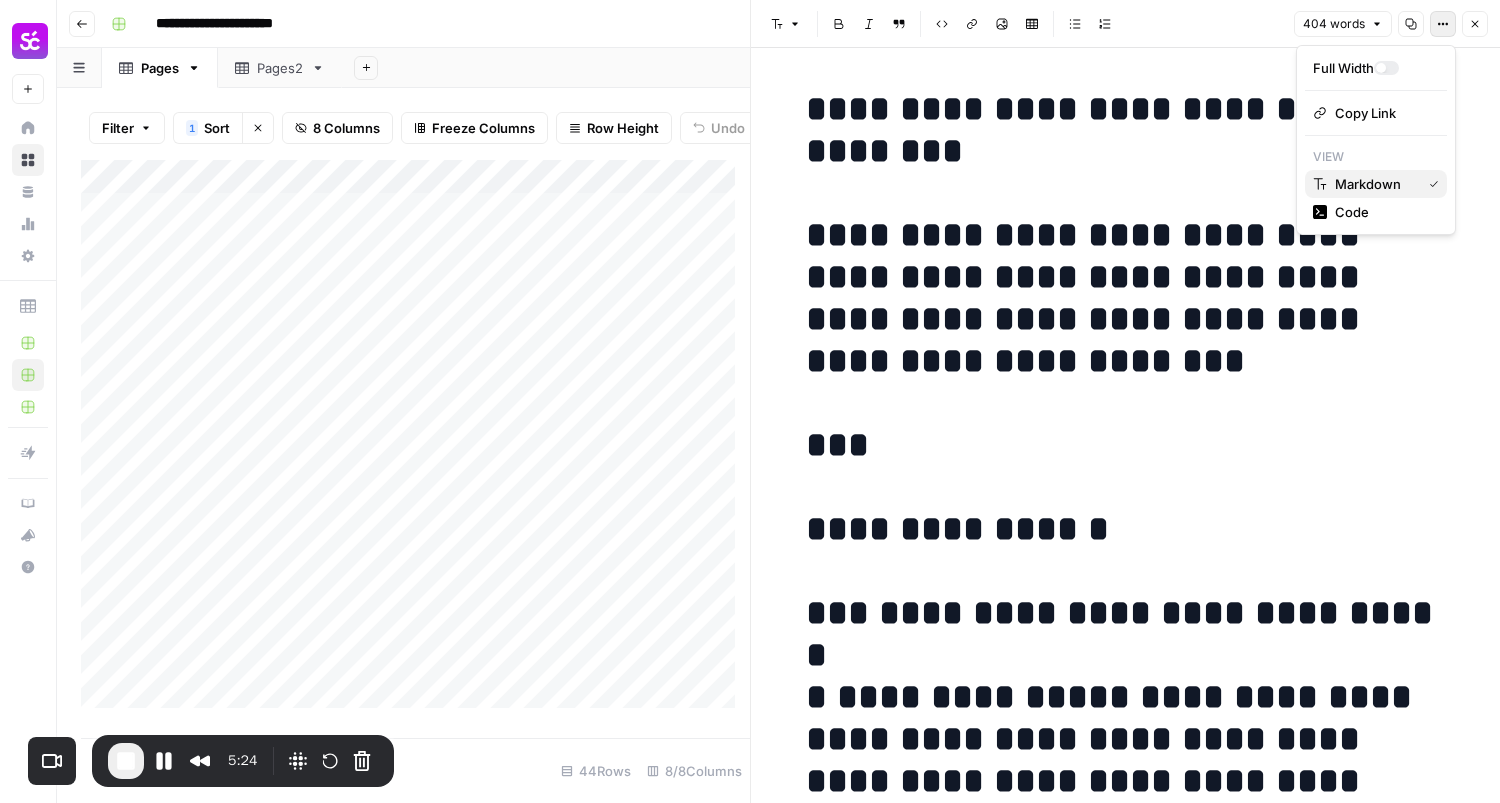 click on "Markdown" at bounding box center (1376, 184) 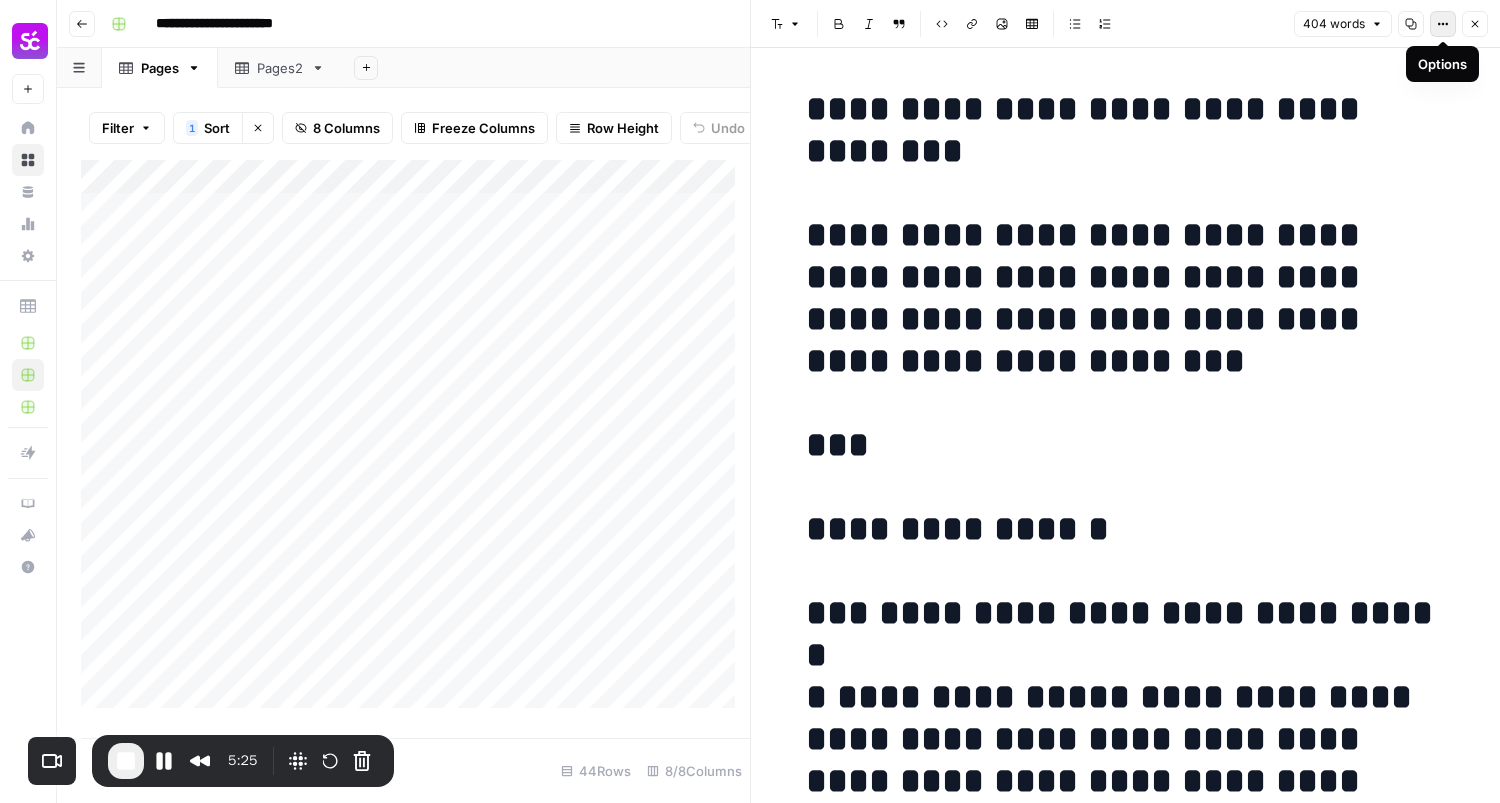 click 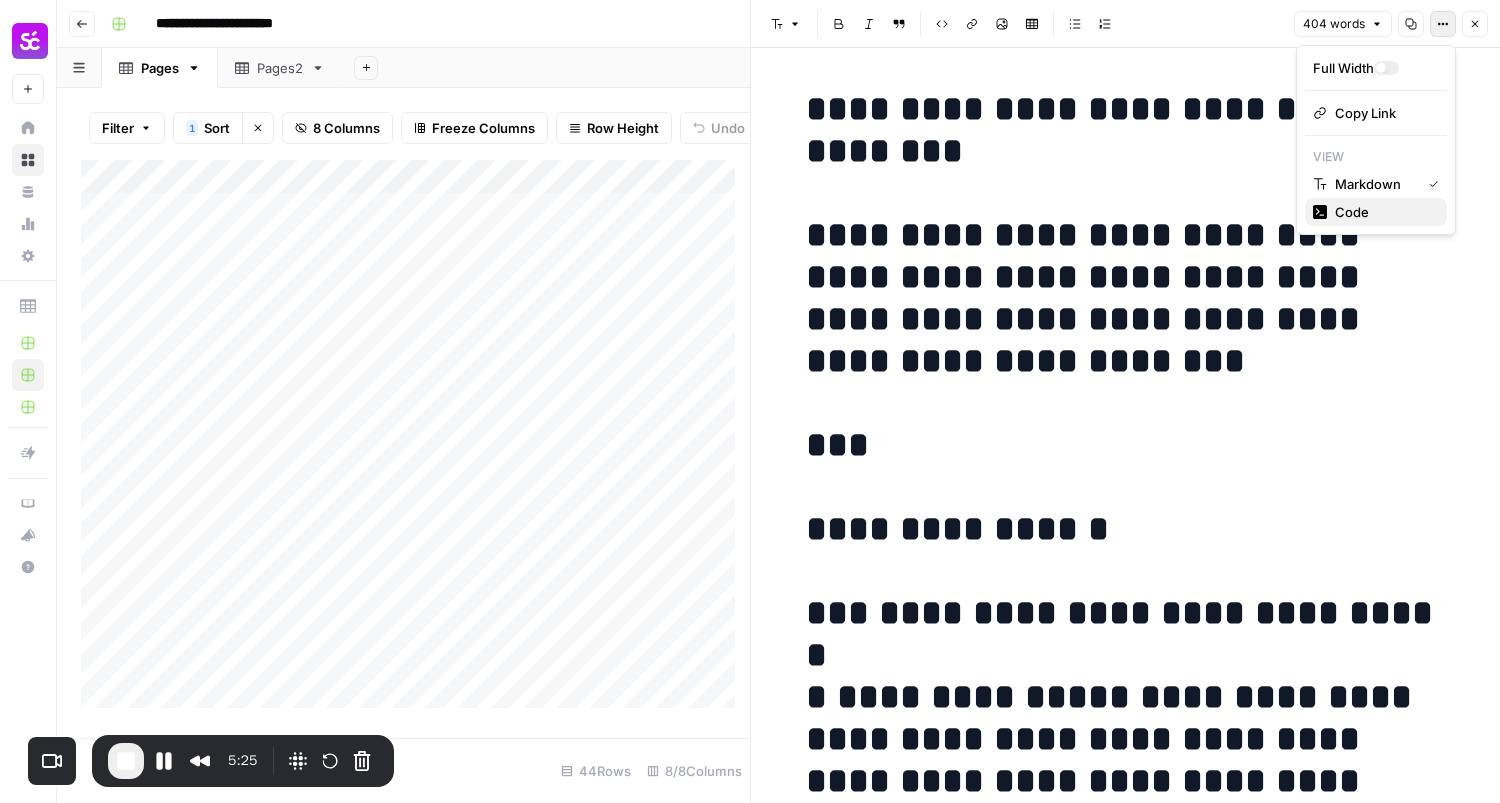 click on "Code" at bounding box center [1376, 212] 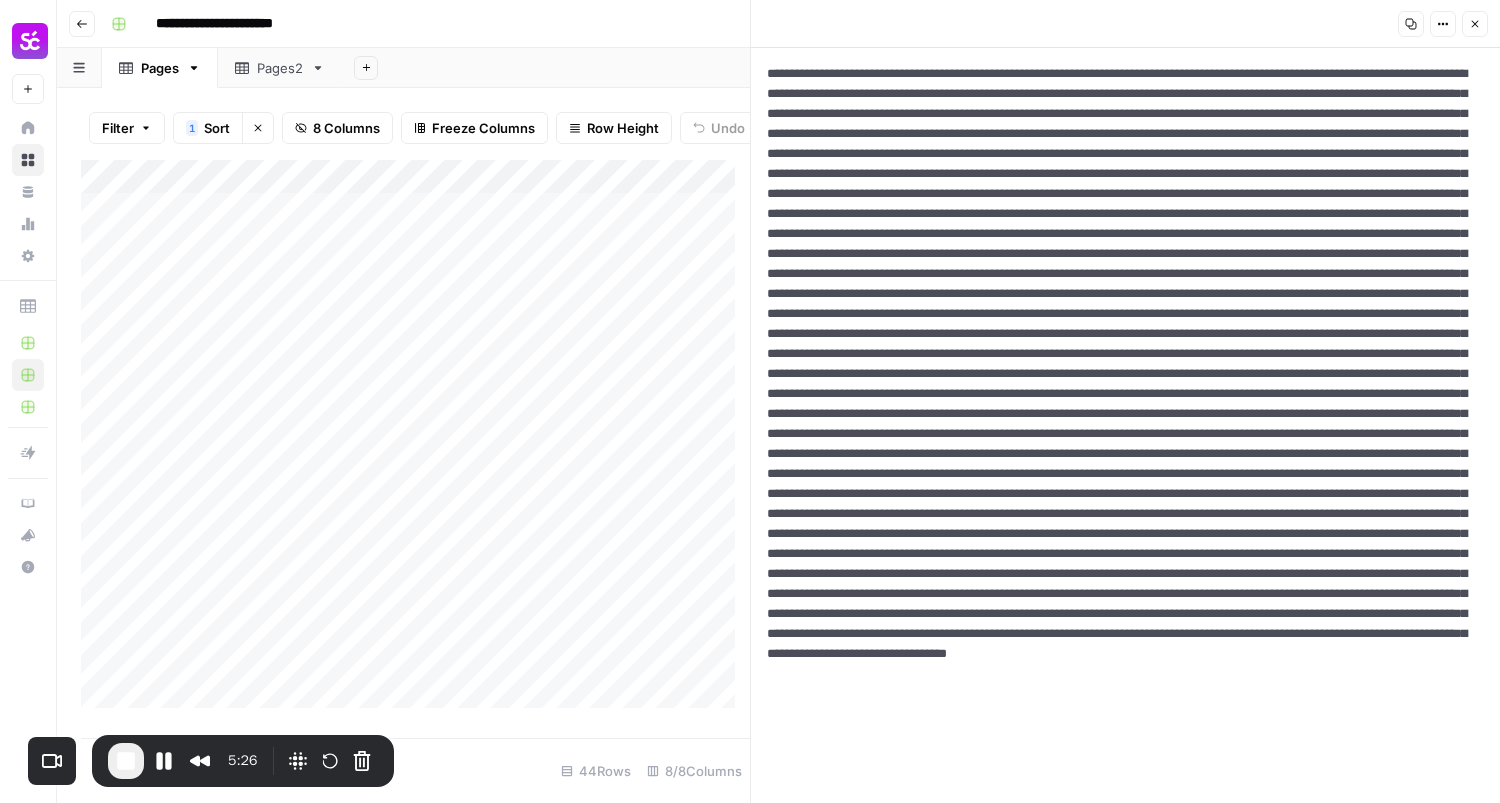 click at bounding box center [1118, 544] 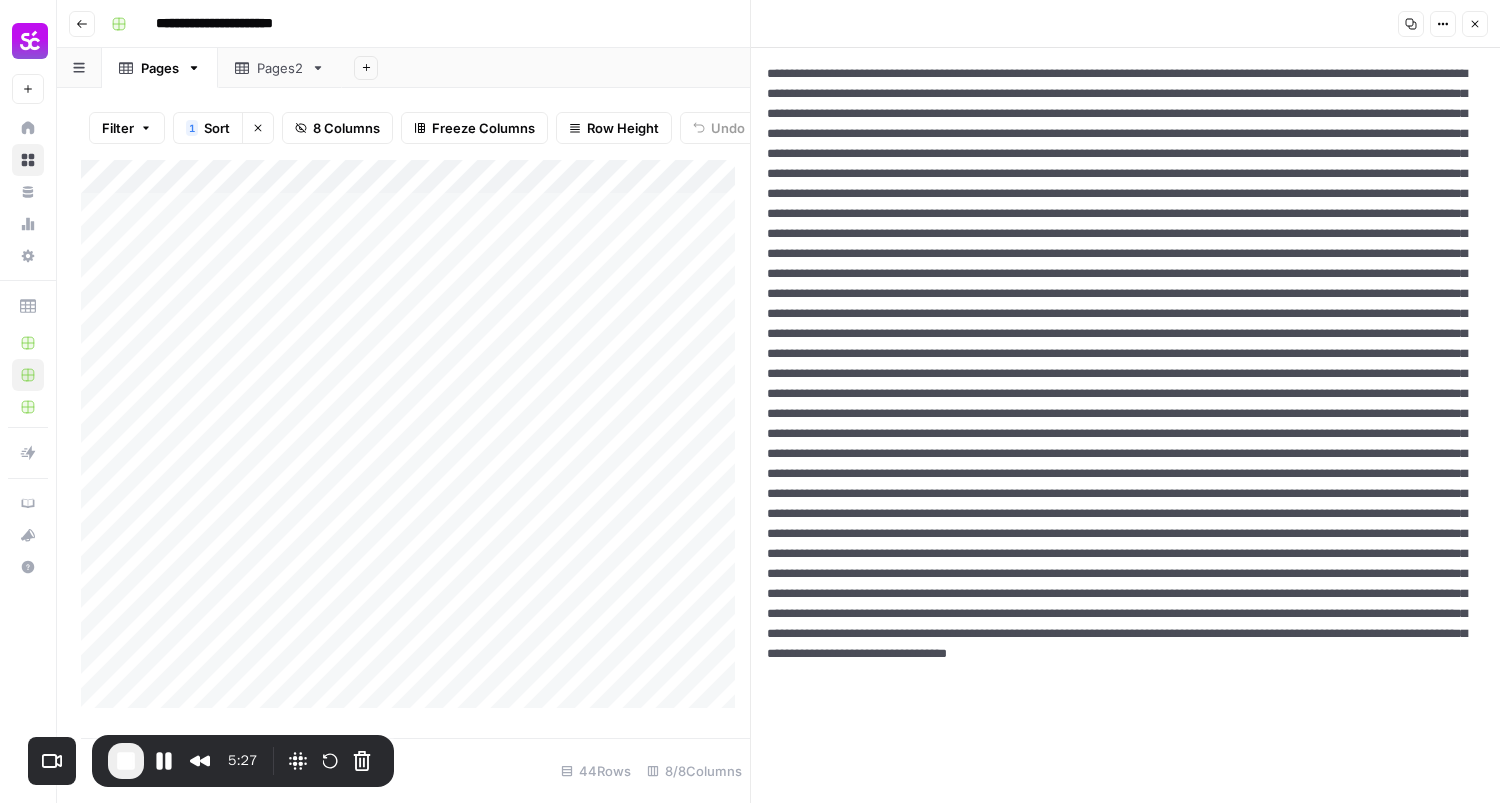 click at bounding box center [1118, 544] 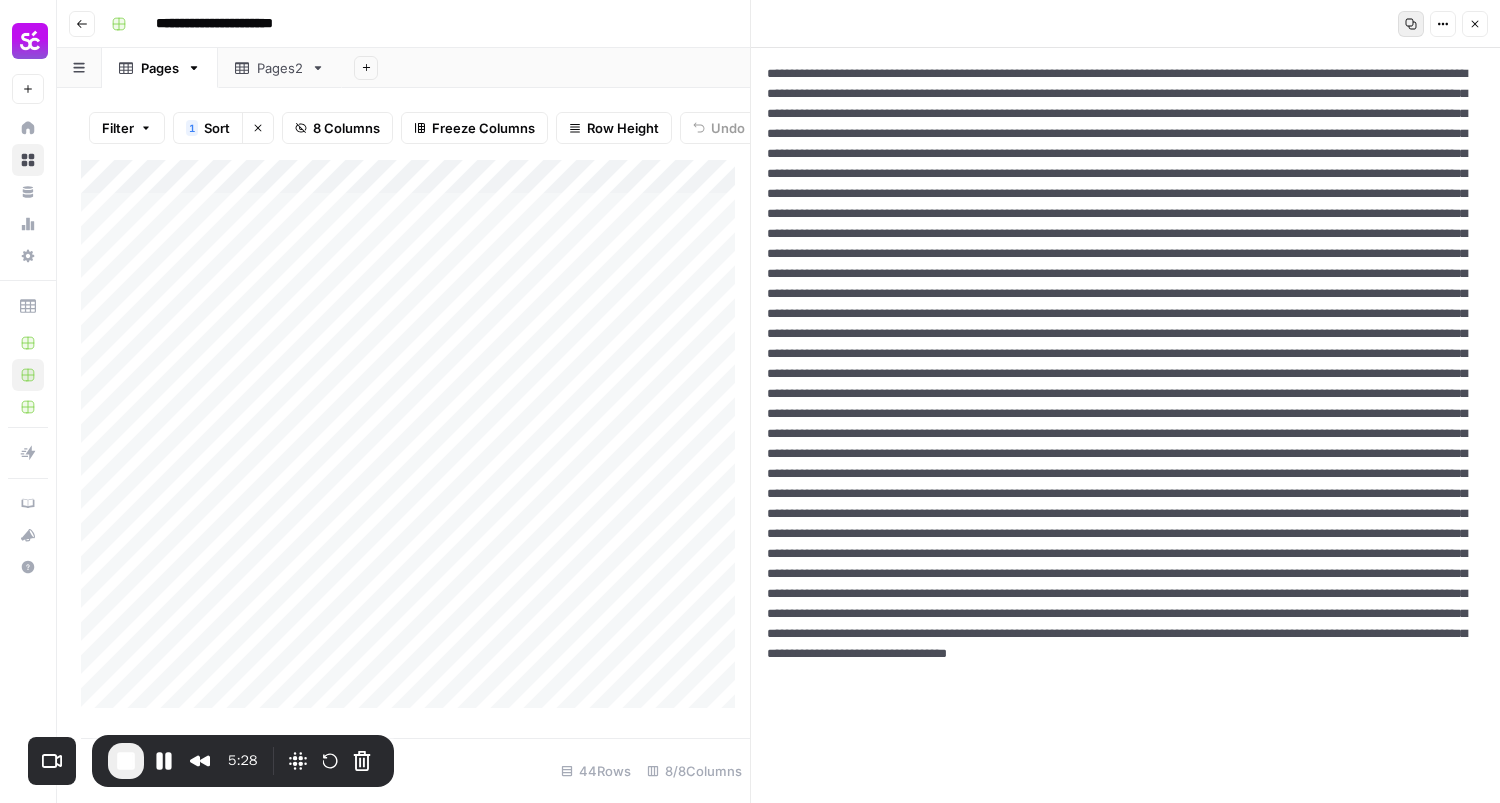 click 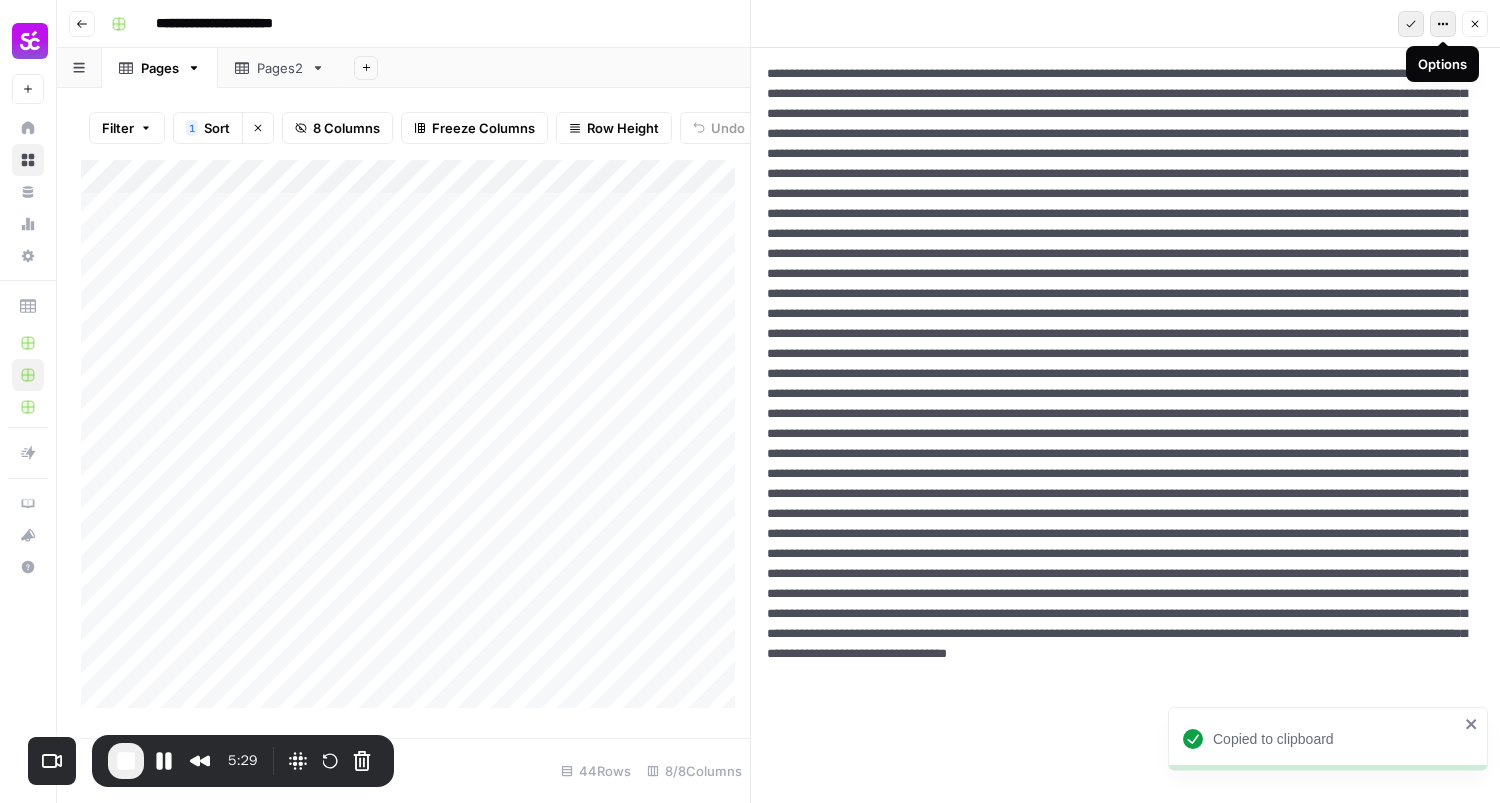 click on "Options" at bounding box center [1443, 24] 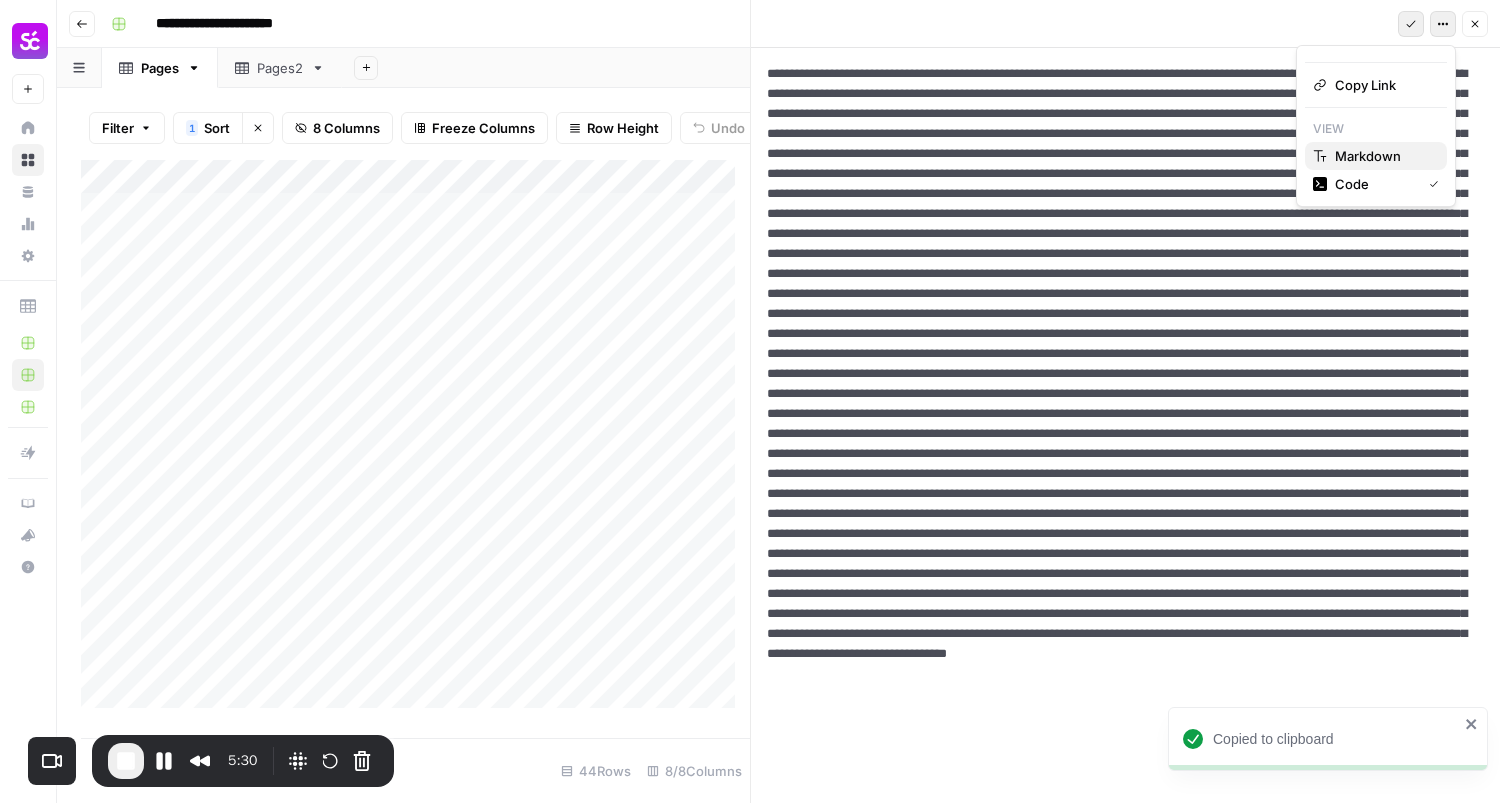 click on "Markdown" at bounding box center (1368, 156) 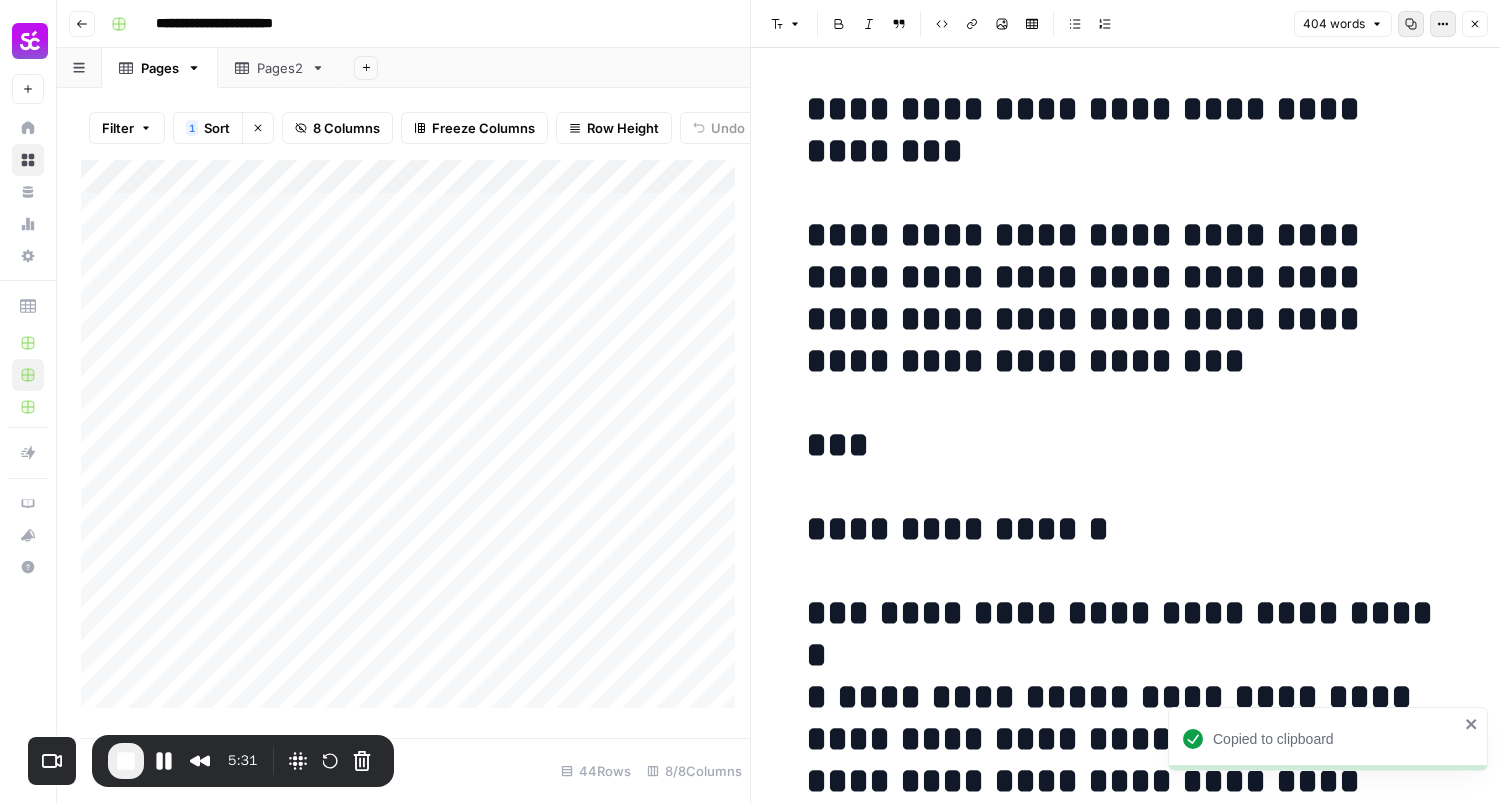 click 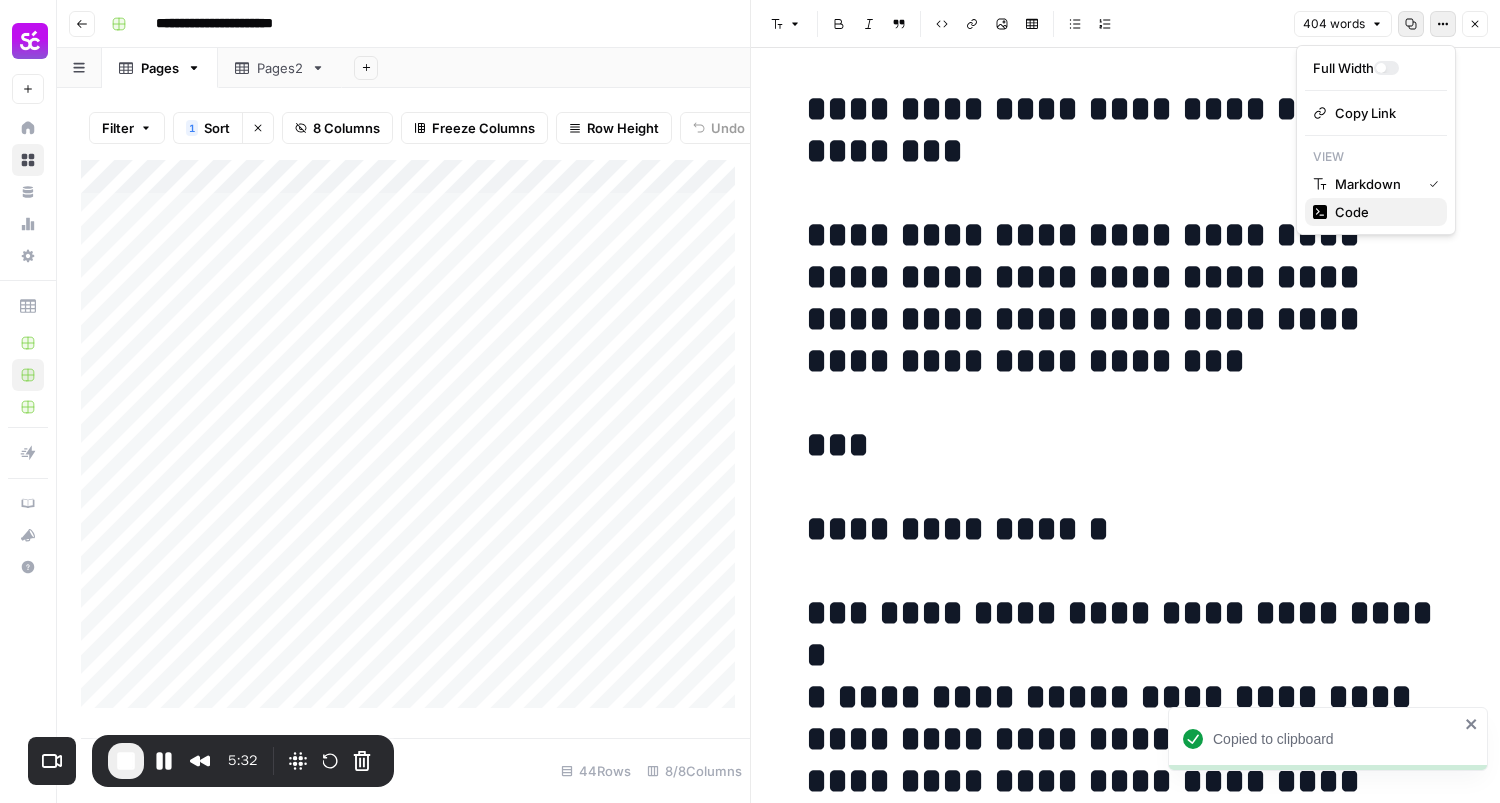 click on "Code" at bounding box center [1376, 212] 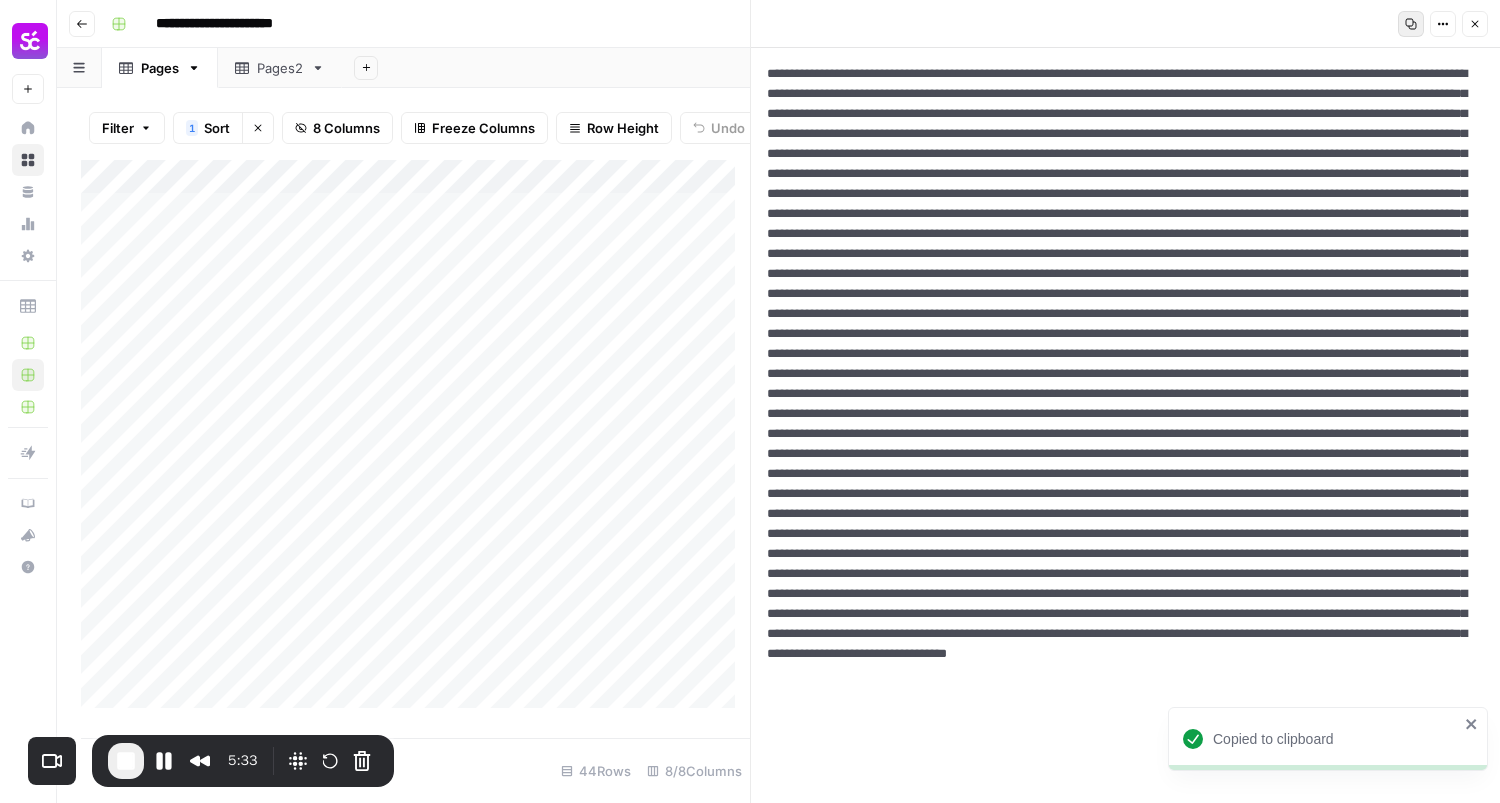 click at bounding box center (1118, 544) 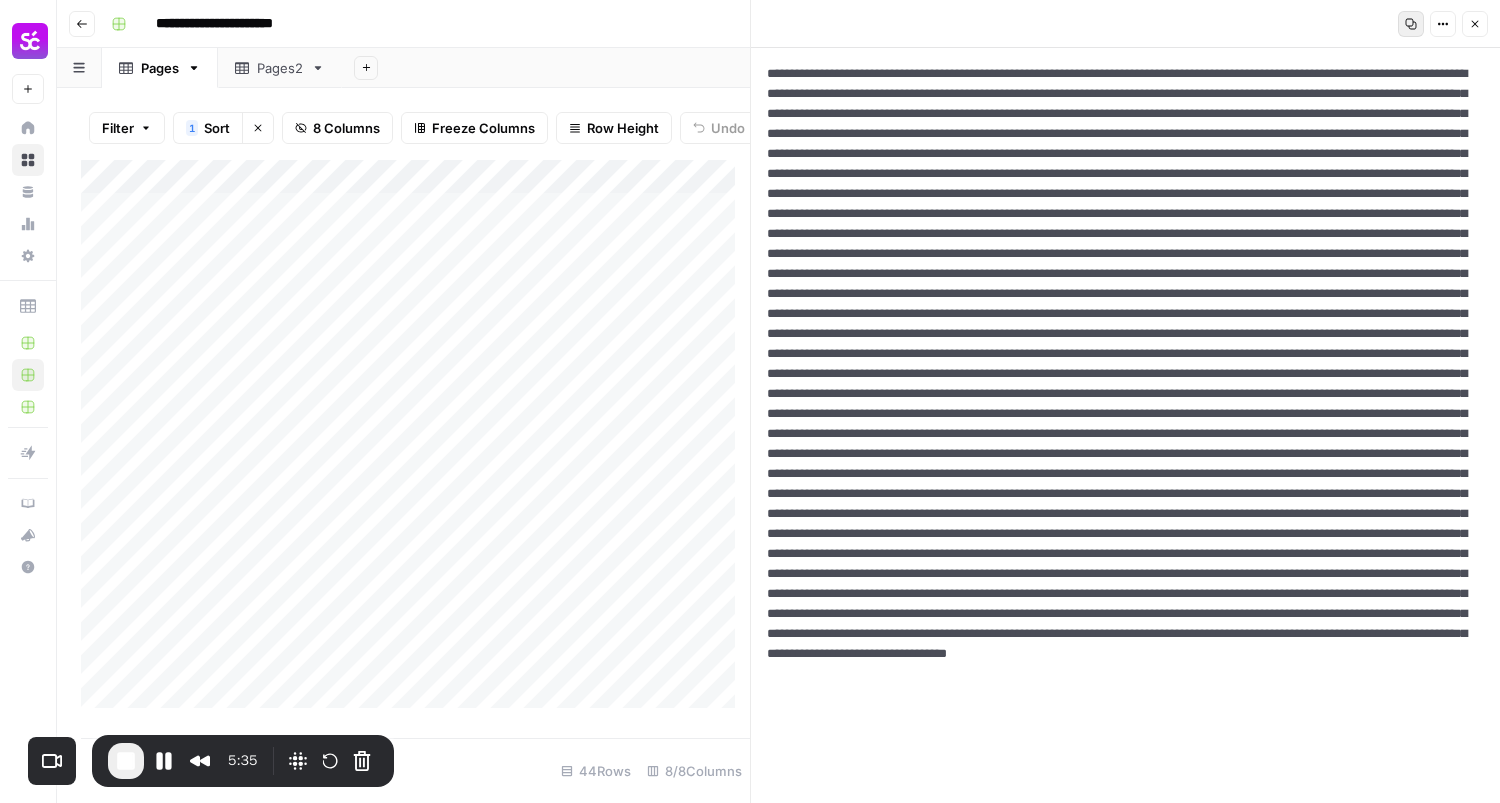 click on "Copy" at bounding box center (1411, 24) 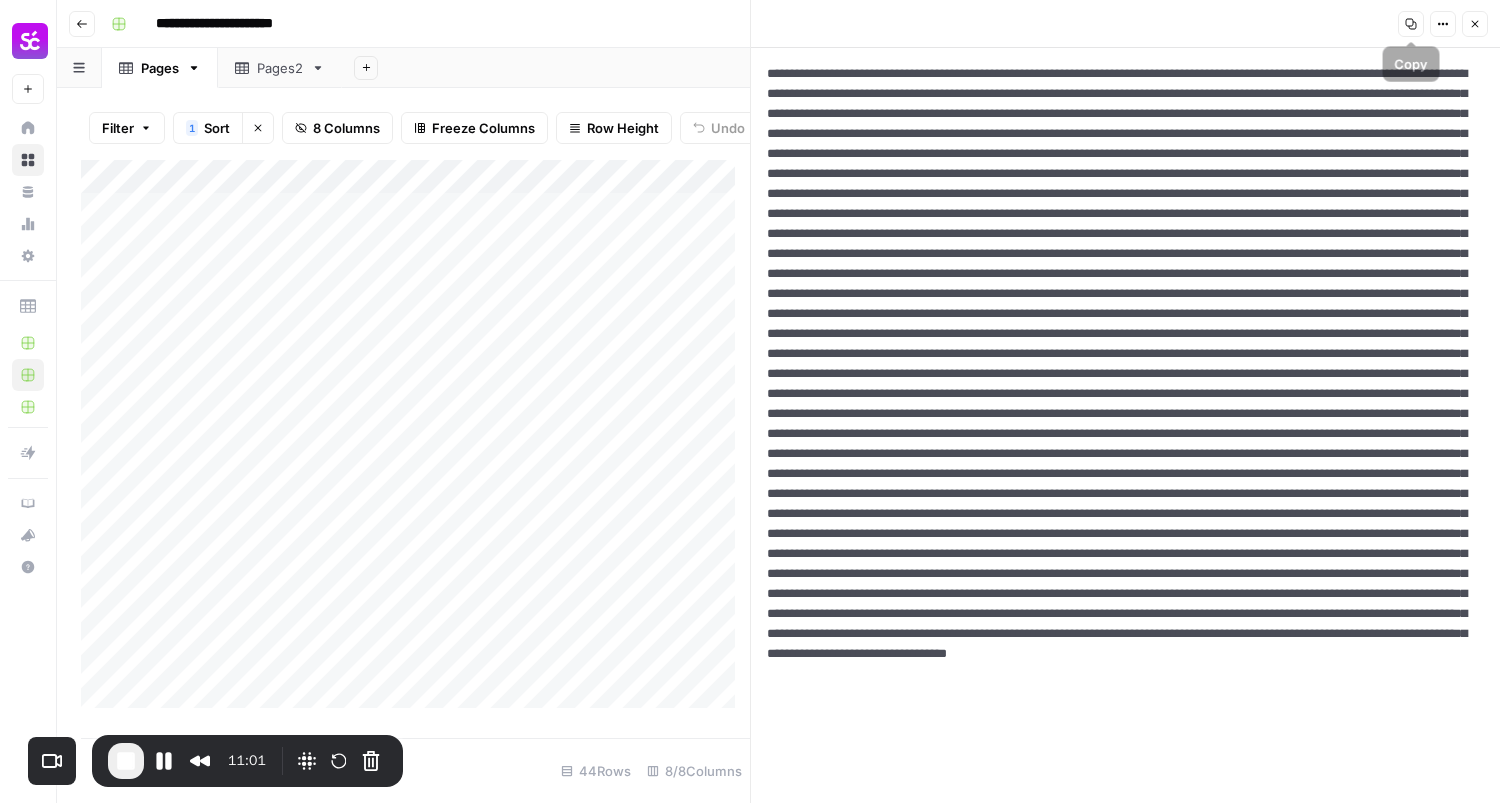 click 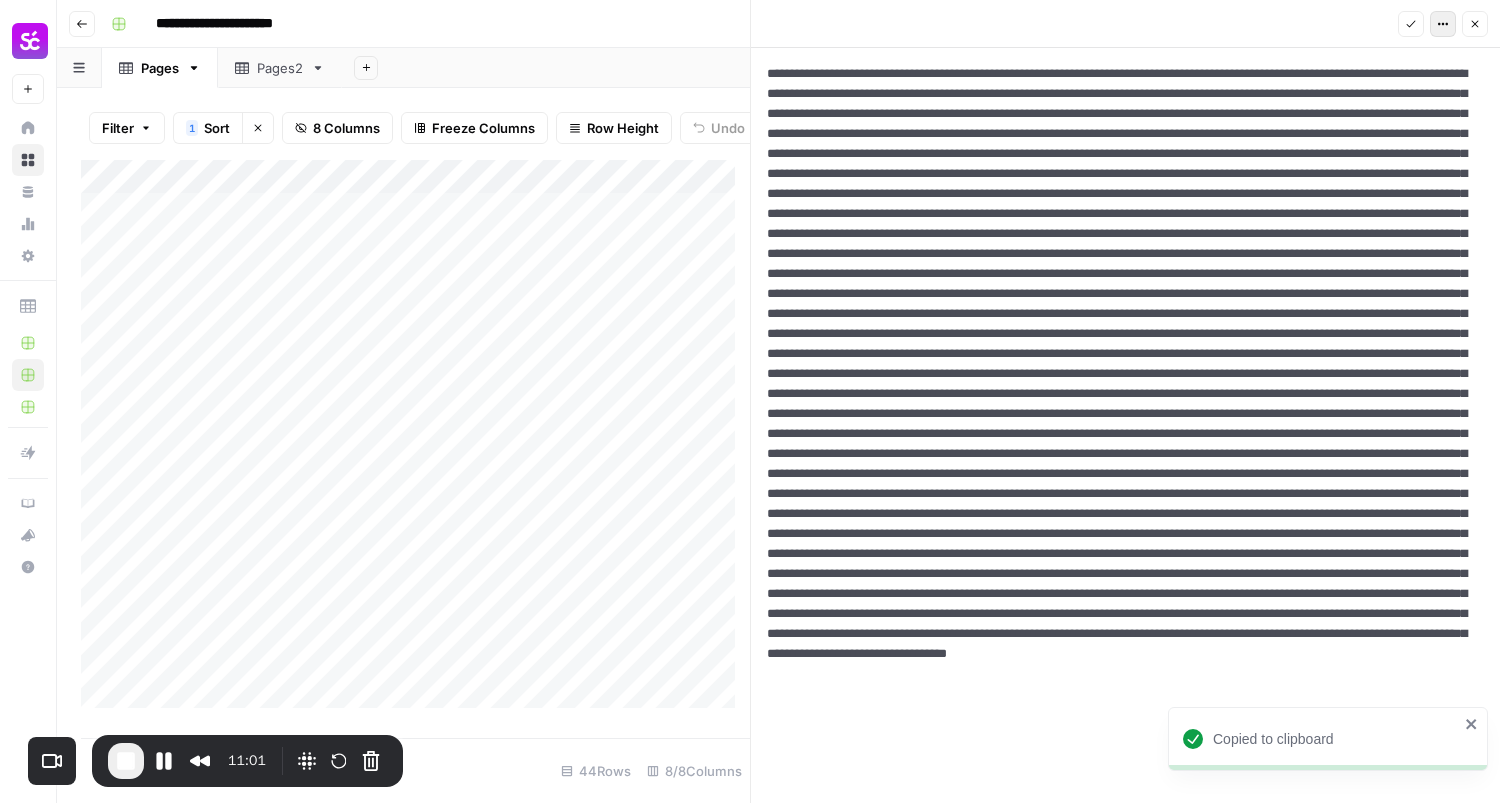 click 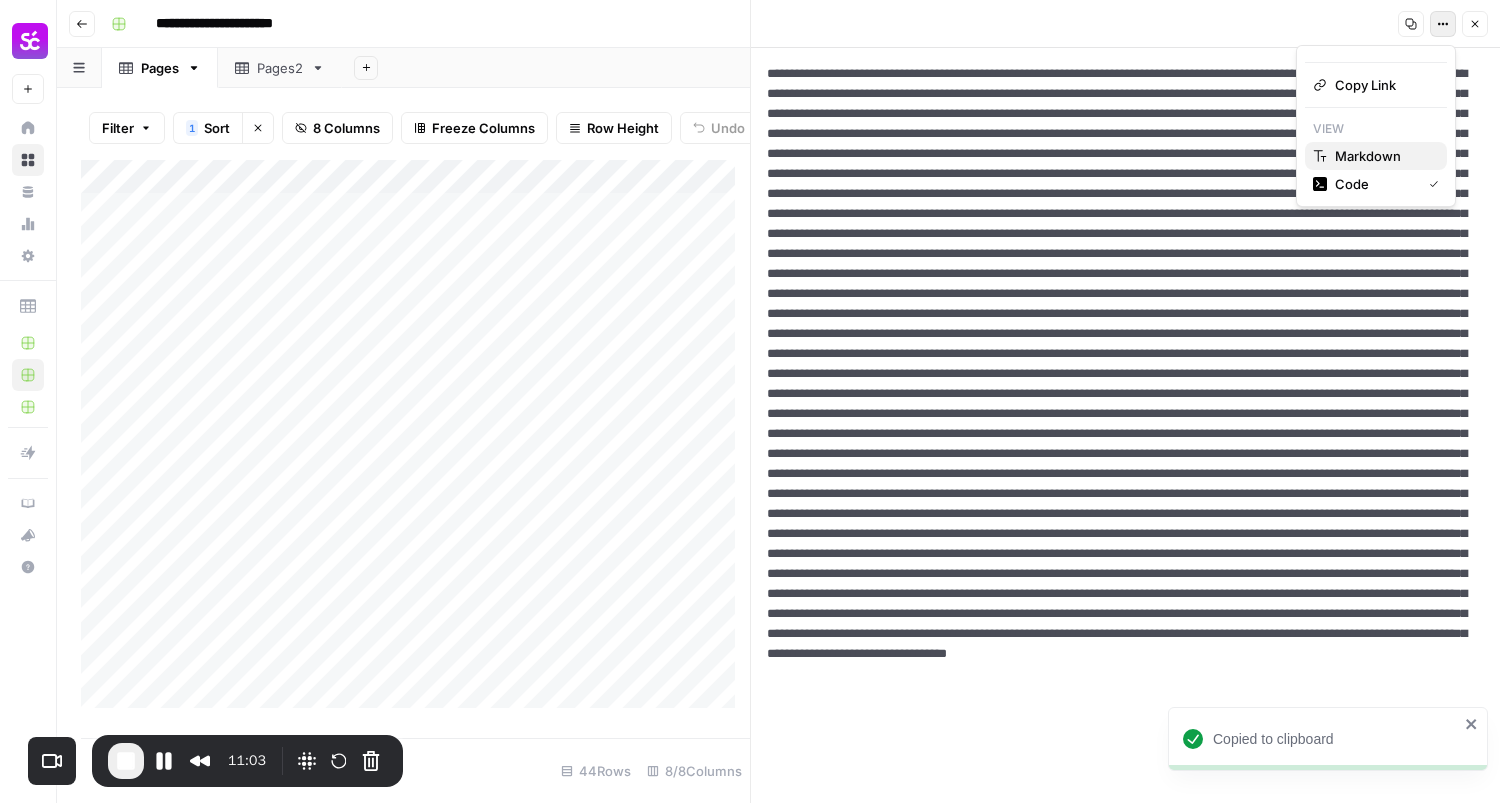click on "Markdown" at bounding box center [1368, 156] 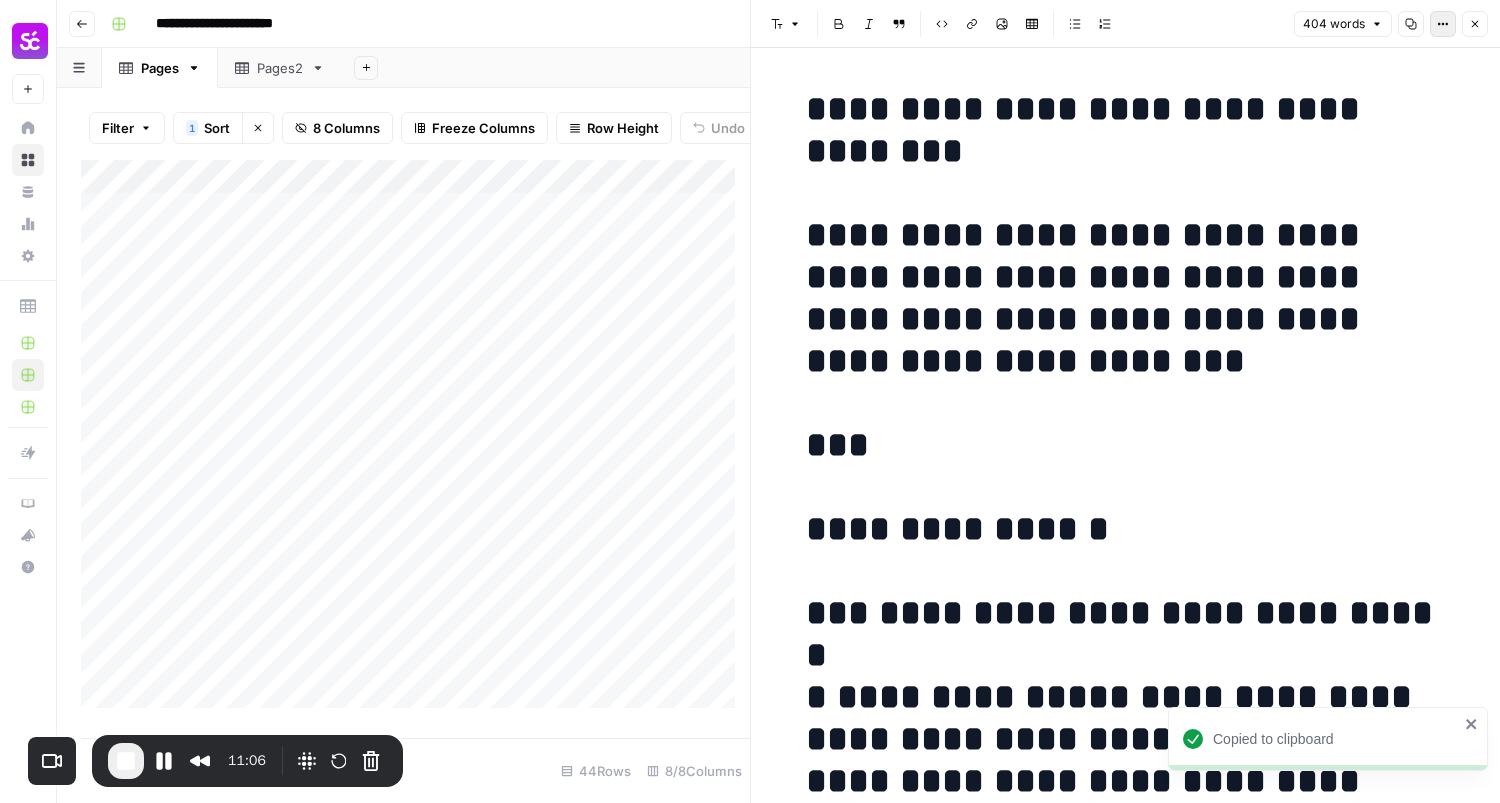 click on "Options" at bounding box center (1443, 24) 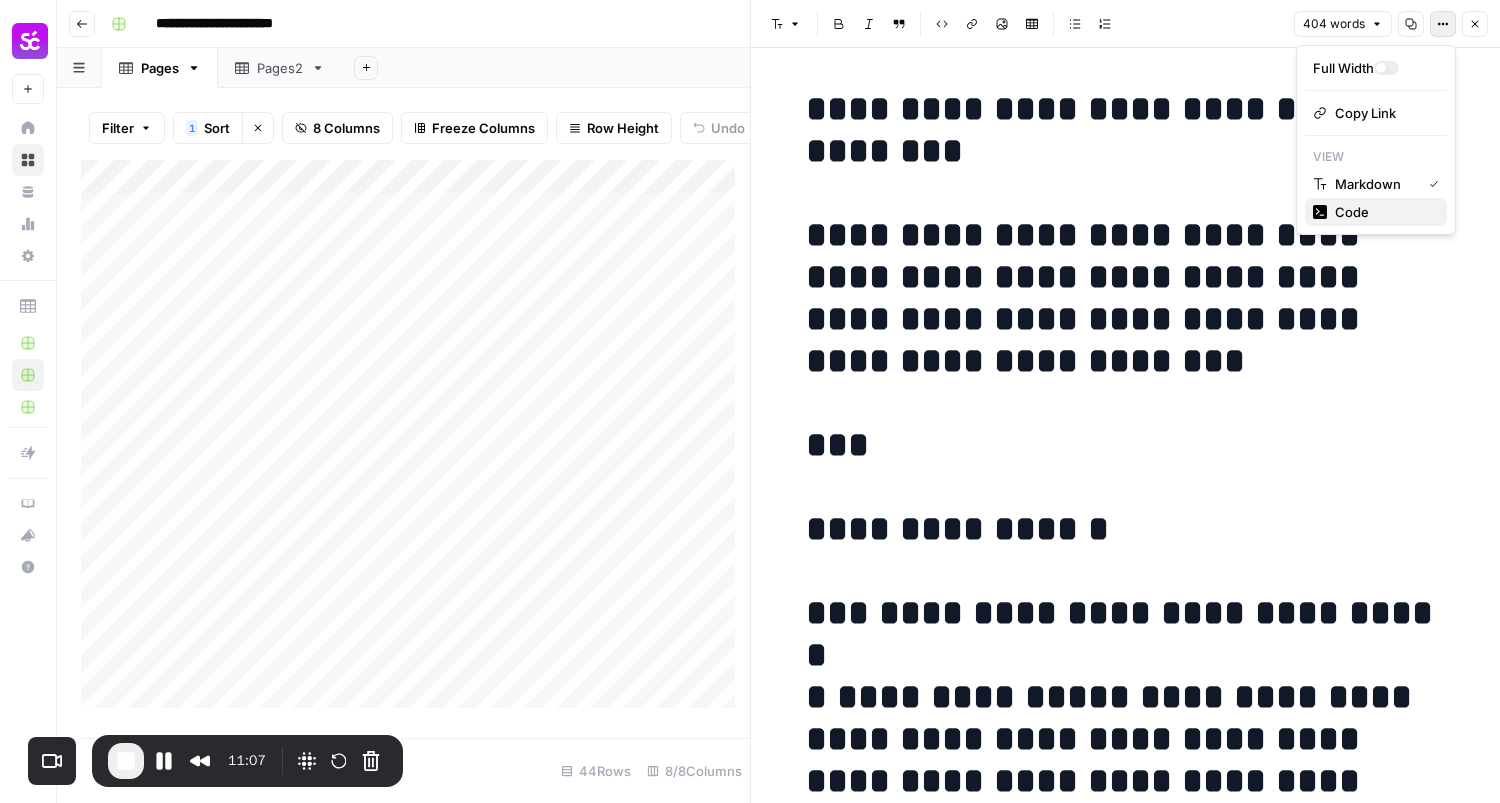 click on "Code" at bounding box center [1376, 212] 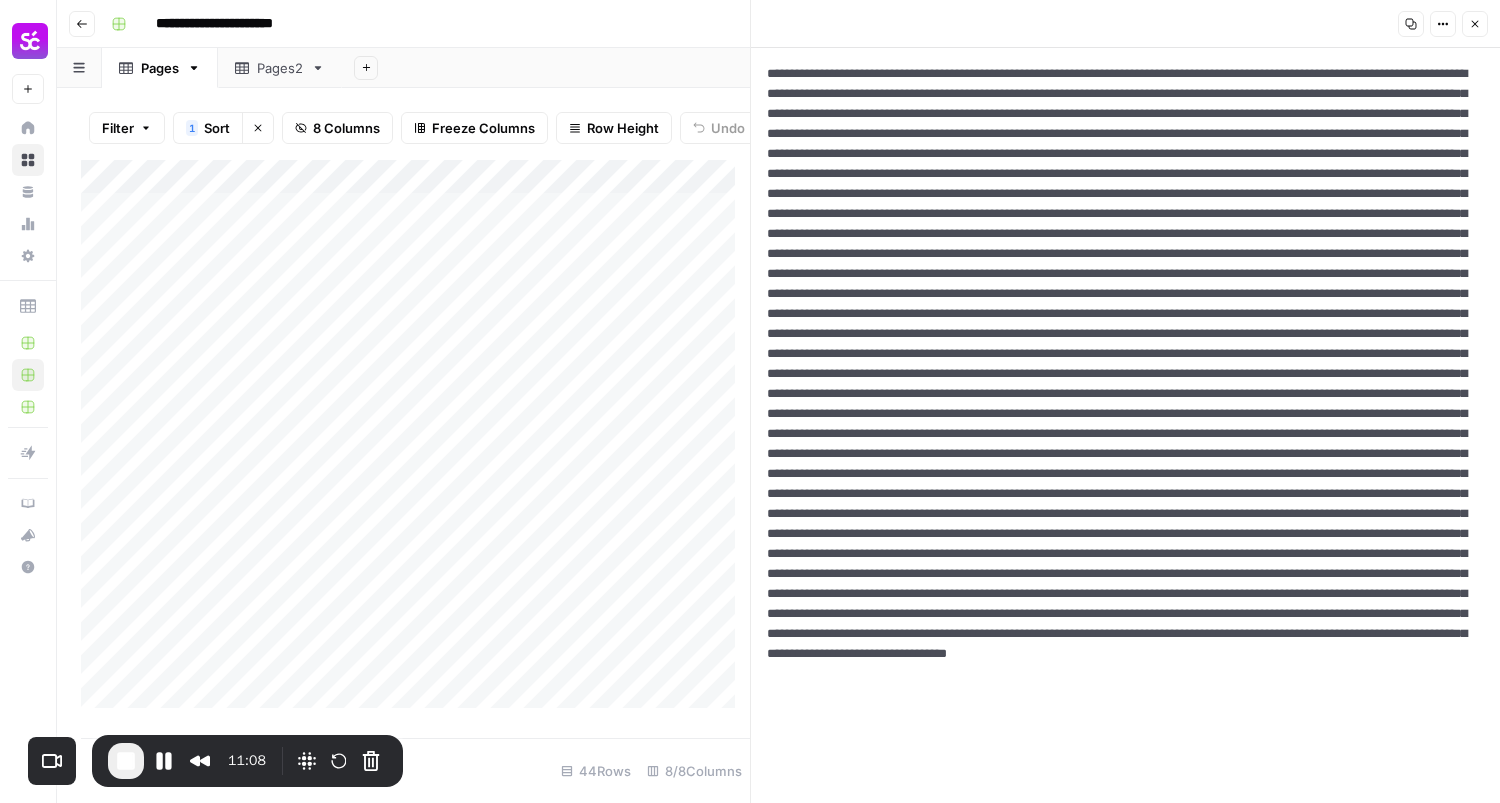 click at bounding box center (1118, 544) 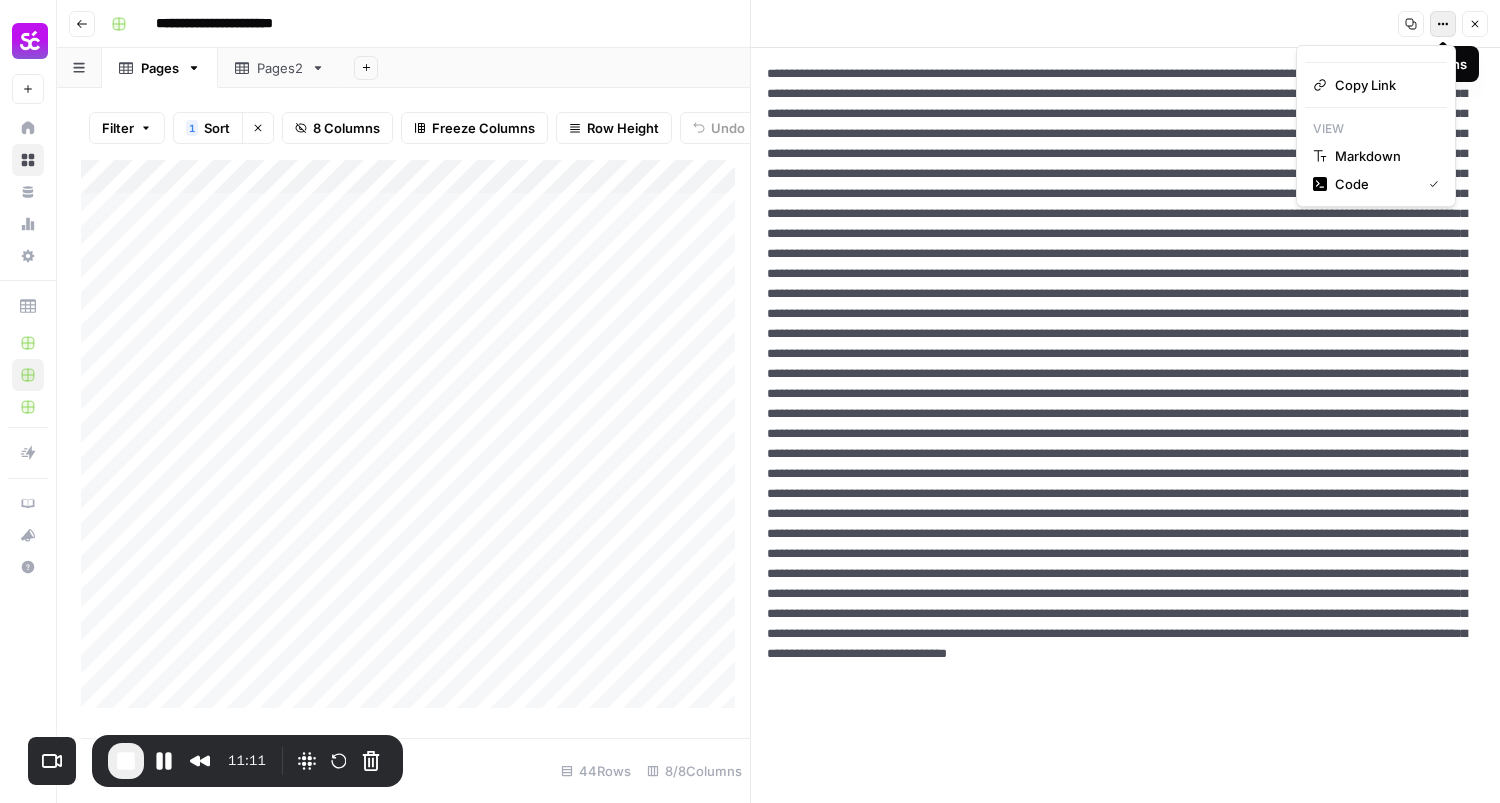 click 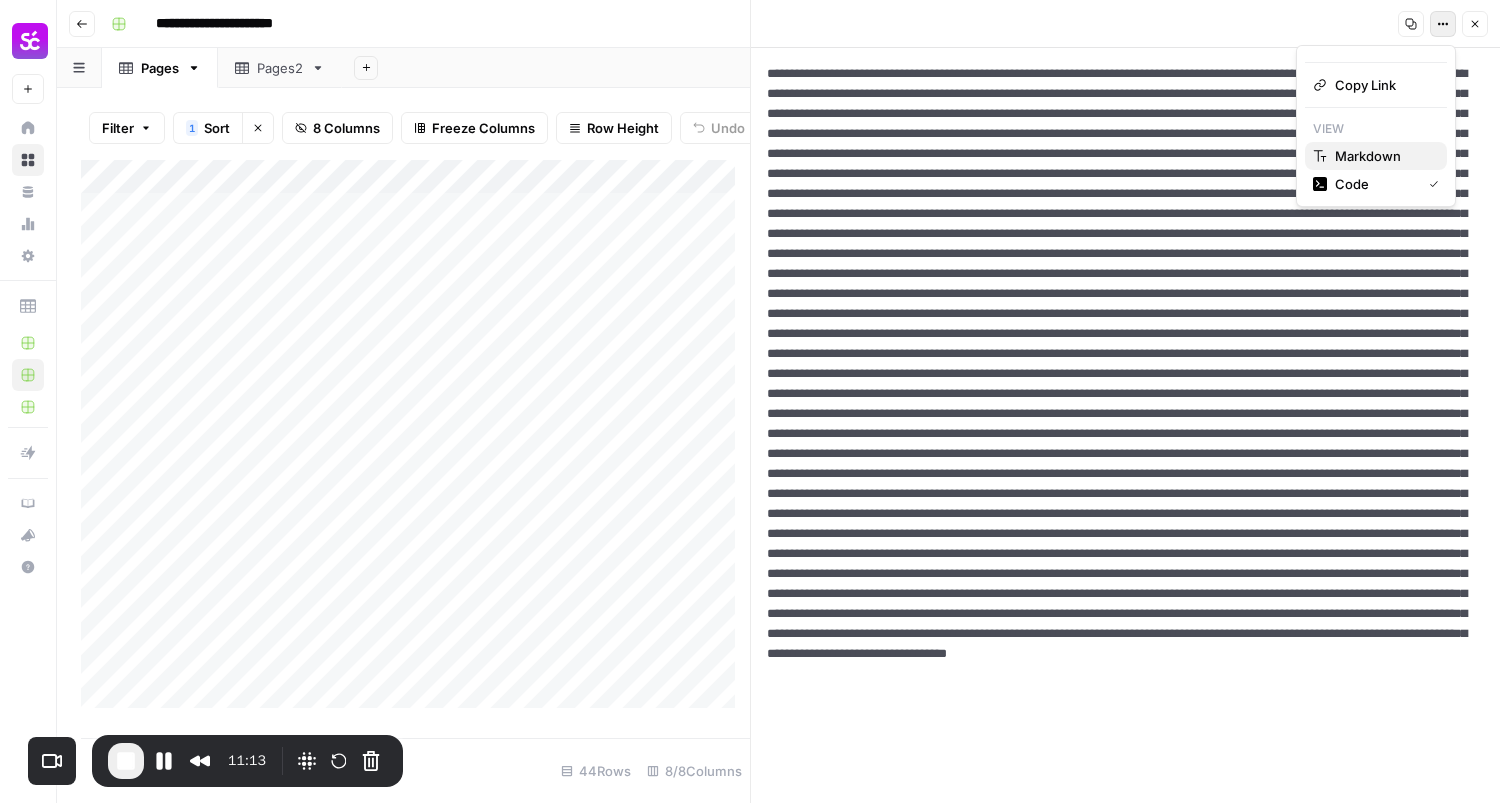 click on "Markdown" at bounding box center [1368, 156] 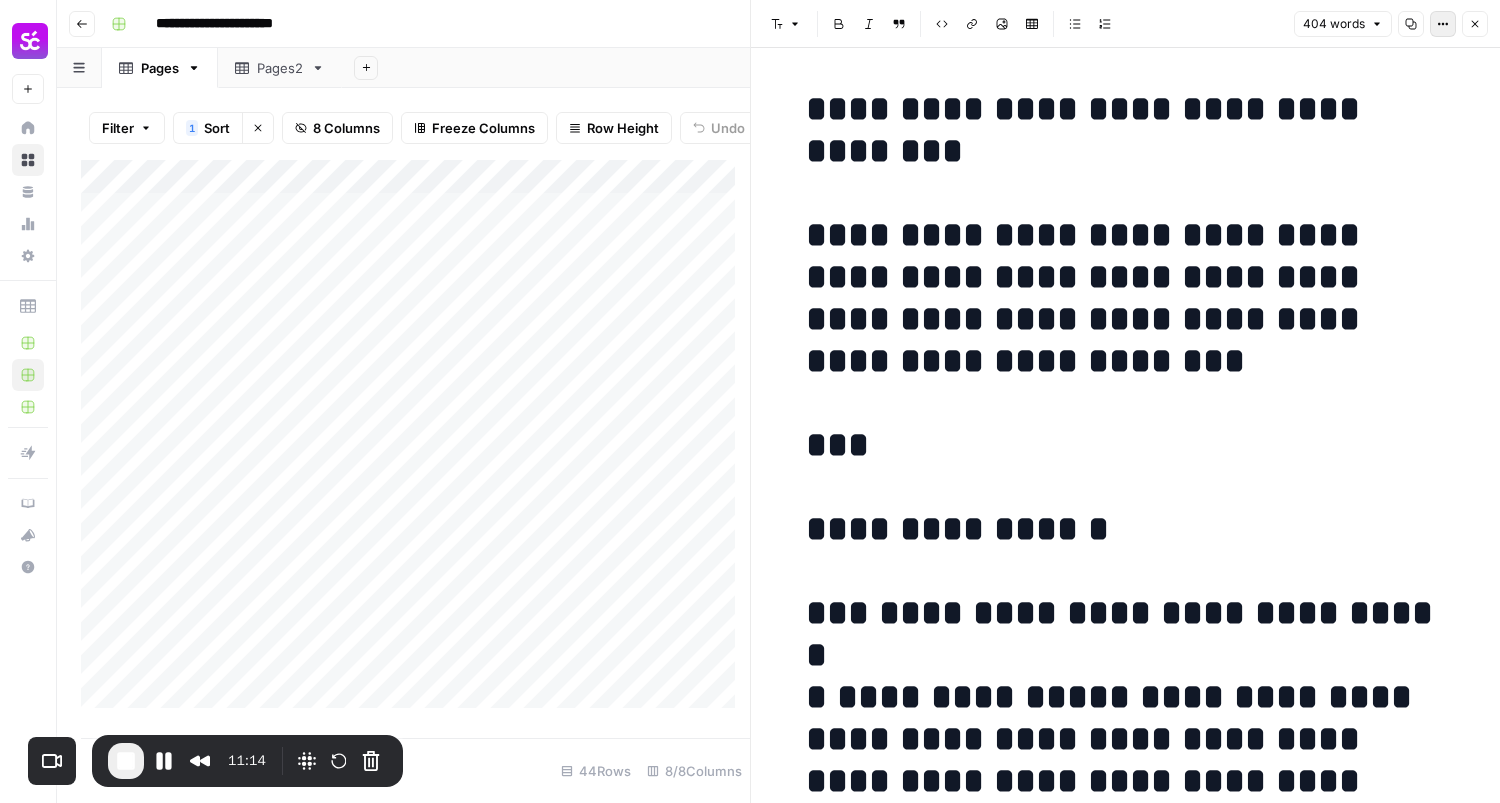 click on "Options" at bounding box center (1443, 24) 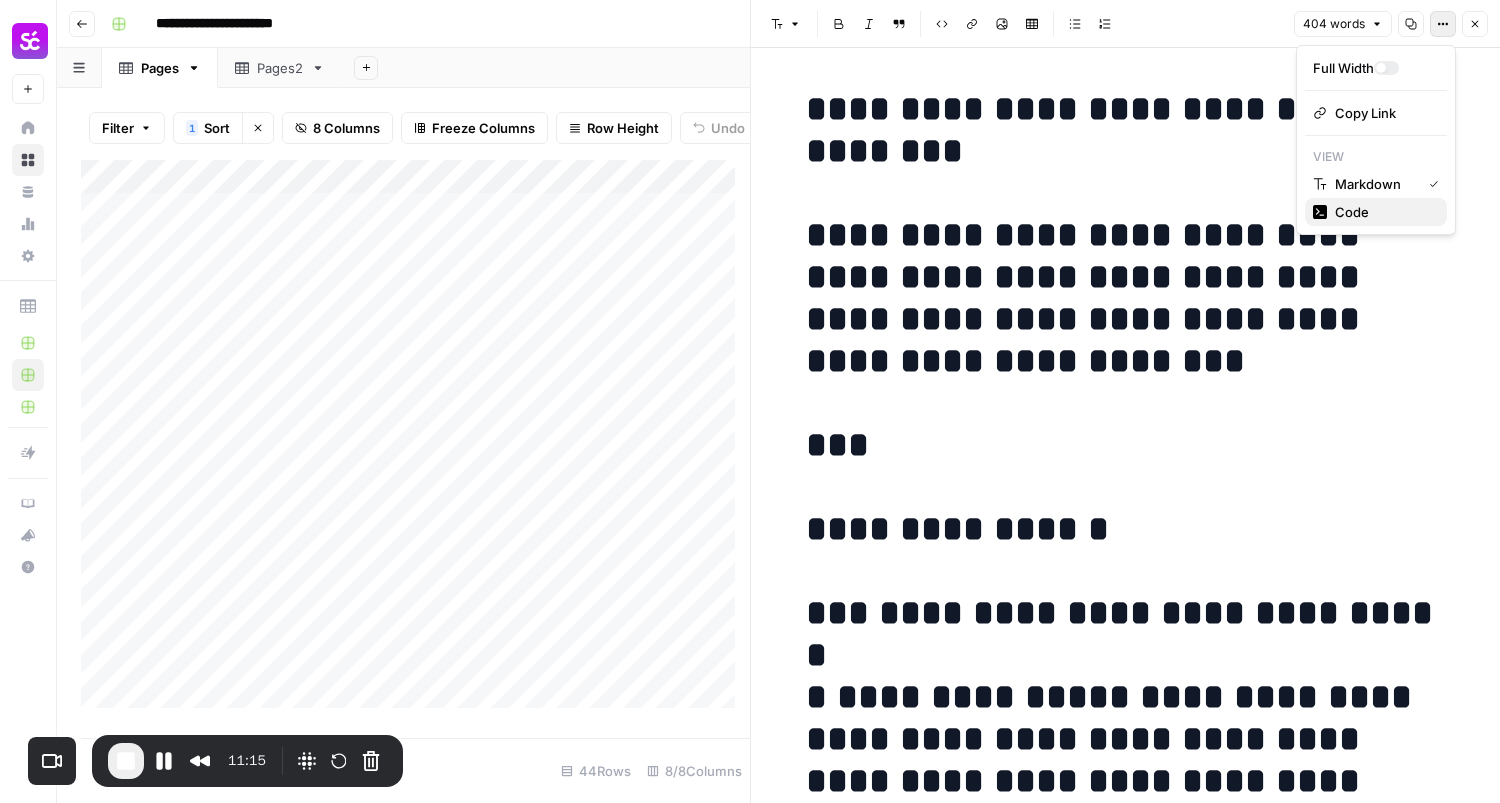 click on "Code" at bounding box center (1376, 212) 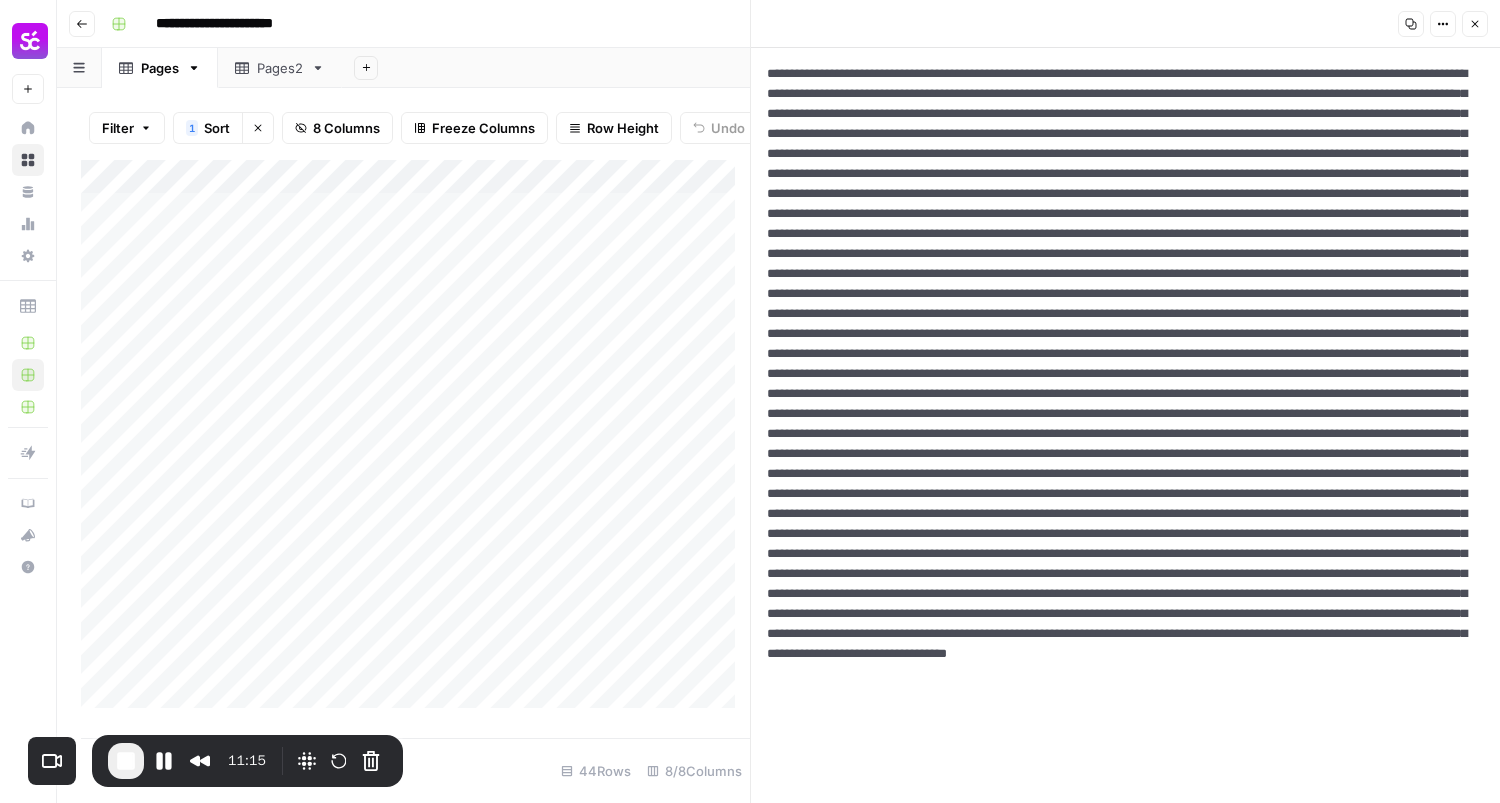 click at bounding box center [1118, 544] 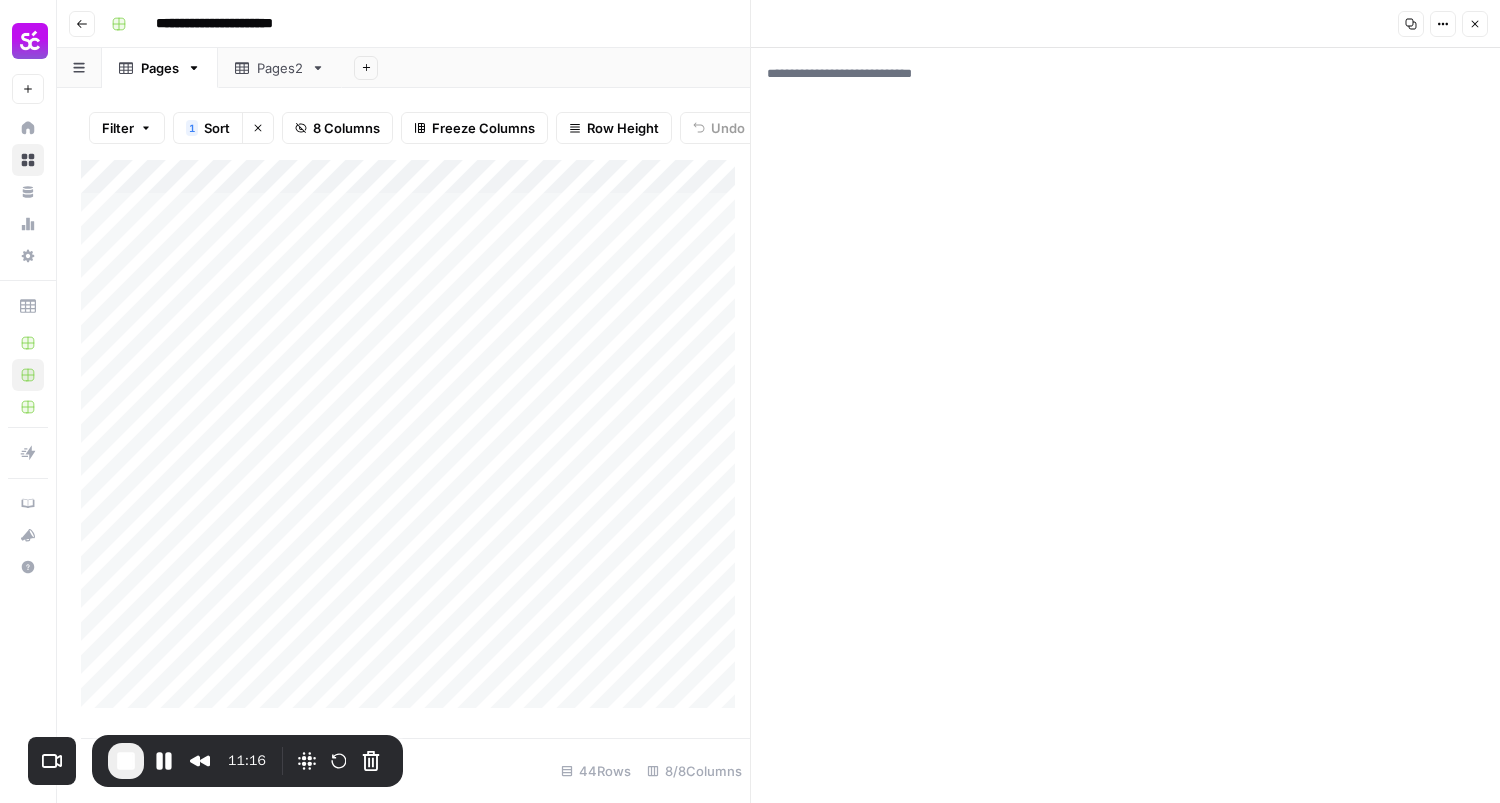 paste on "**********" 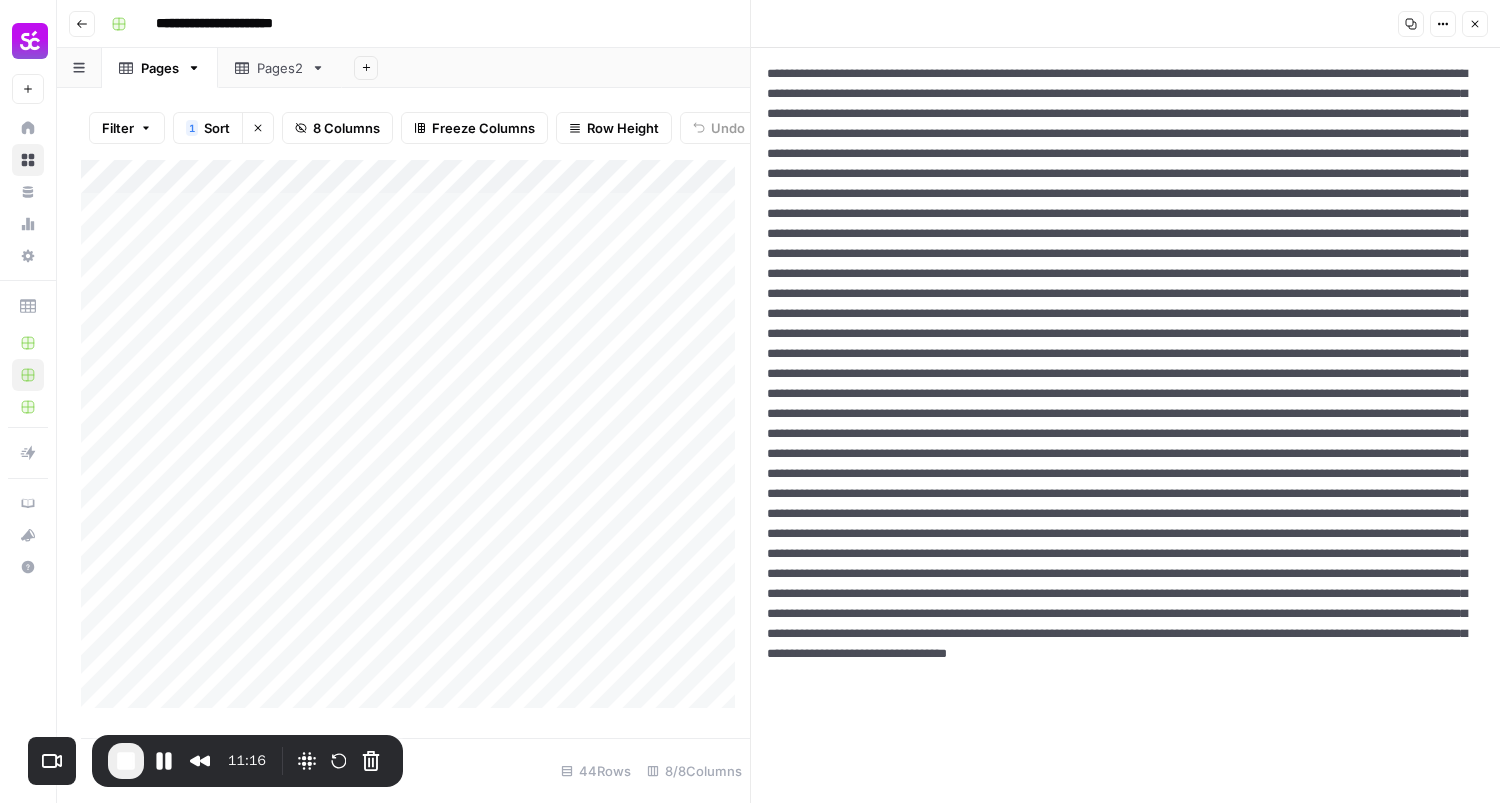 scroll, scrollTop: 61, scrollLeft: 0, axis: vertical 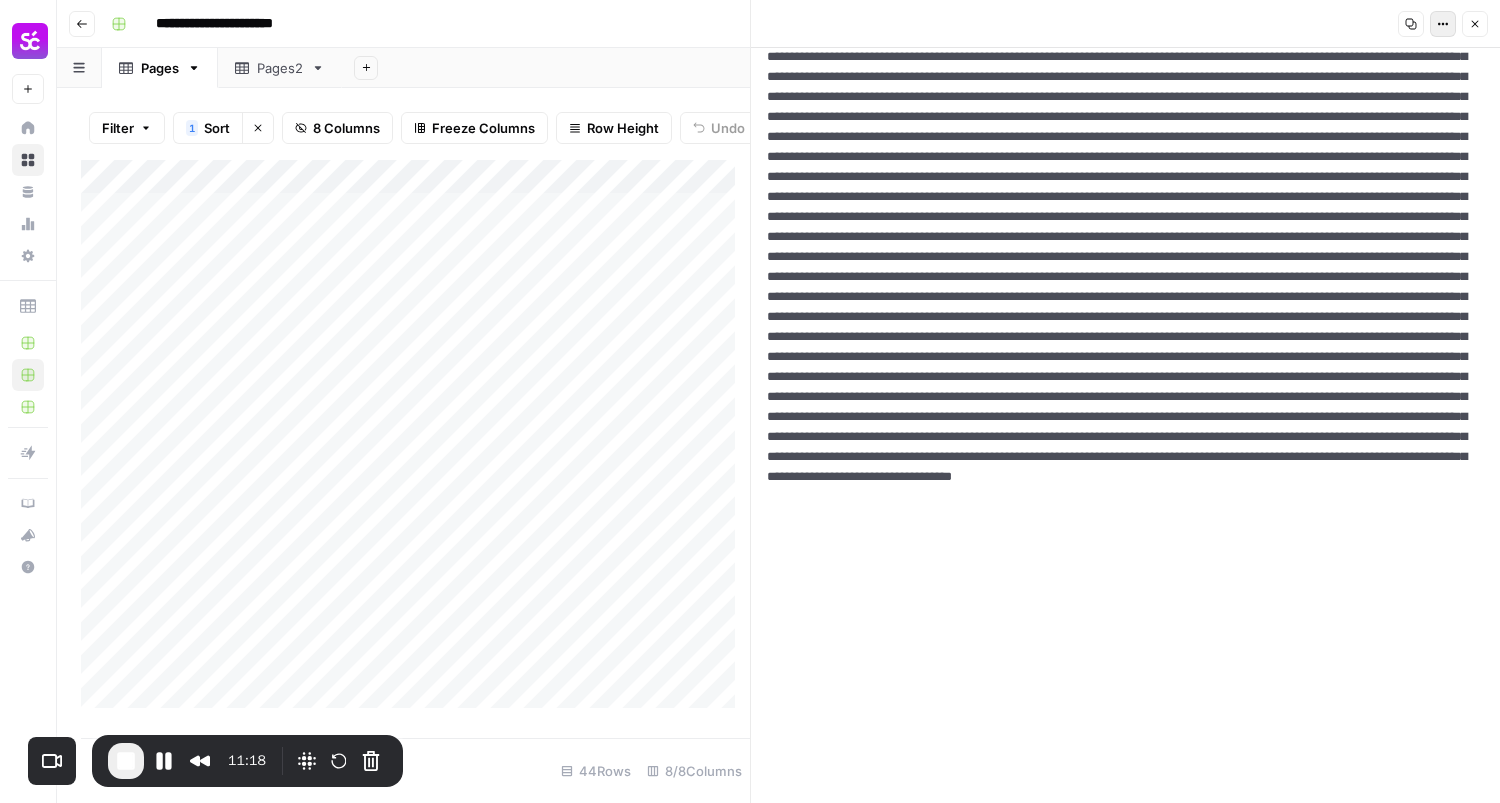 type on "**********" 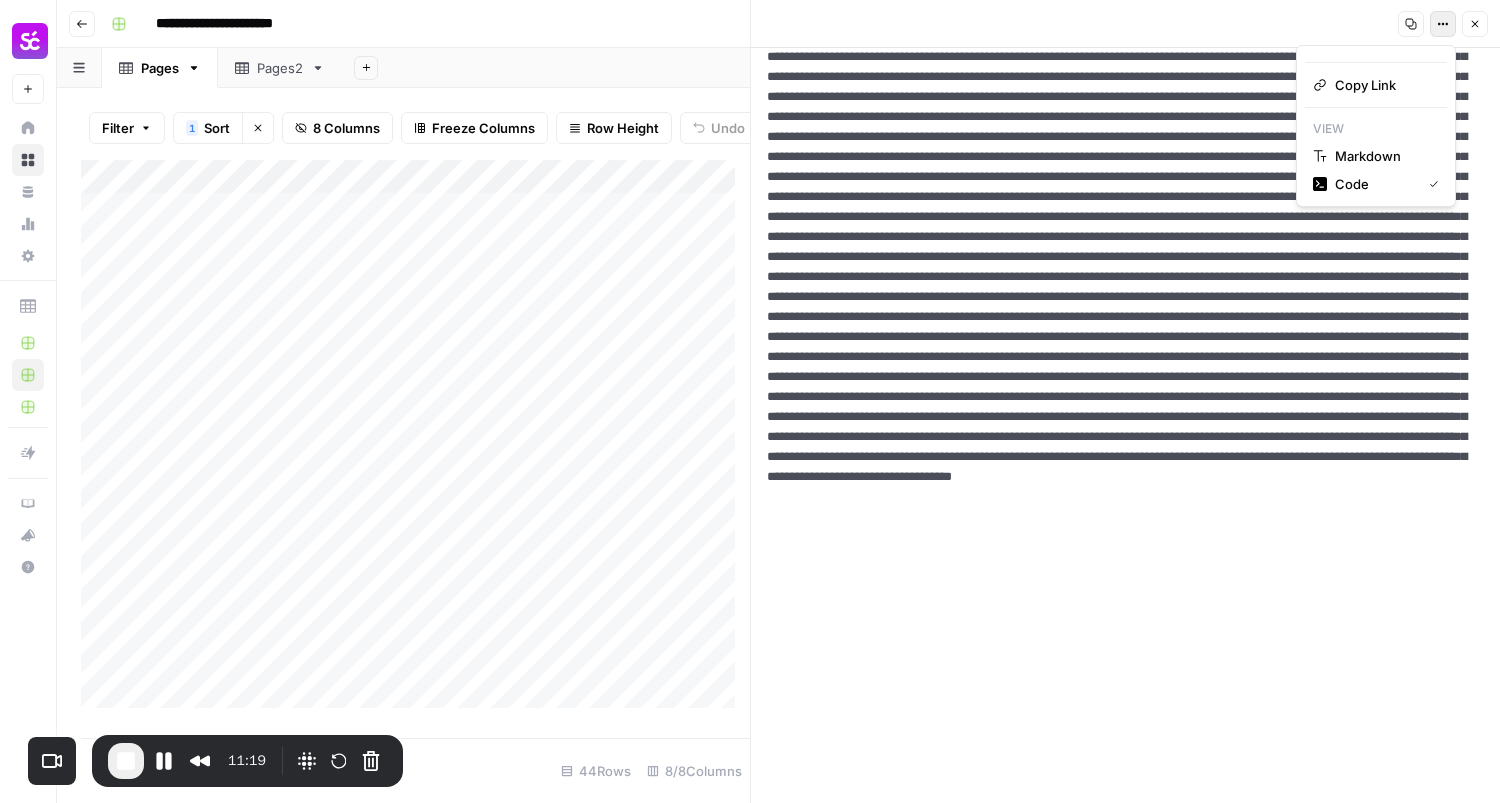 click on "View" at bounding box center (1376, 129) 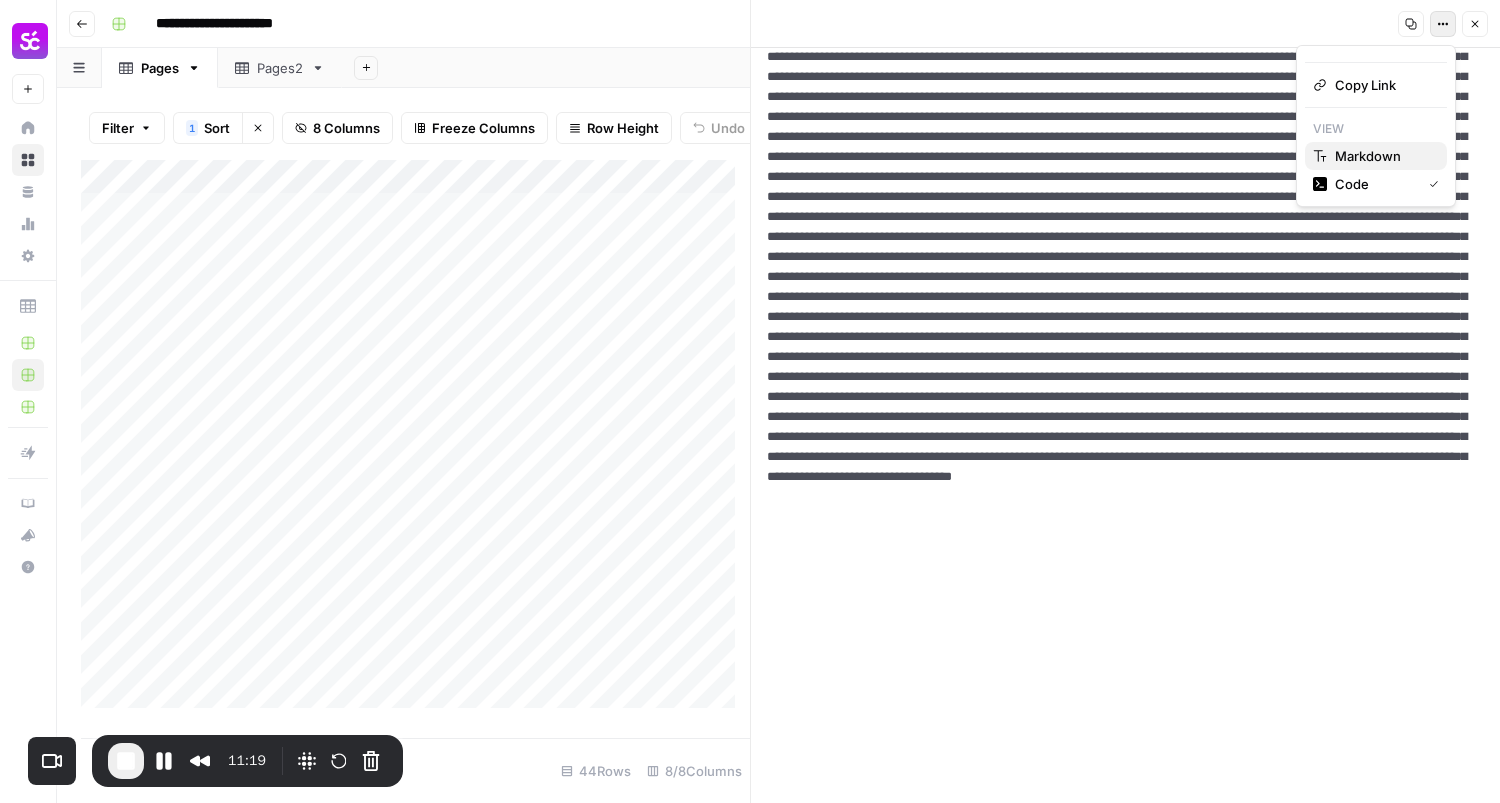 click on "Markdown" at bounding box center [1368, 156] 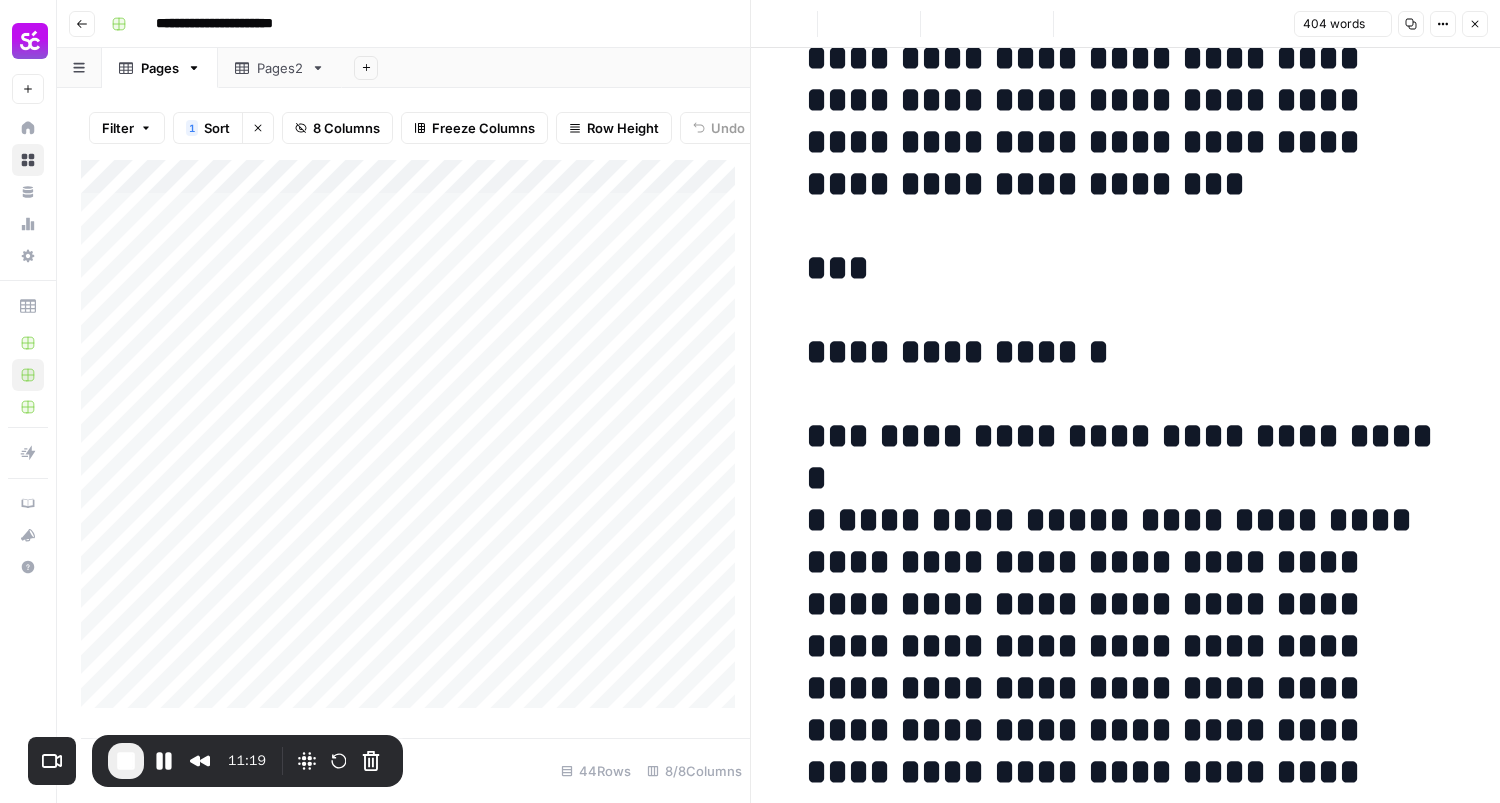 scroll, scrollTop: 0, scrollLeft: 0, axis: both 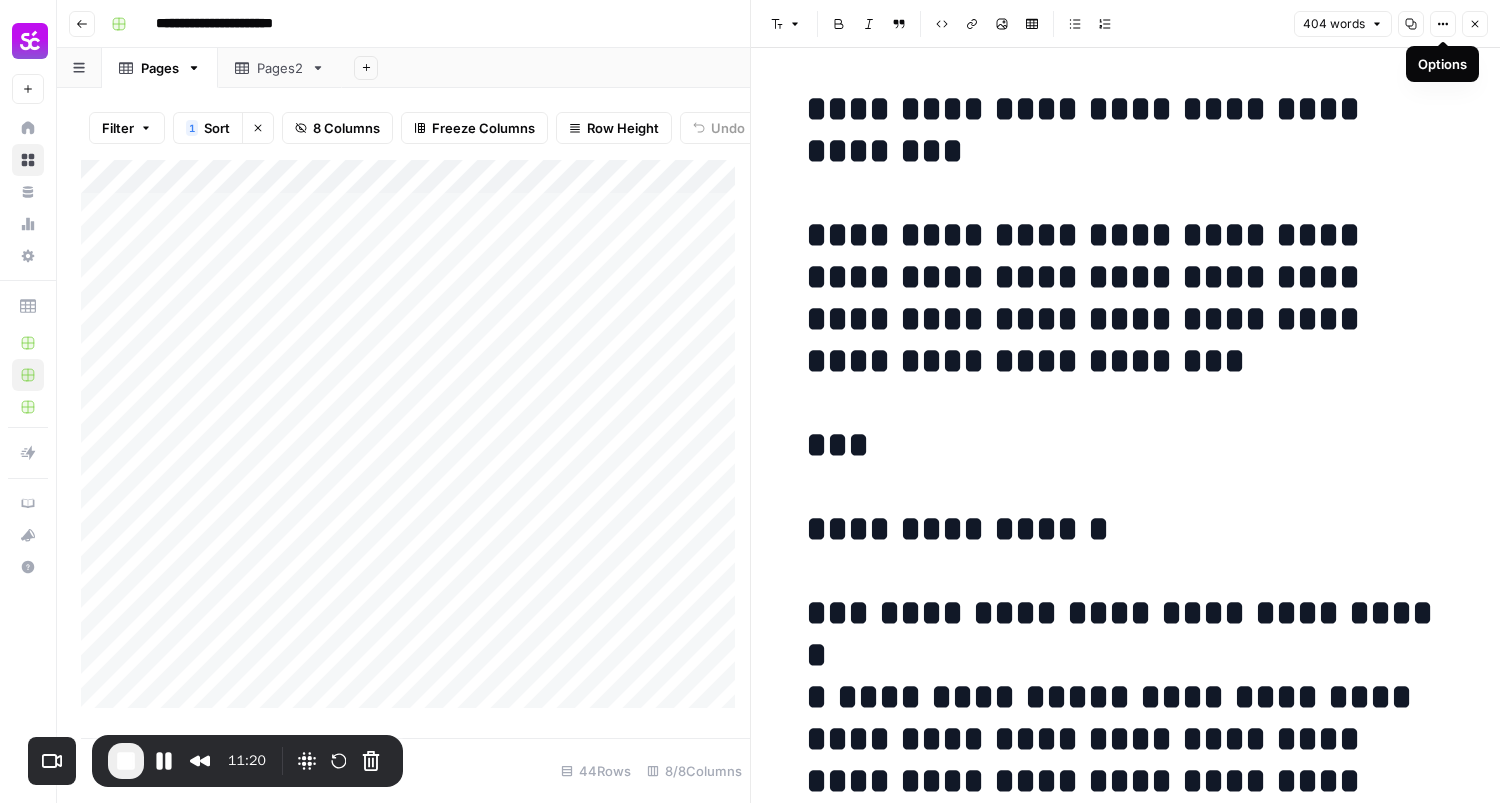 click on "**********" at bounding box center (1126, 4868) 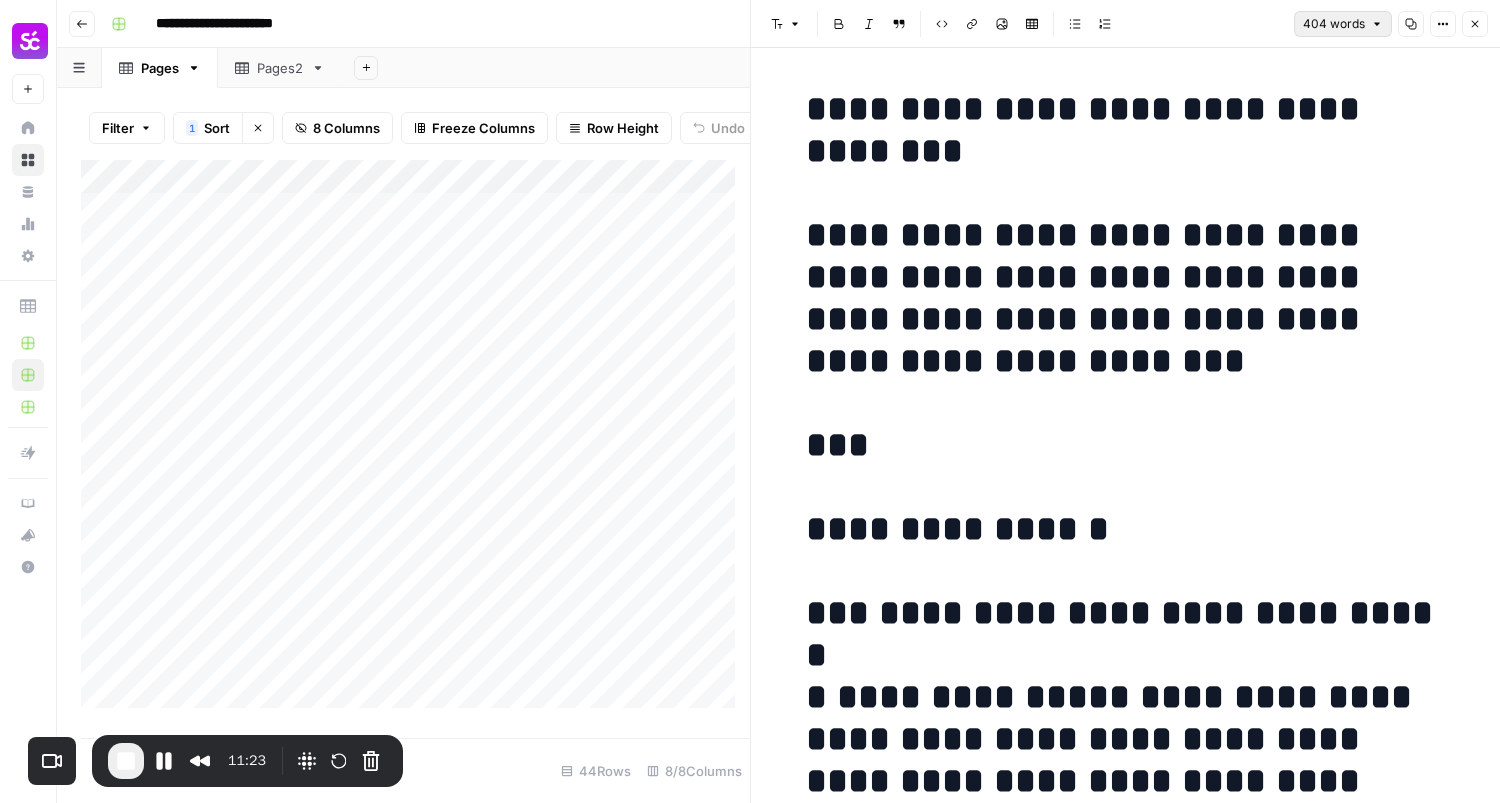 click on "404 words" at bounding box center [1343, 24] 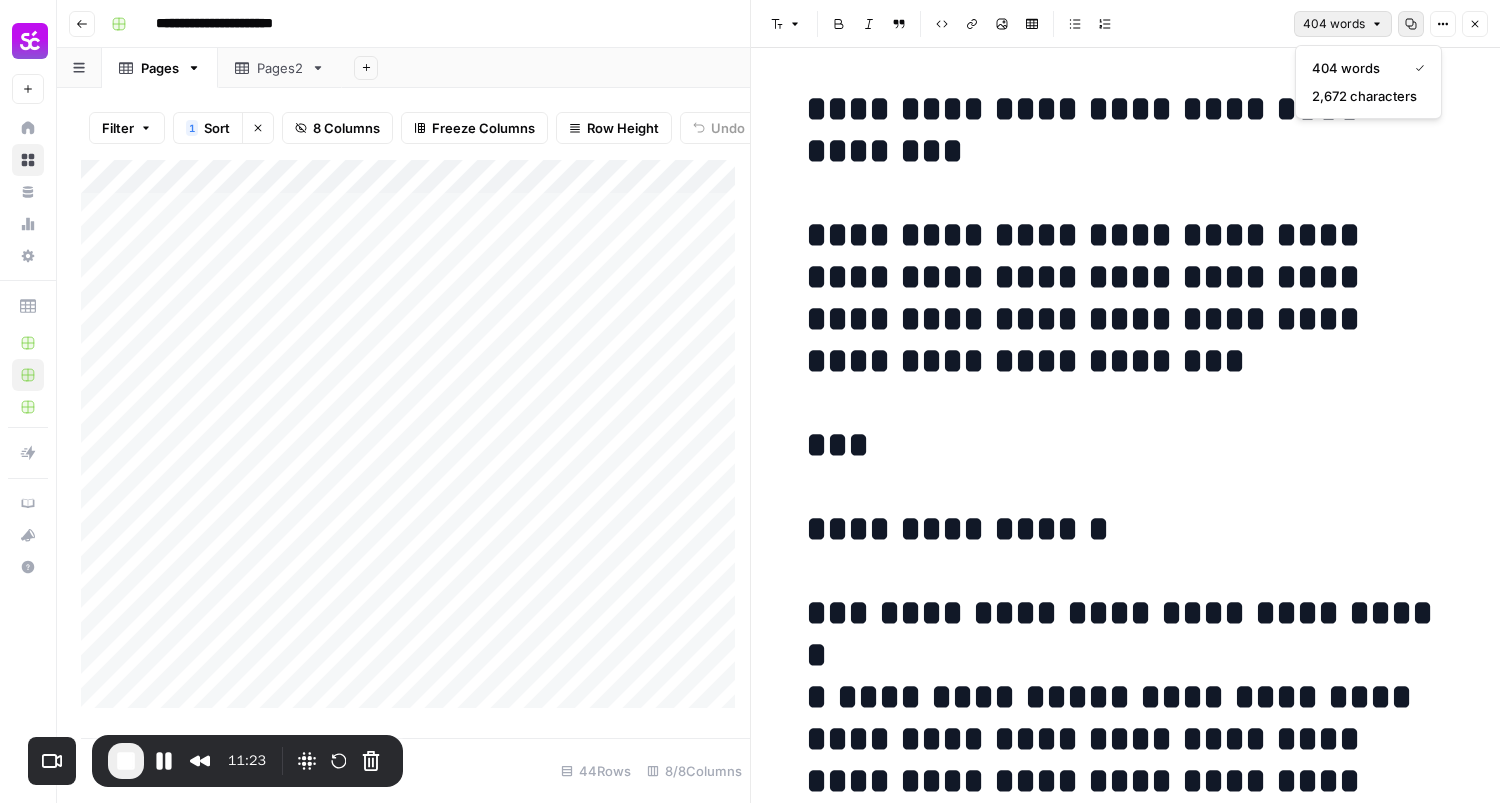 click on "Copy" at bounding box center [1411, 24] 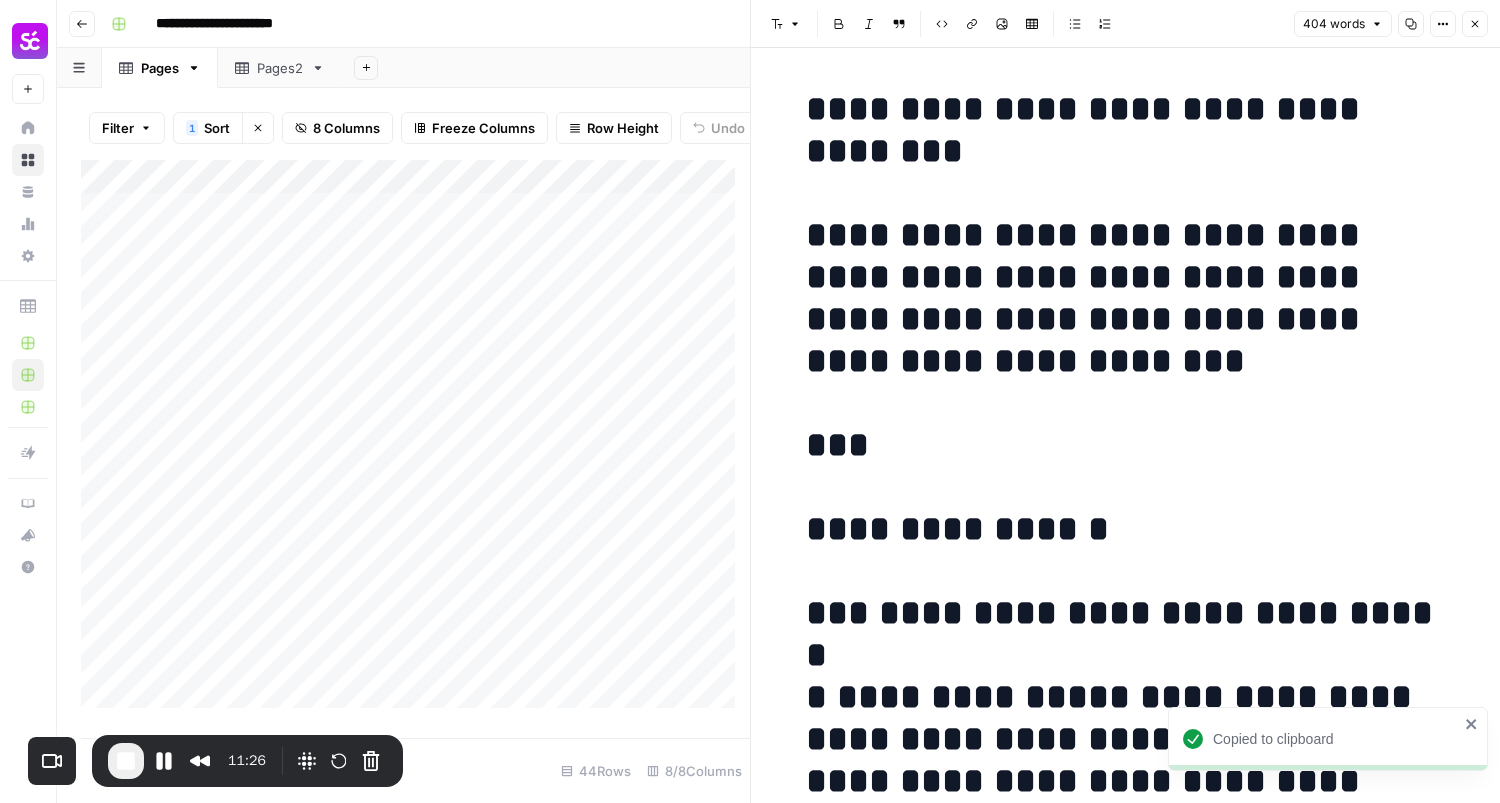 click on "**********" at bounding box center (1126, 4868) 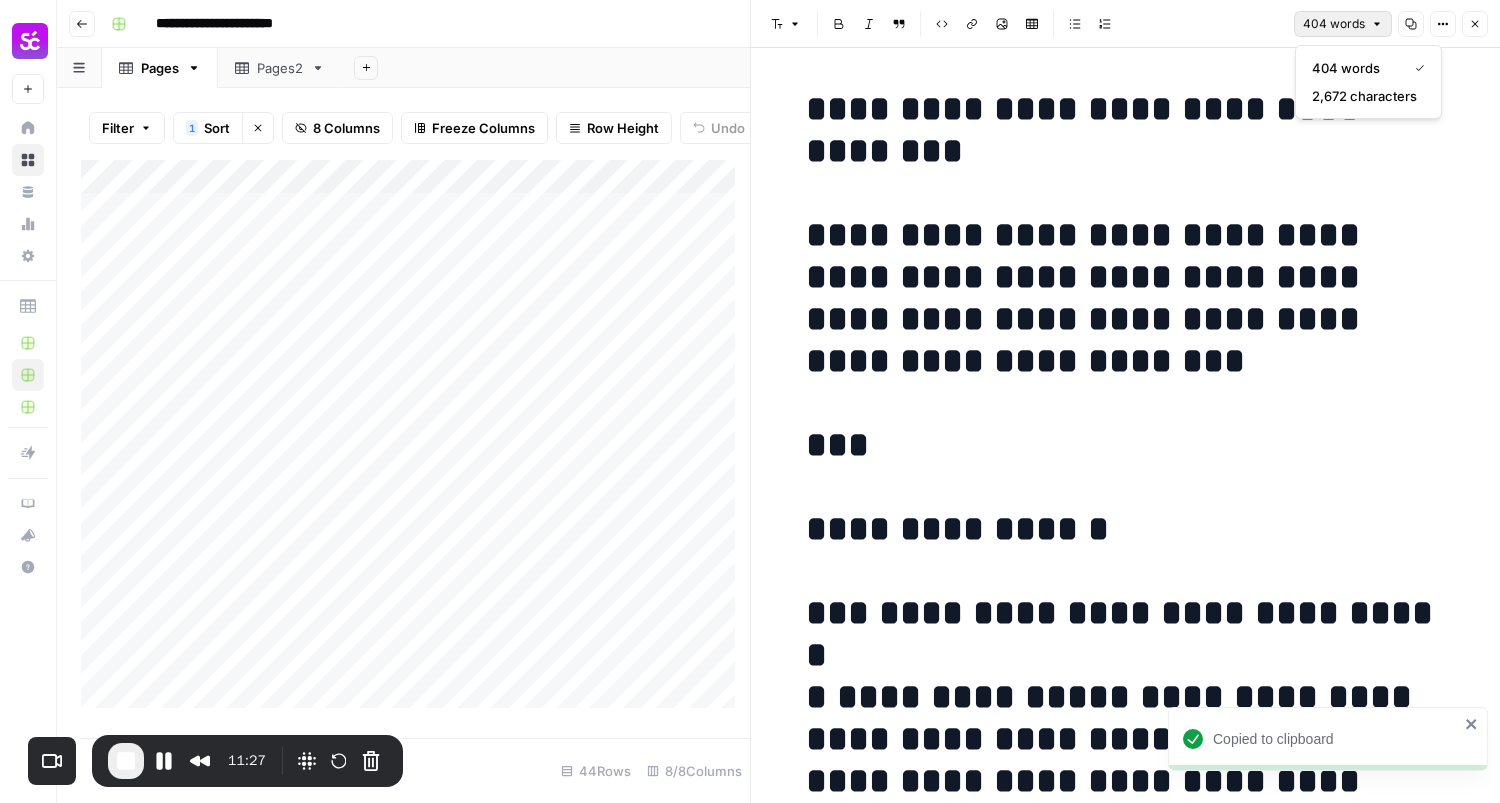 click on "404 words" at bounding box center [1343, 24] 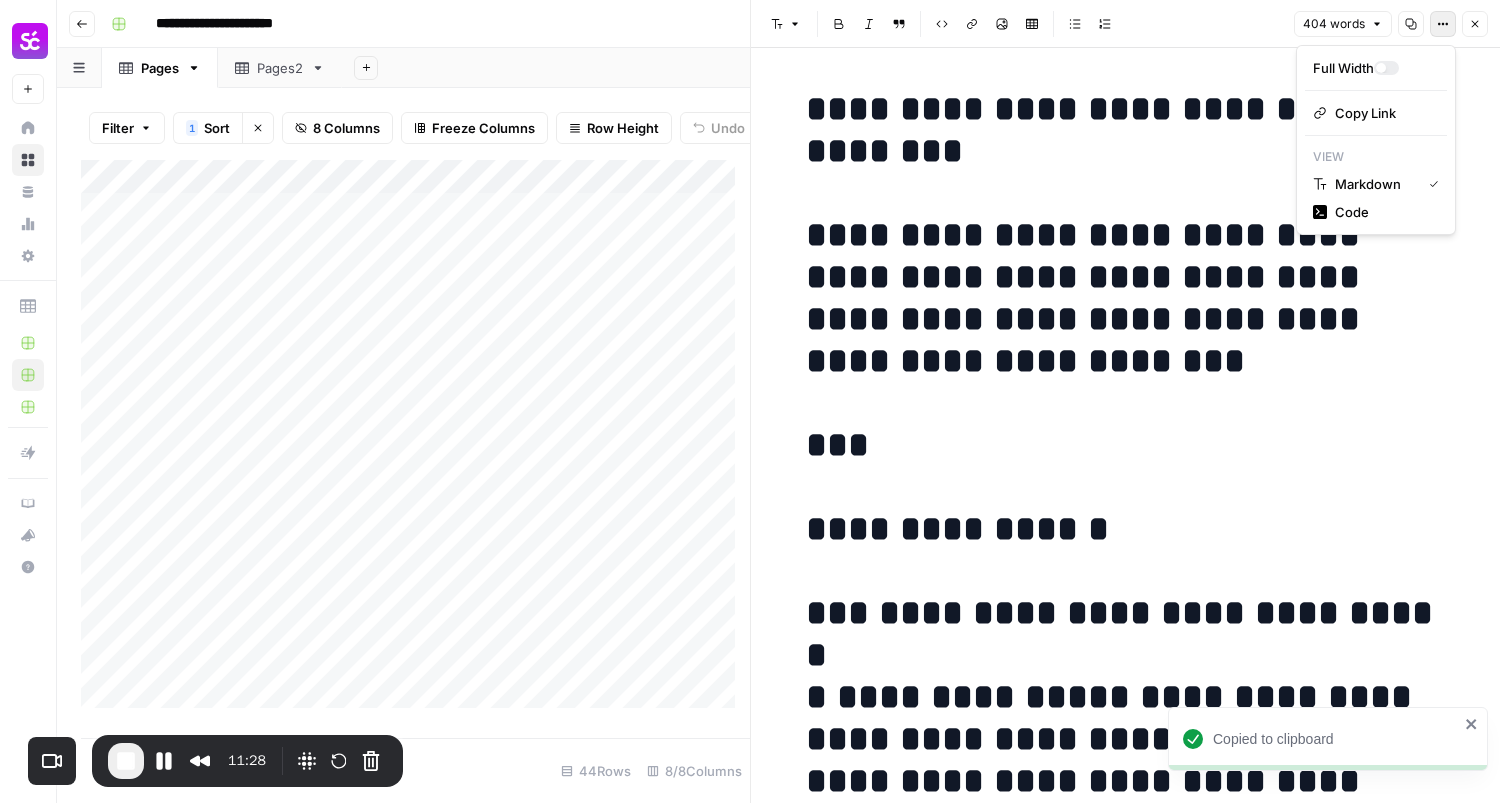 click on "Options" at bounding box center (1443, 24) 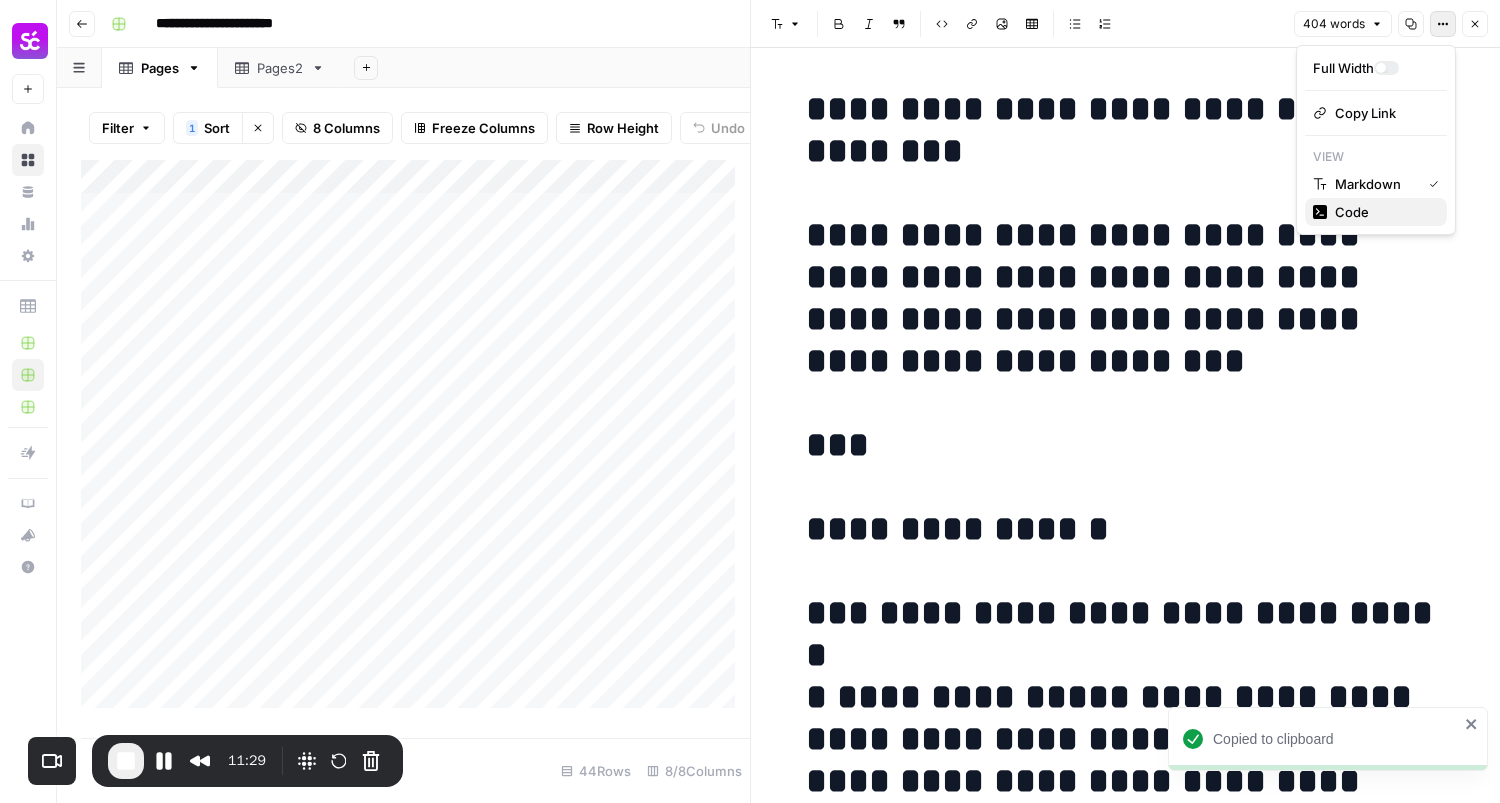 click on "Code" at bounding box center (1376, 212) 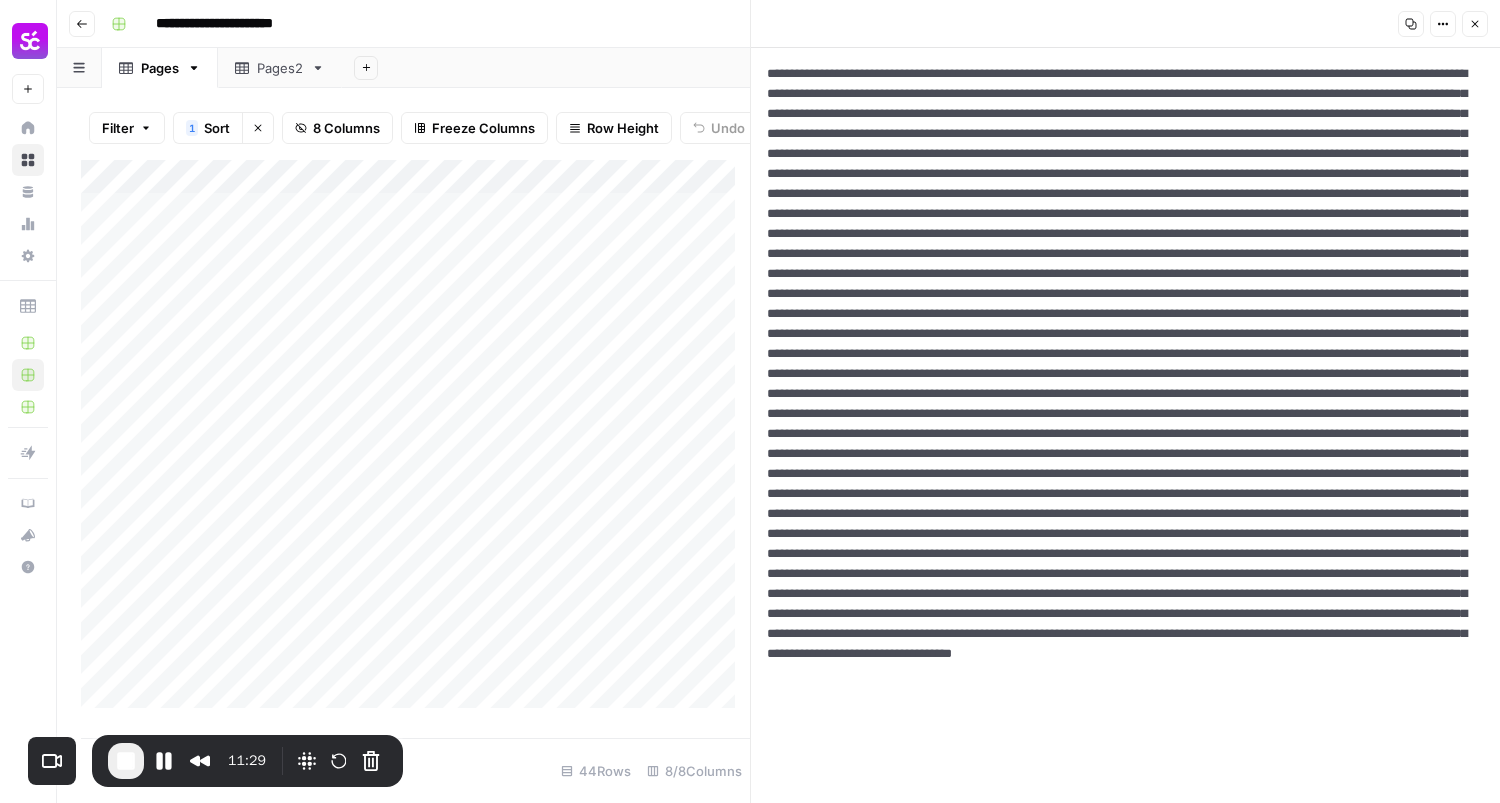 click at bounding box center [1118, 554] 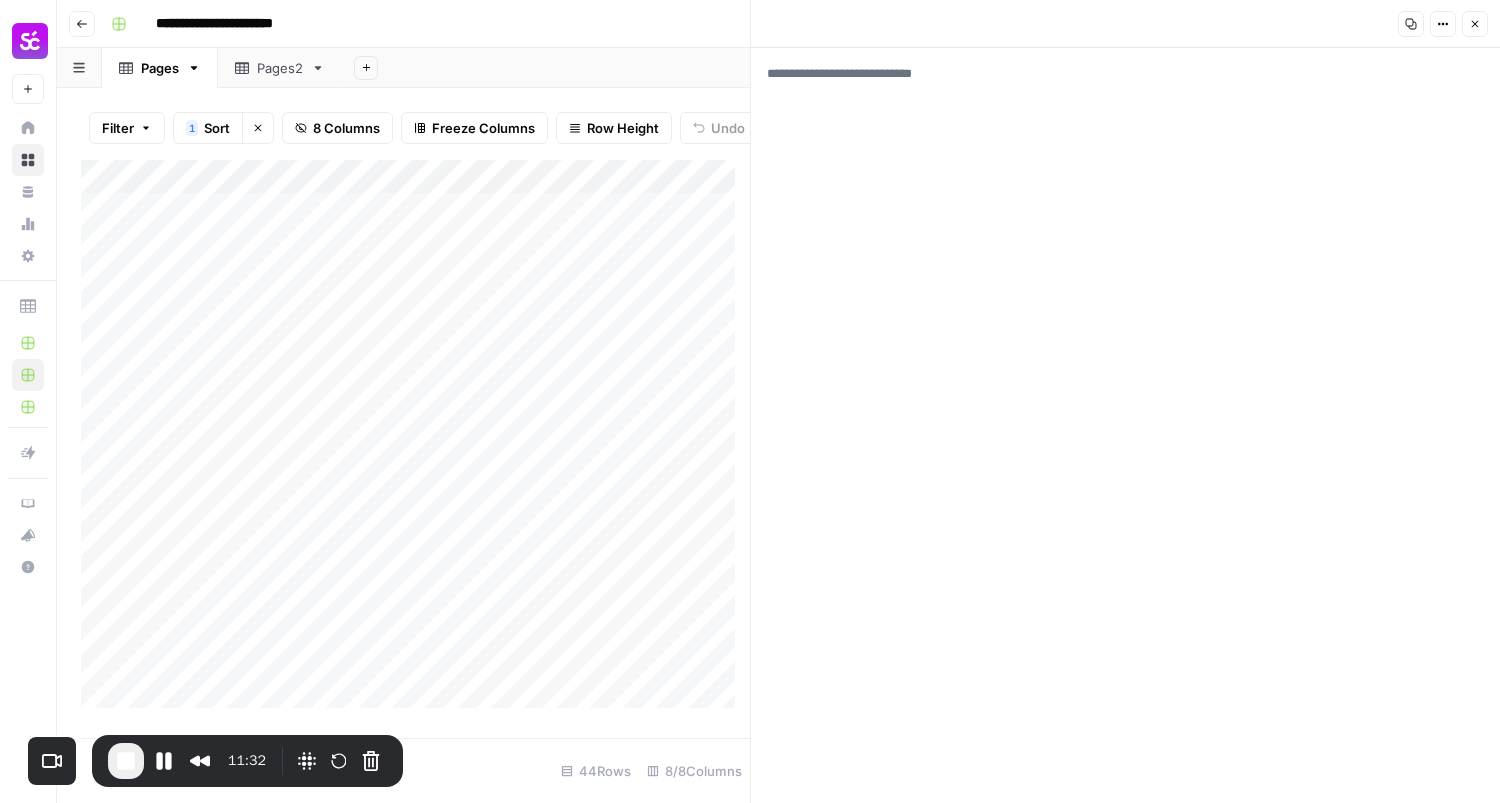 paste on "**********" 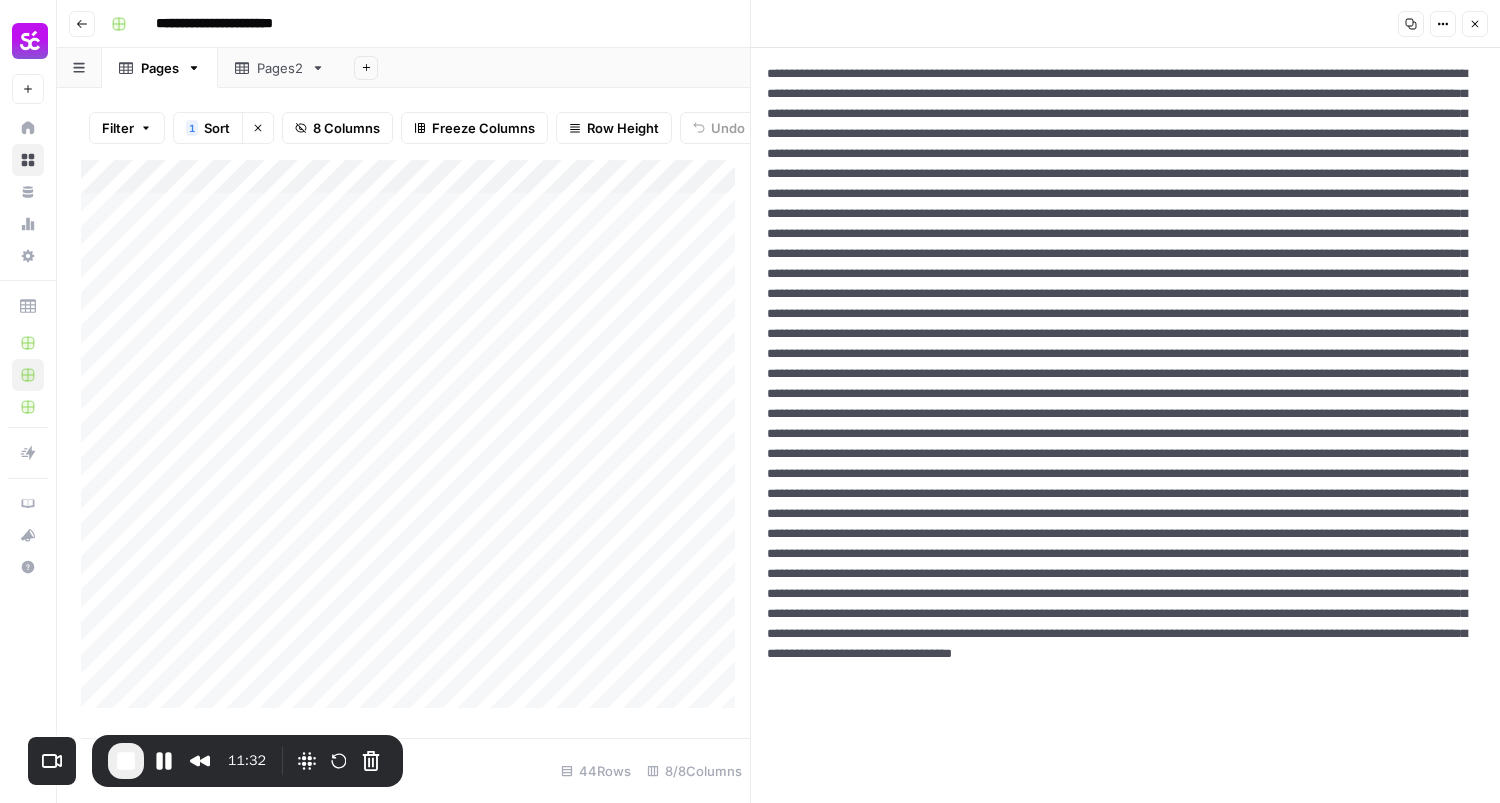 scroll, scrollTop: 61, scrollLeft: 0, axis: vertical 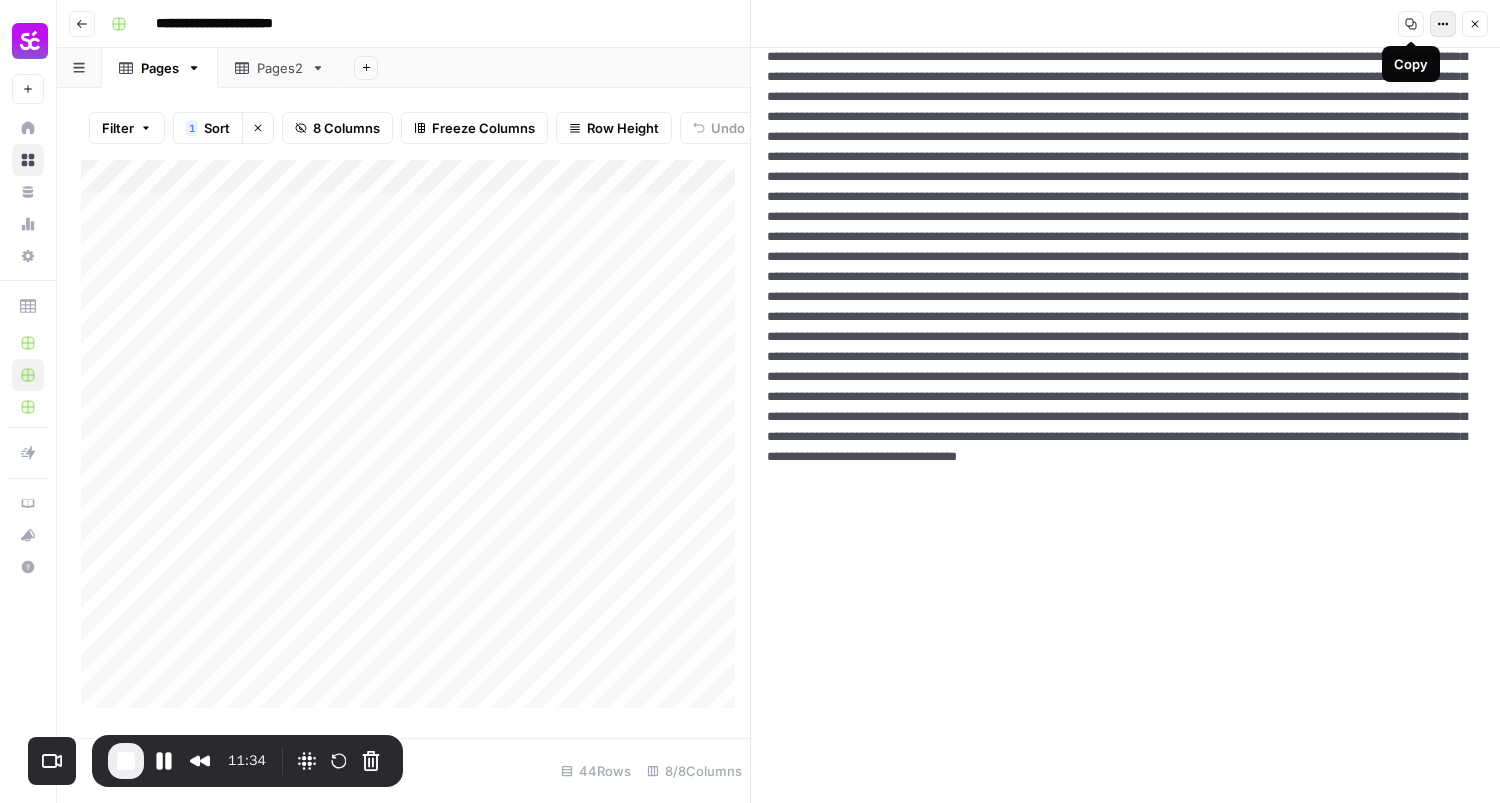 type on "**********" 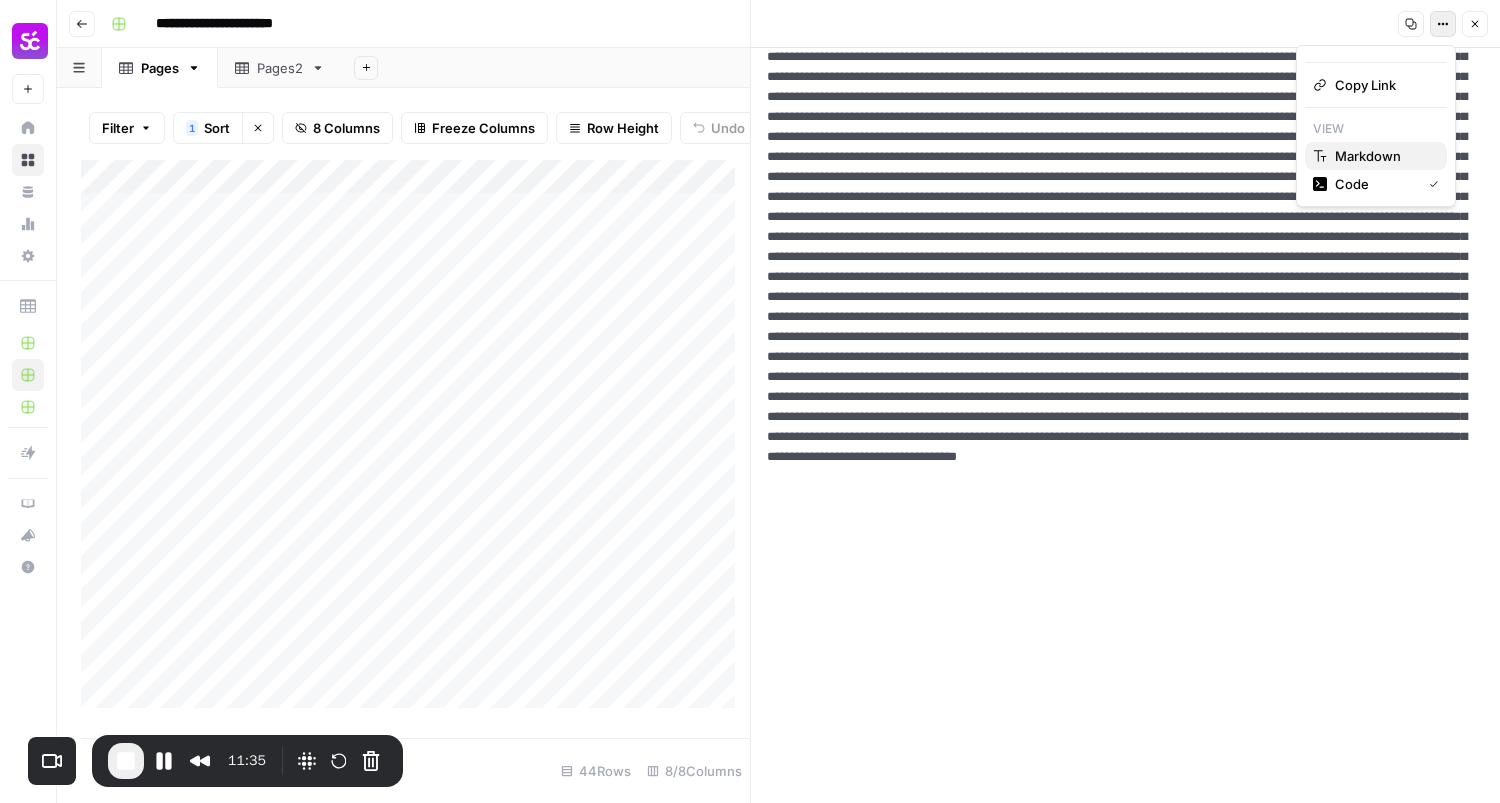 click on "Markdown" at bounding box center (1368, 156) 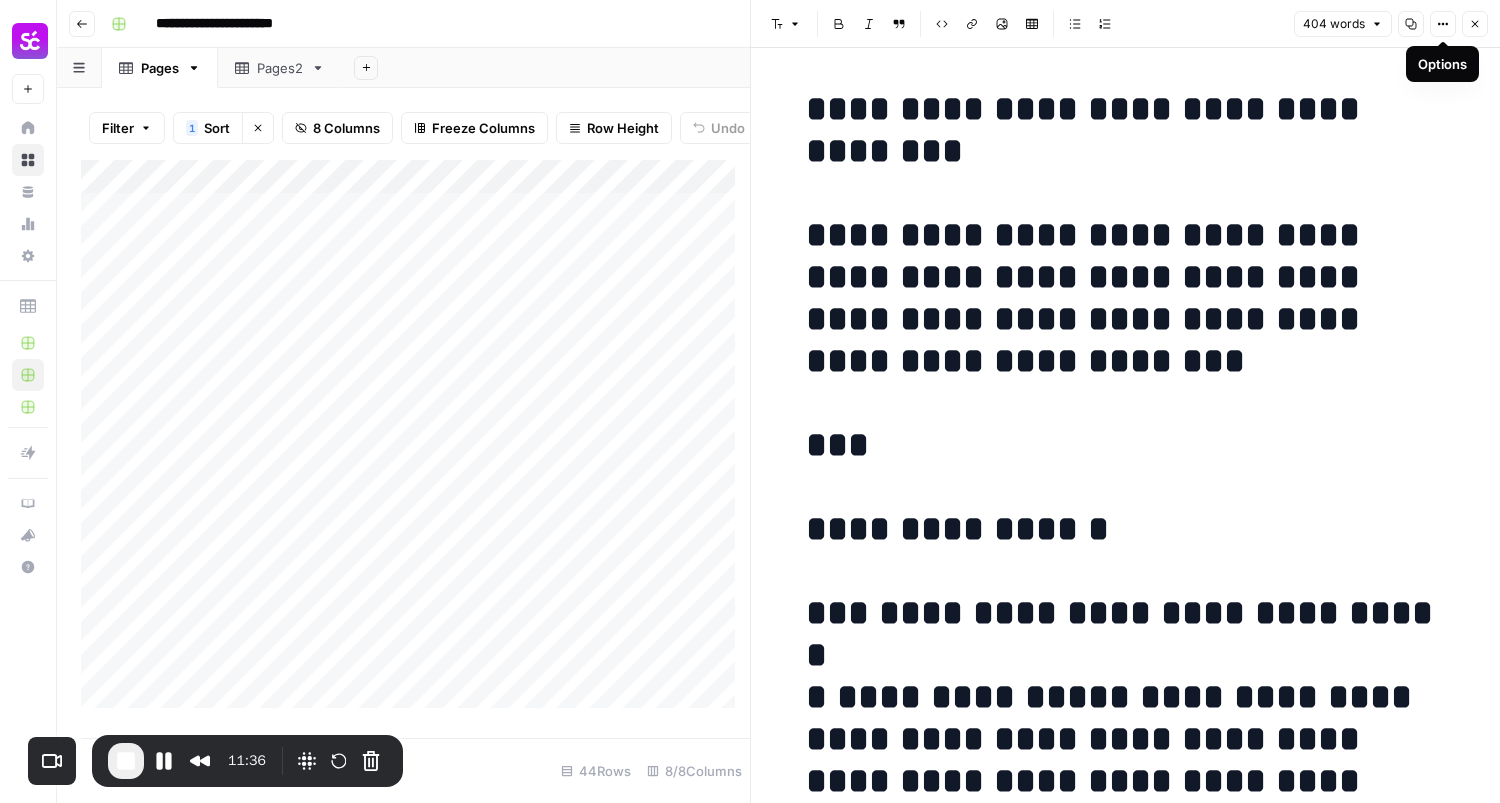 click on "**********" at bounding box center [1126, 4868] 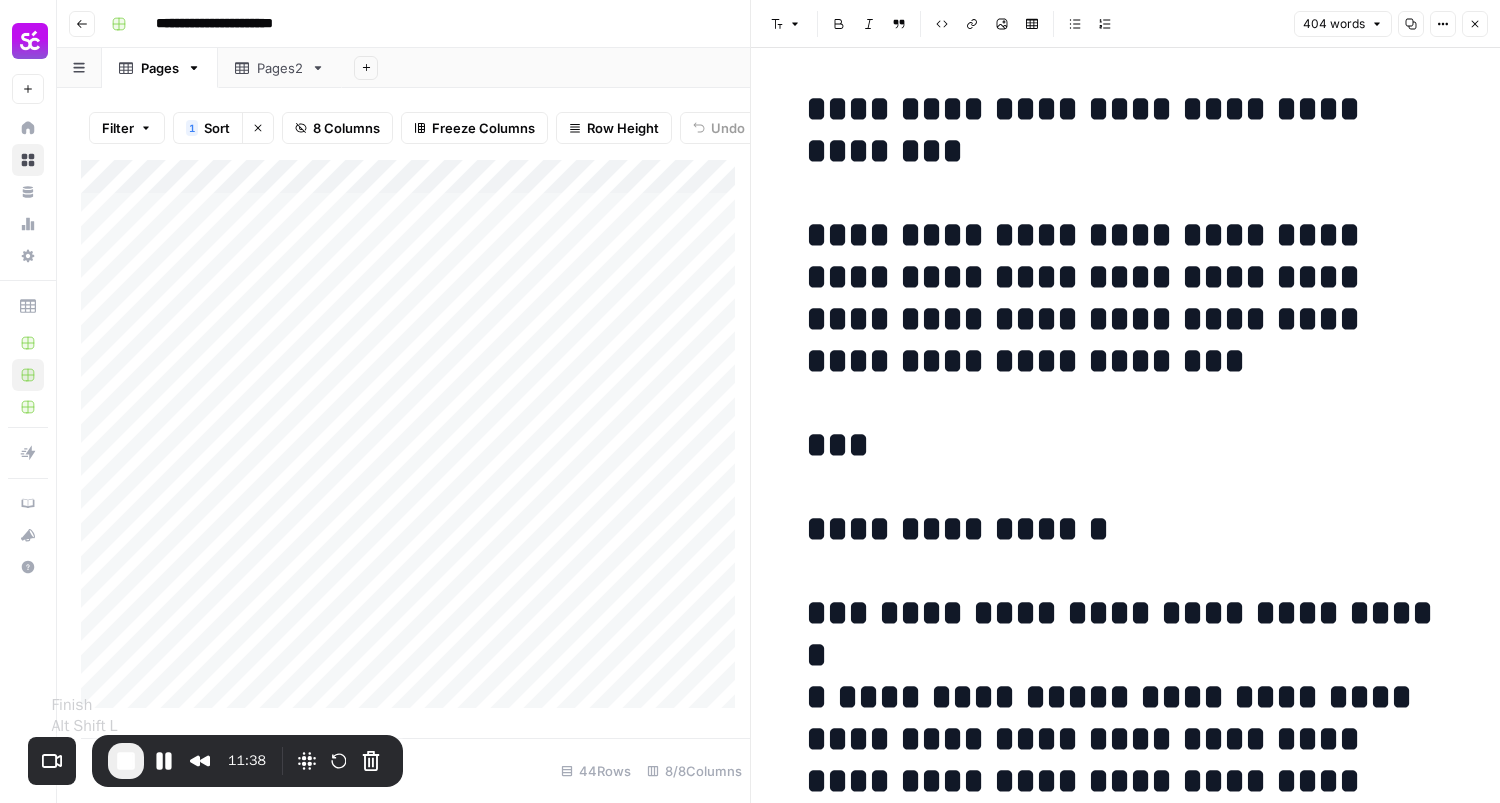 click at bounding box center (126, 761) 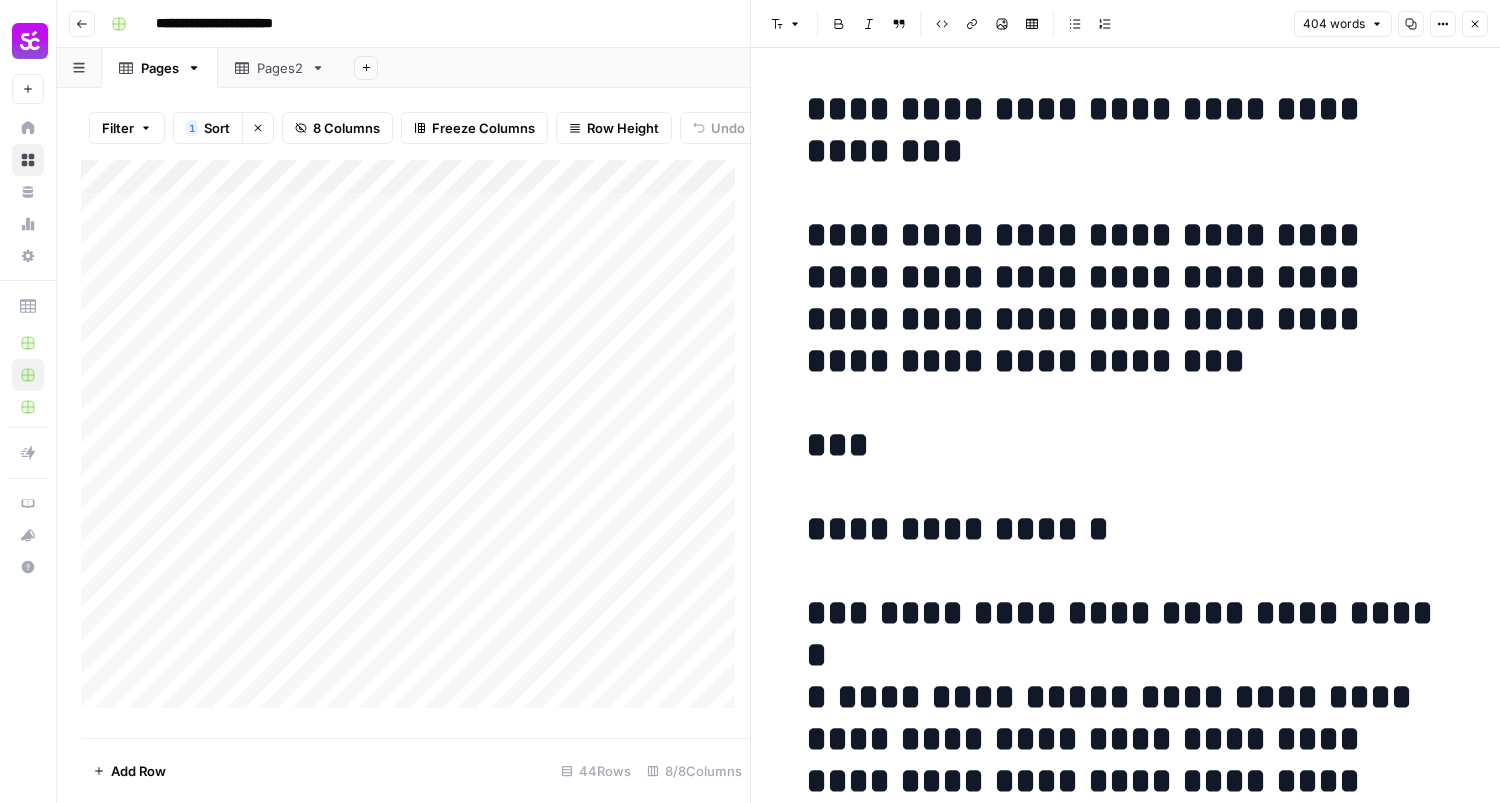 click on "**********" at bounding box center (1126, 4868) 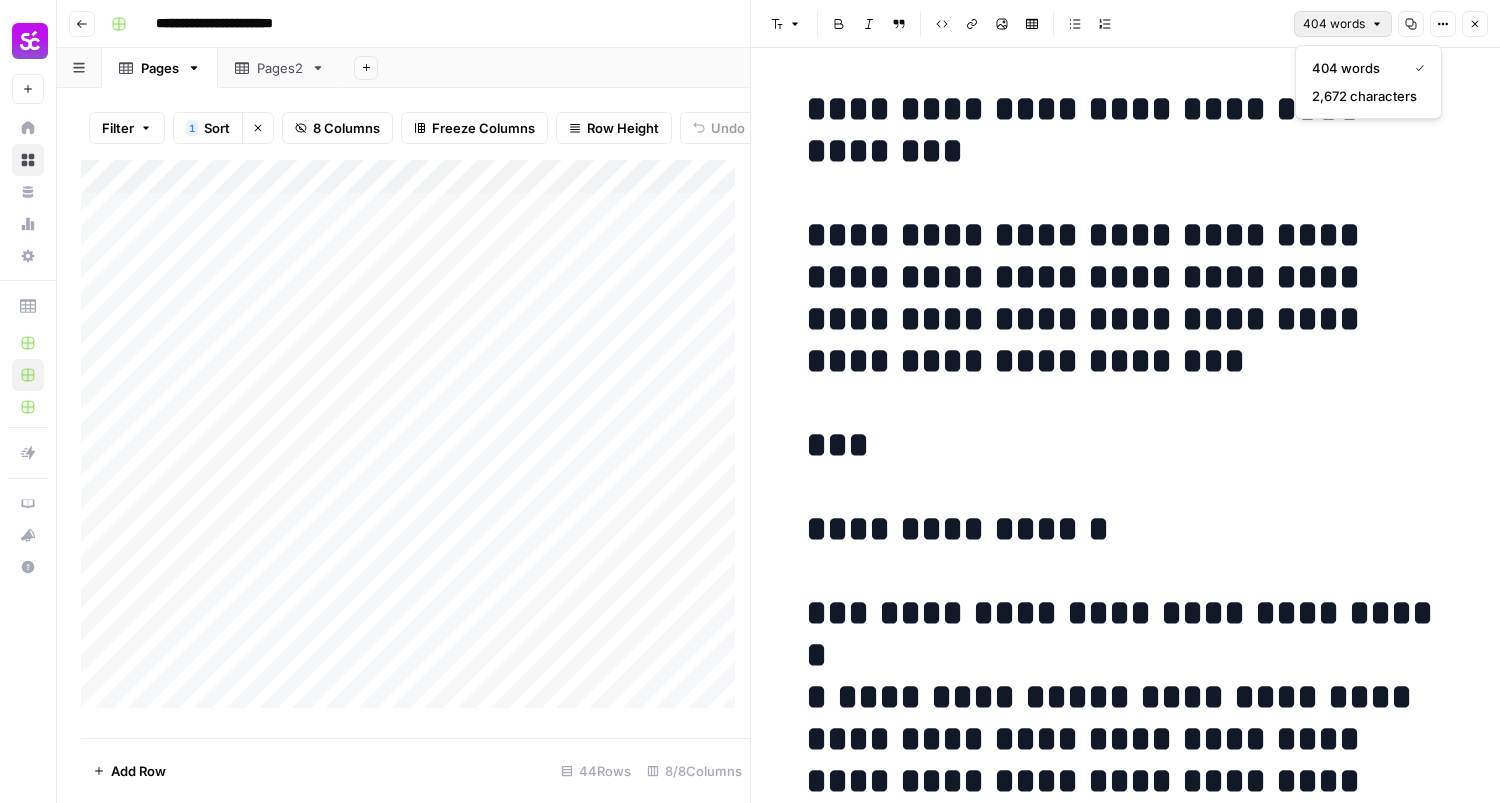 drag, startPoint x: 1345, startPoint y: 16, endPoint x: 1394, endPoint y: 25, distance: 49.819675 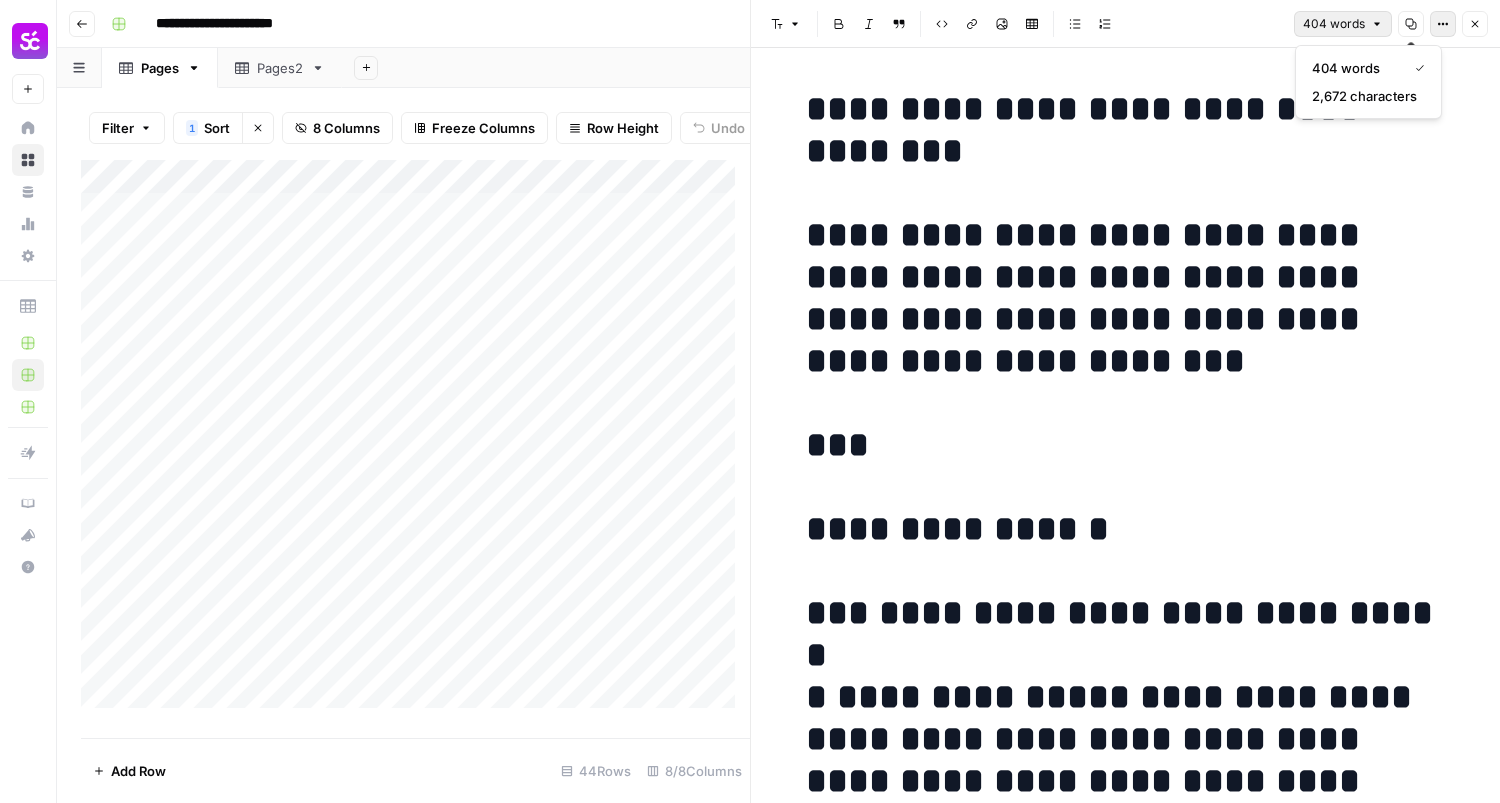 click on "Options" at bounding box center (1443, 24) 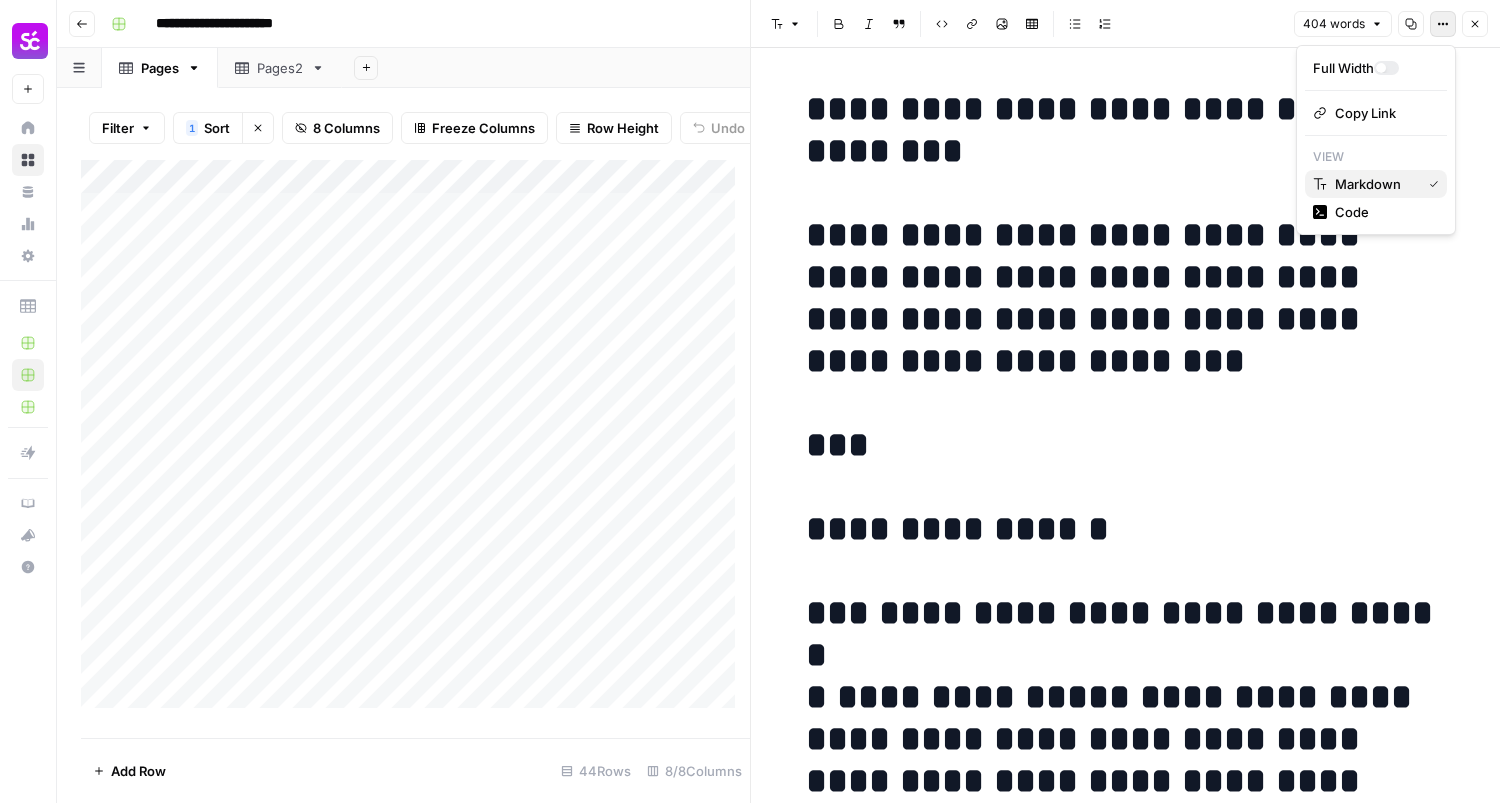 click on "Markdown" at bounding box center (1376, 184) 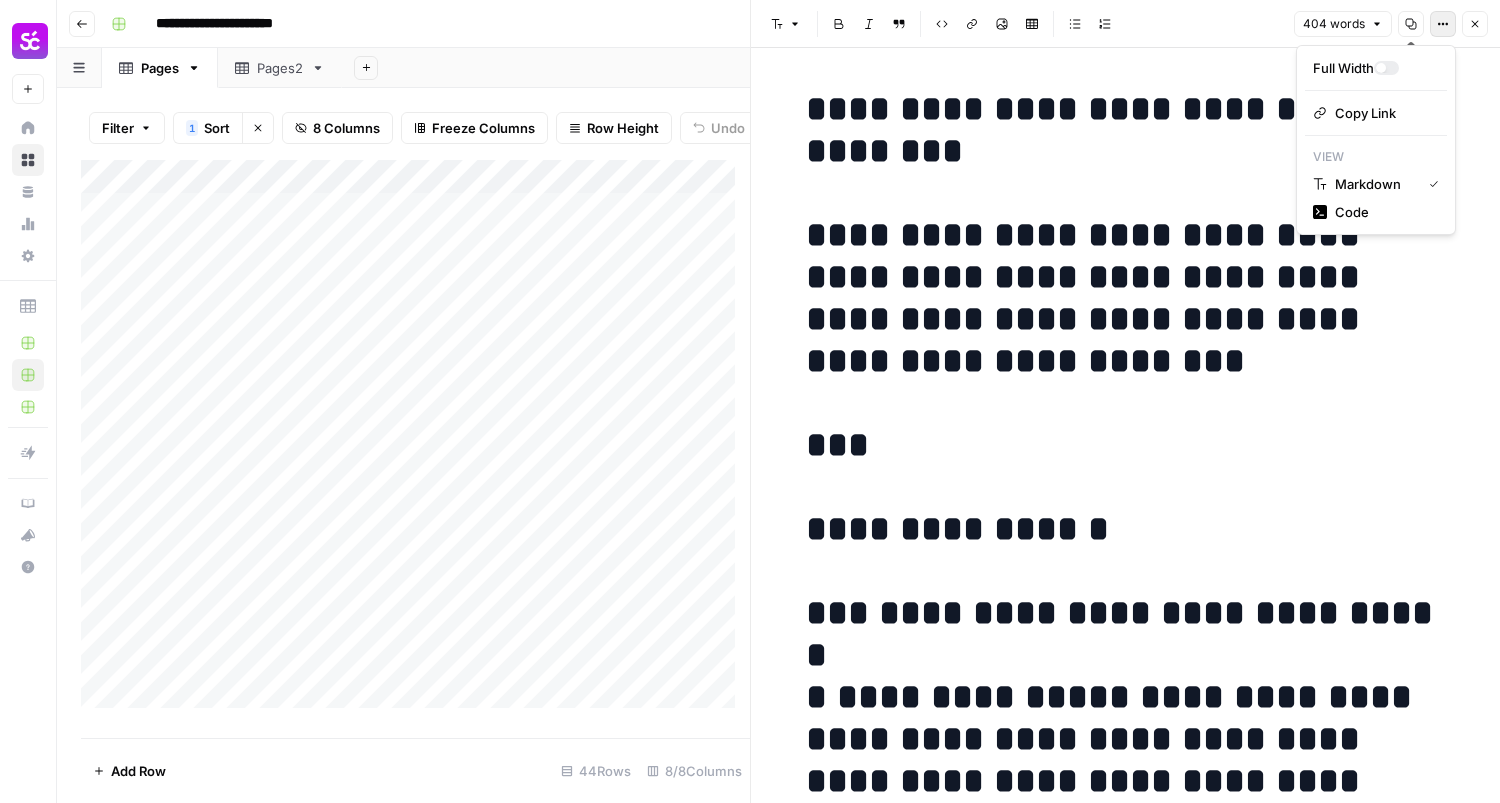 click 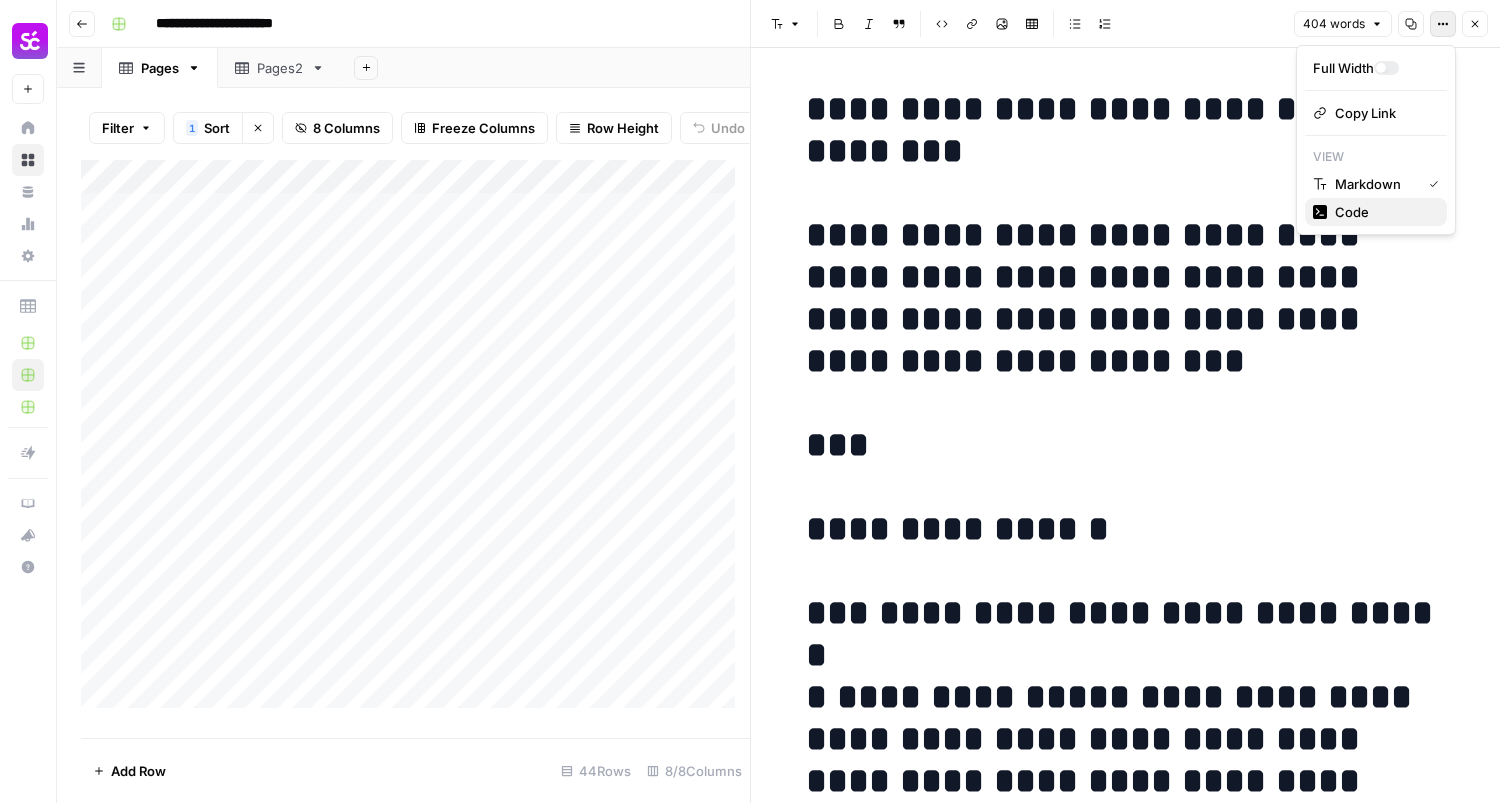 click on "Code" at bounding box center [1376, 212] 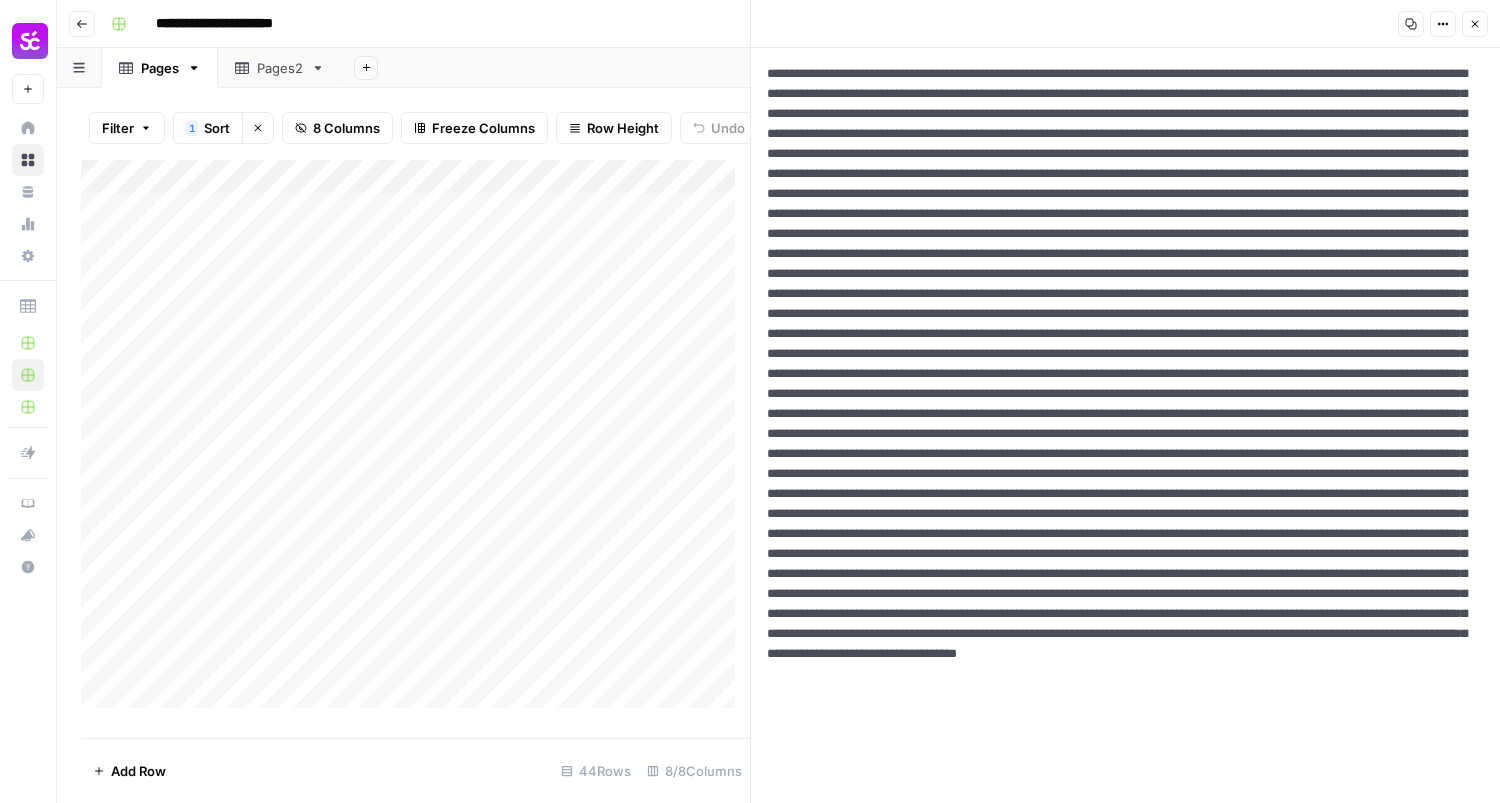 click at bounding box center [1118, 564] 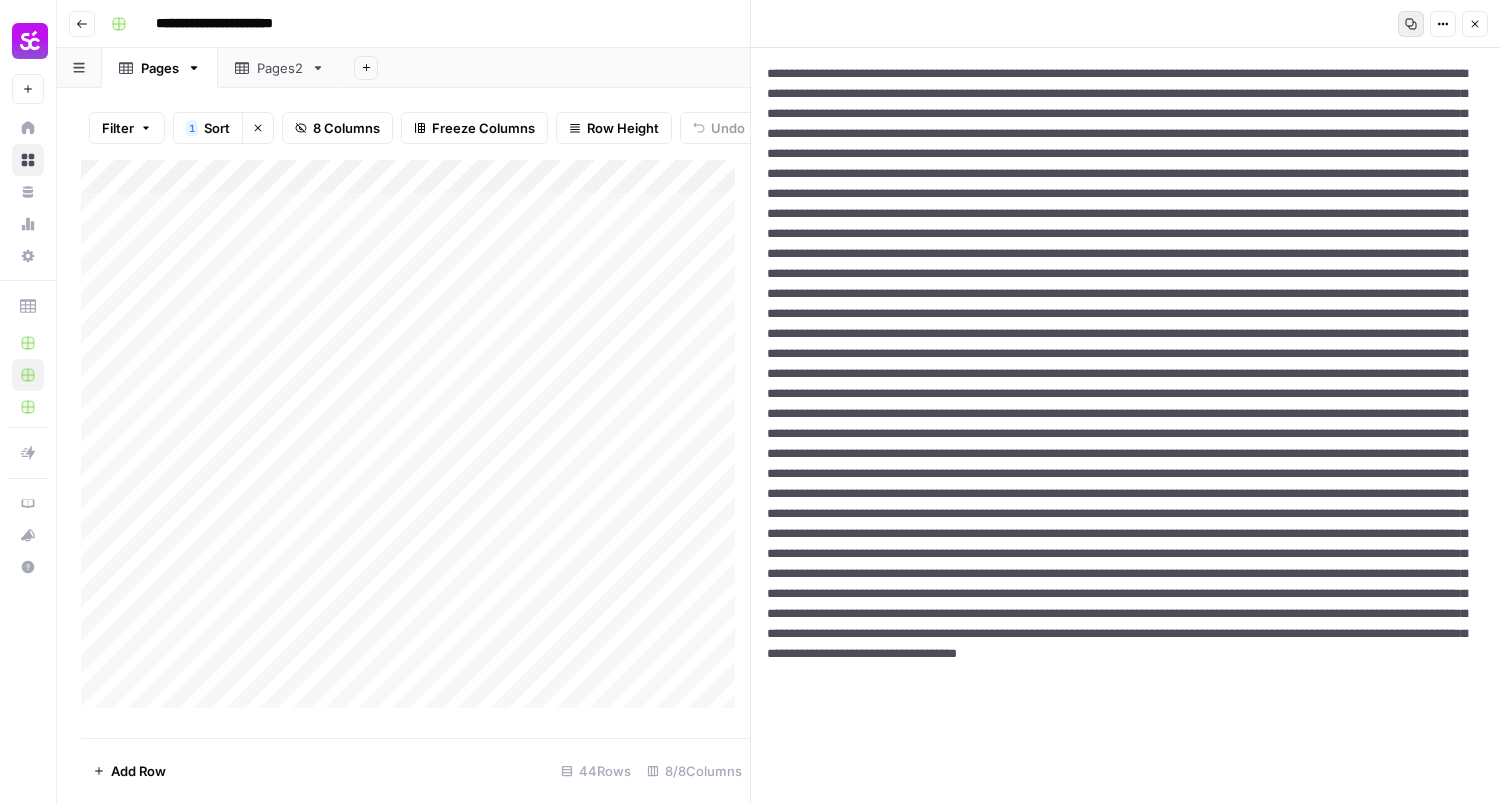 click on "Copy" at bounding box center [1411, 24] 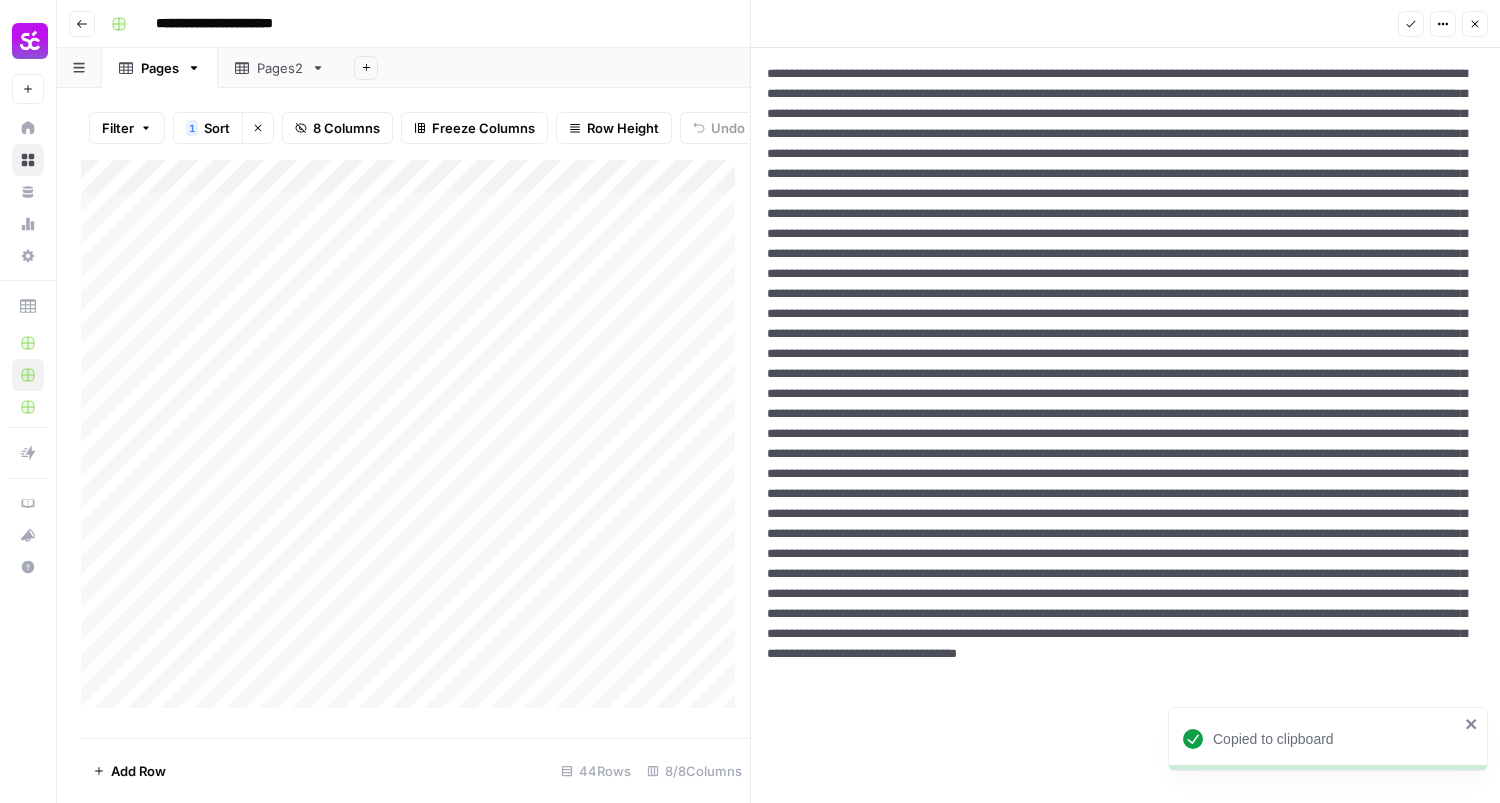 click at bounding box center (1118, 564) 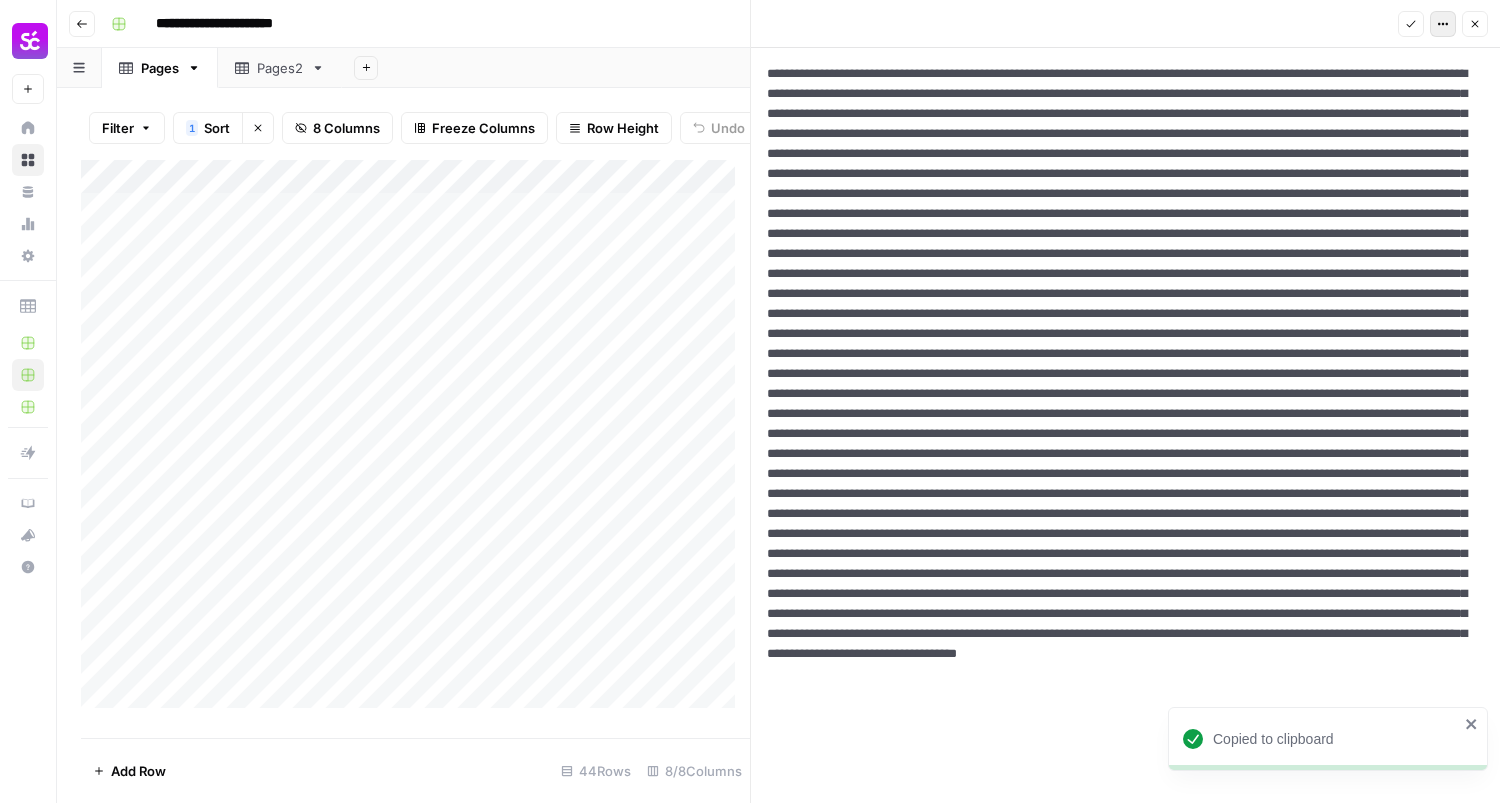click 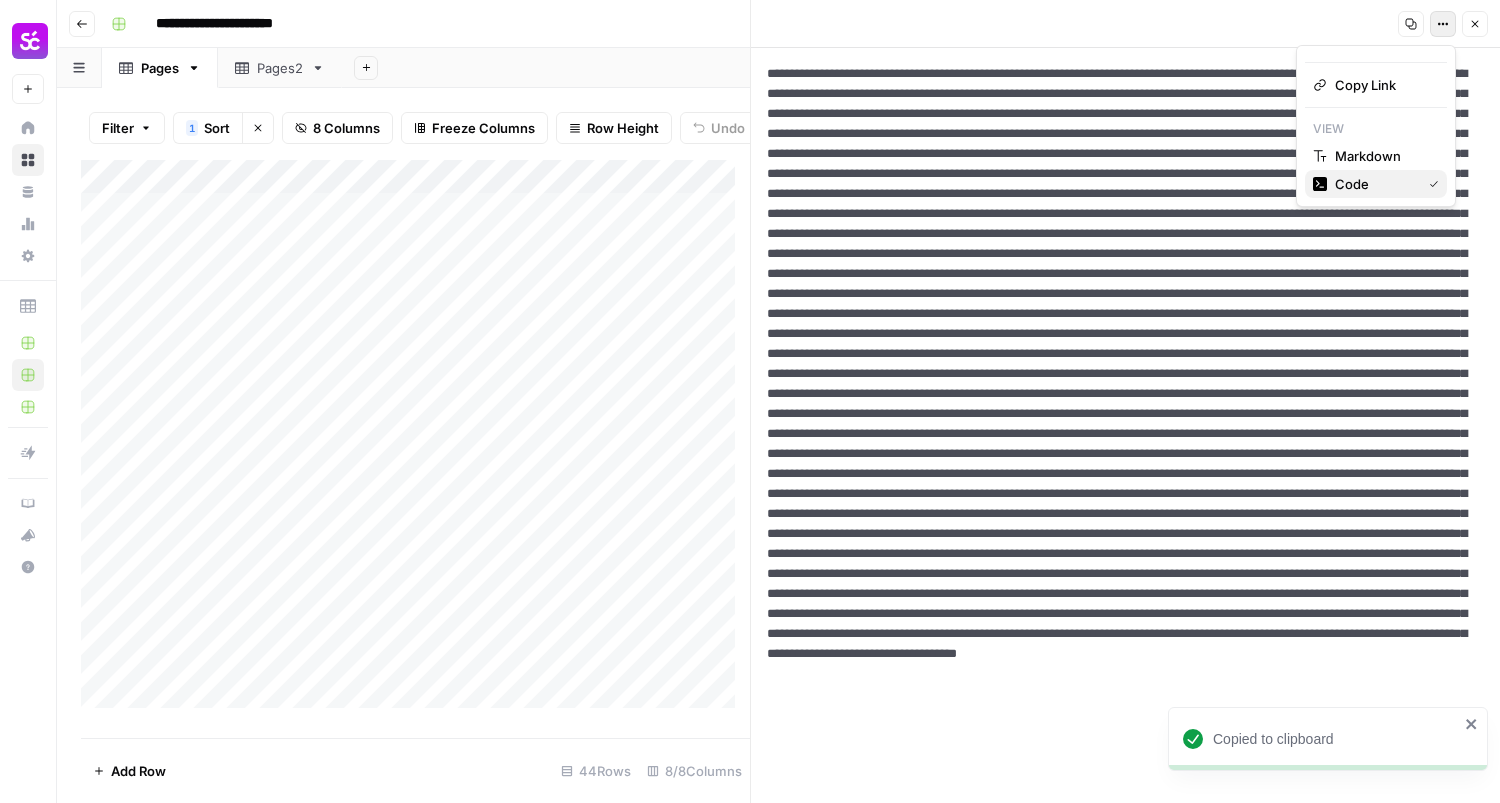 click on "Code" at bounding box center [1376, 184] 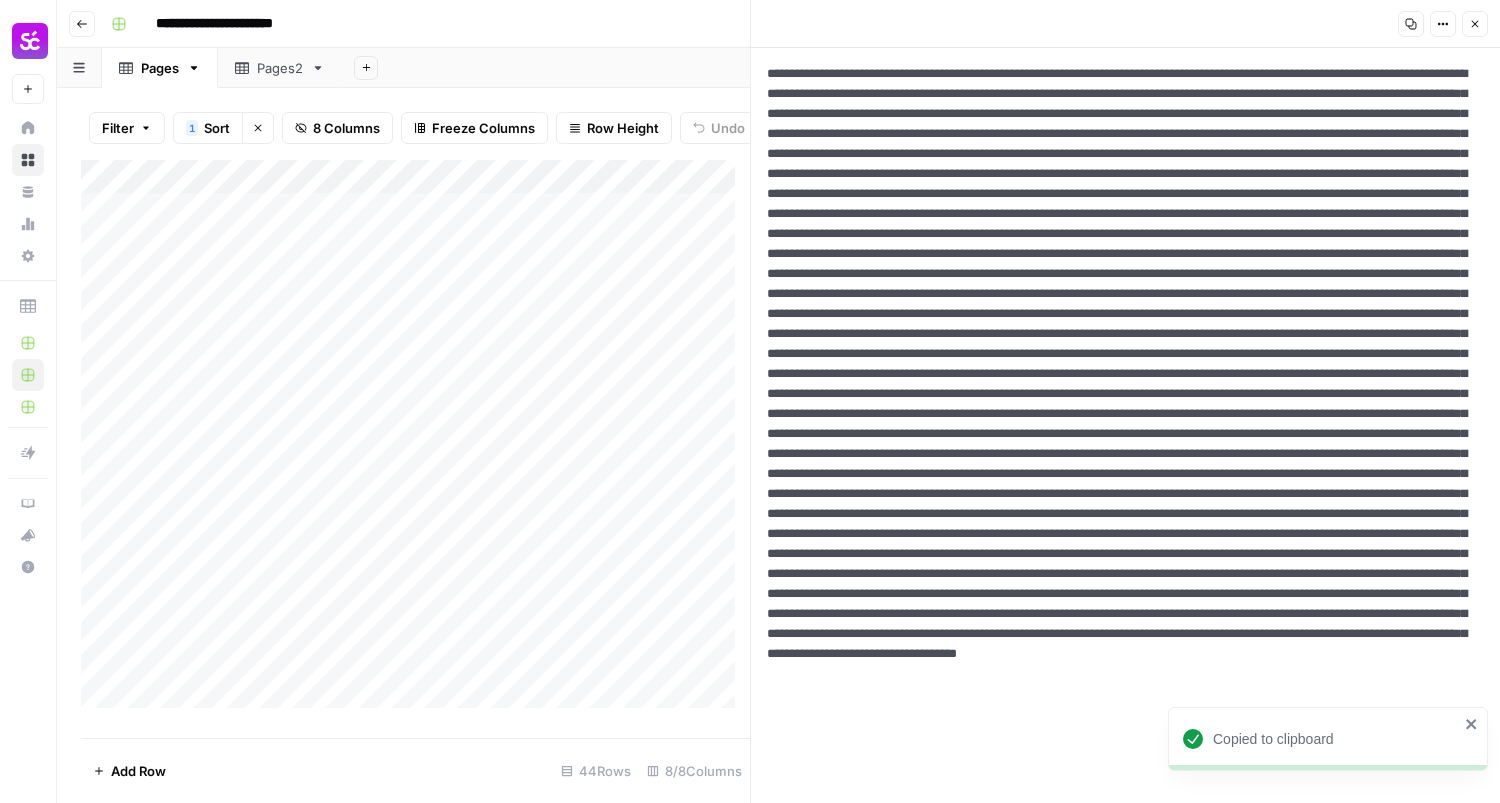 click at bounding box center (1118, 564) 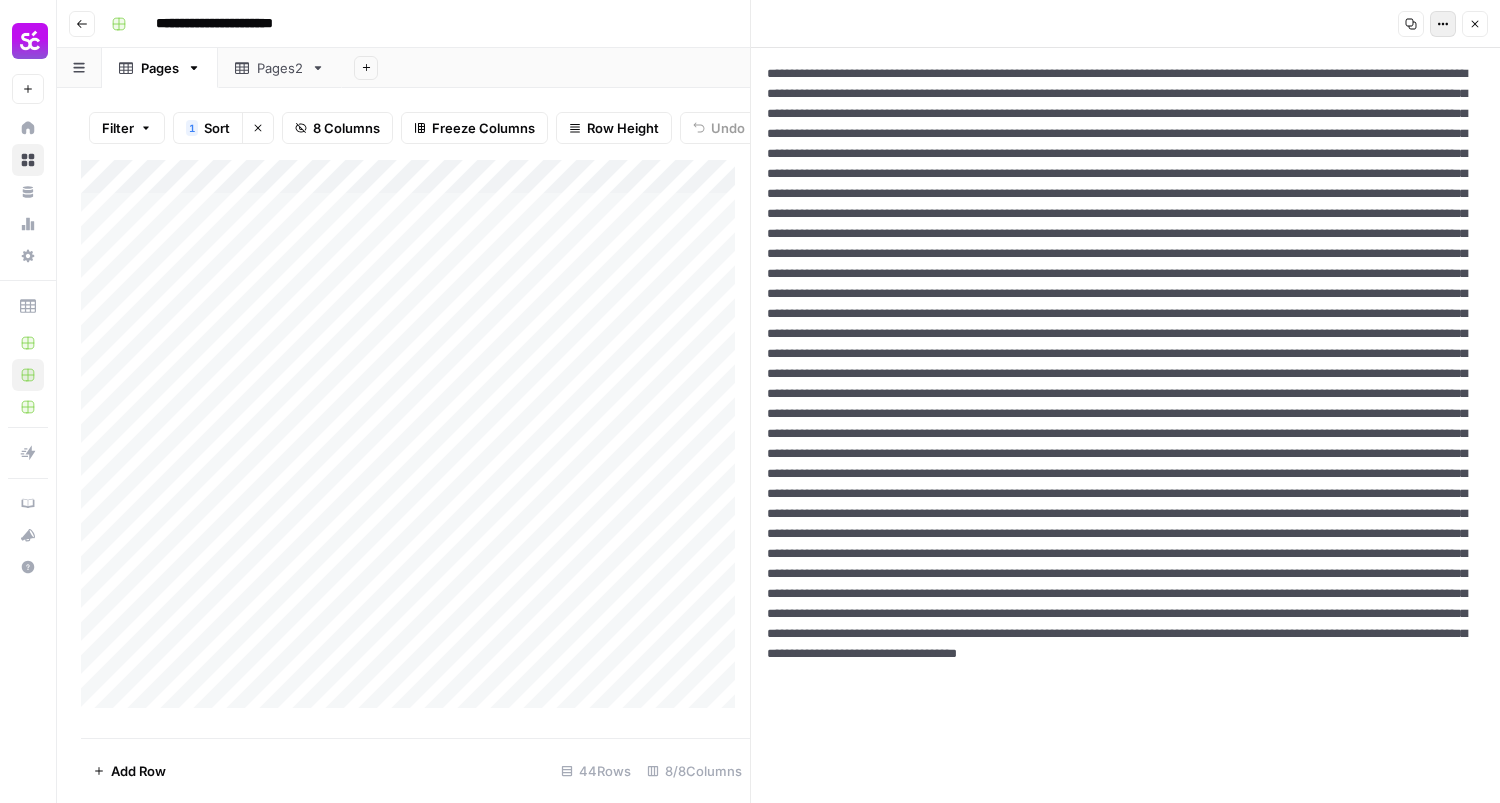 click 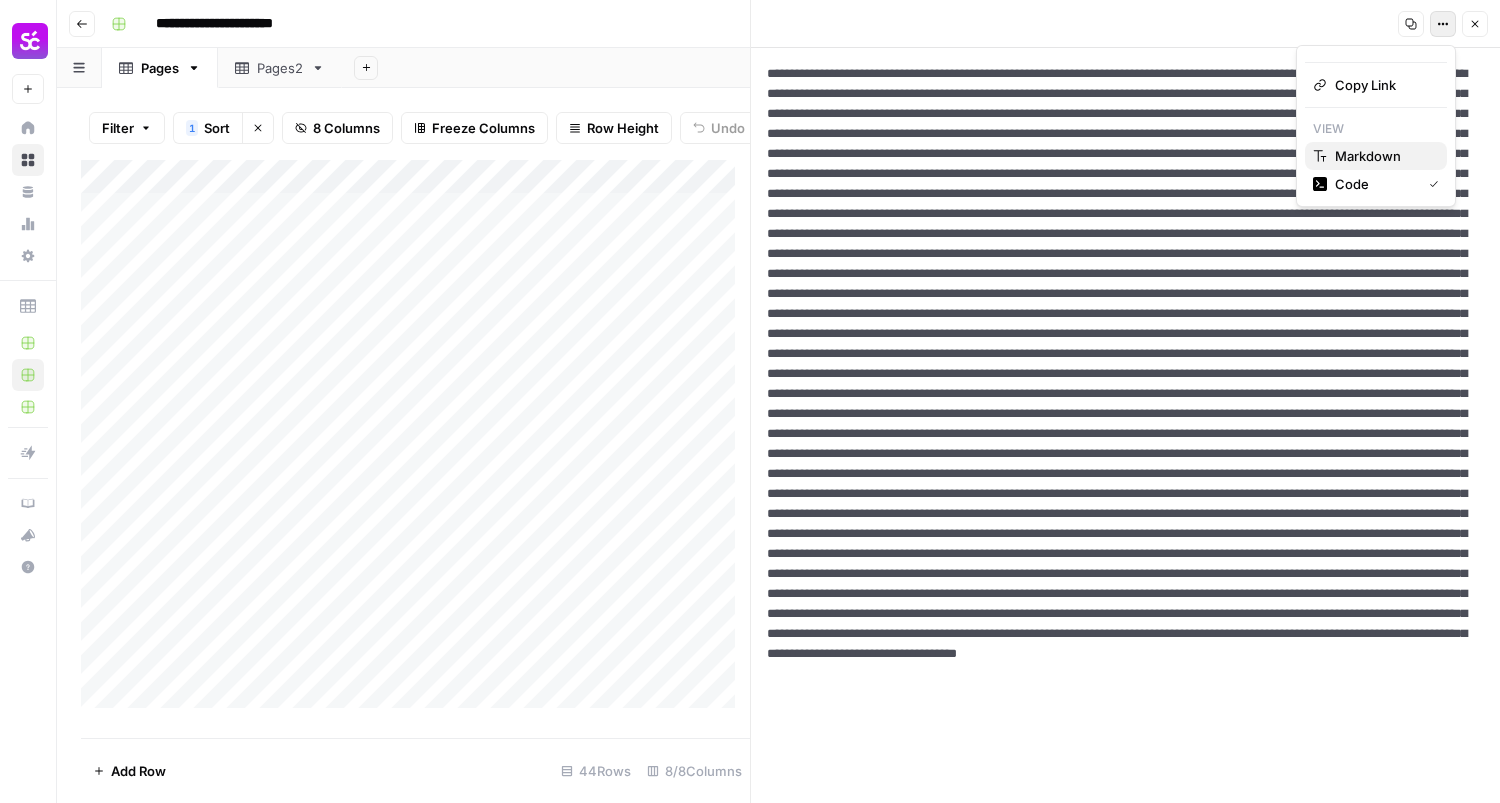 click on "Markdown" at bounding box center (1368, 156) 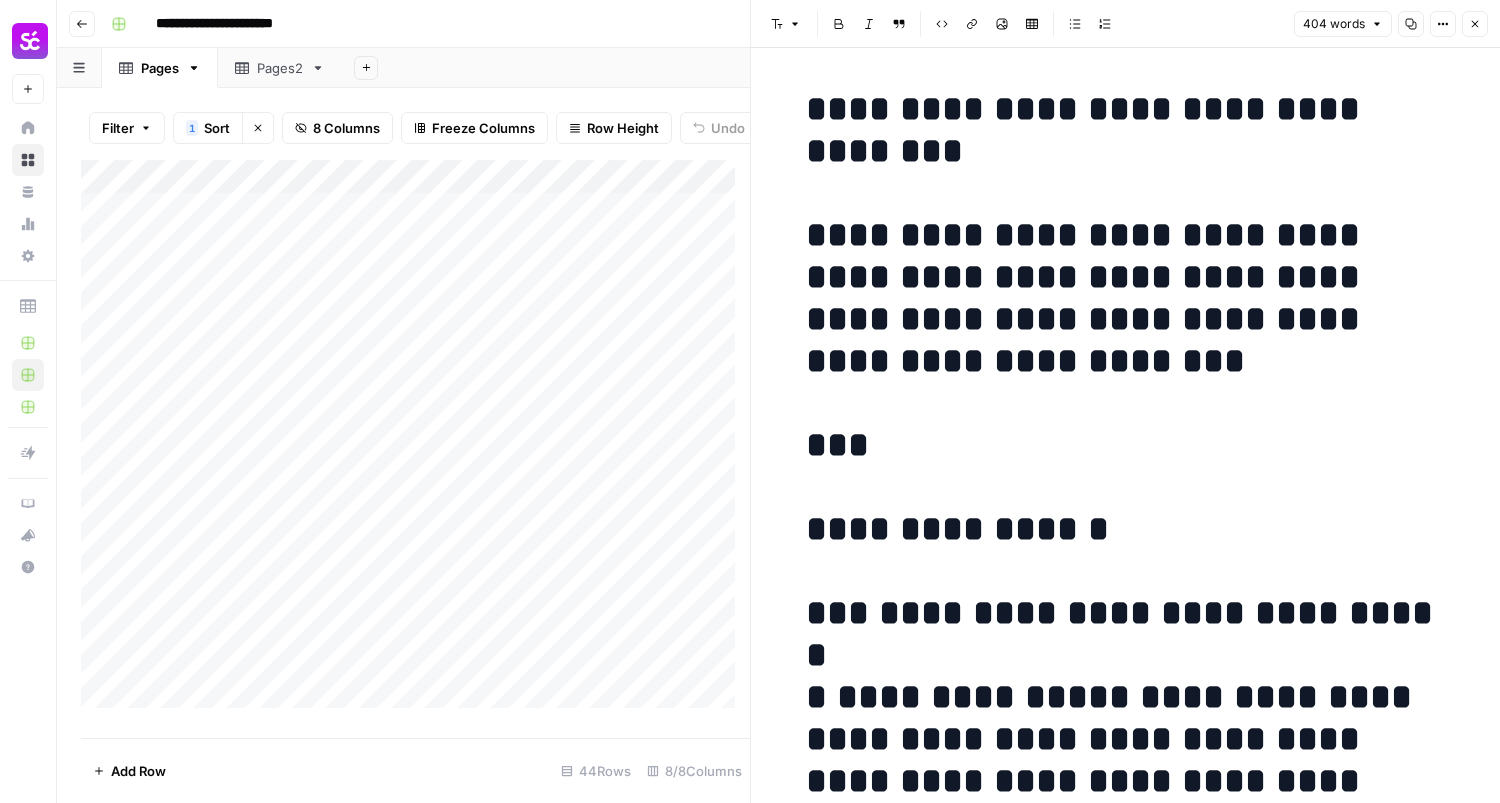 click on "**********" at bounding box center (1126, 4868) 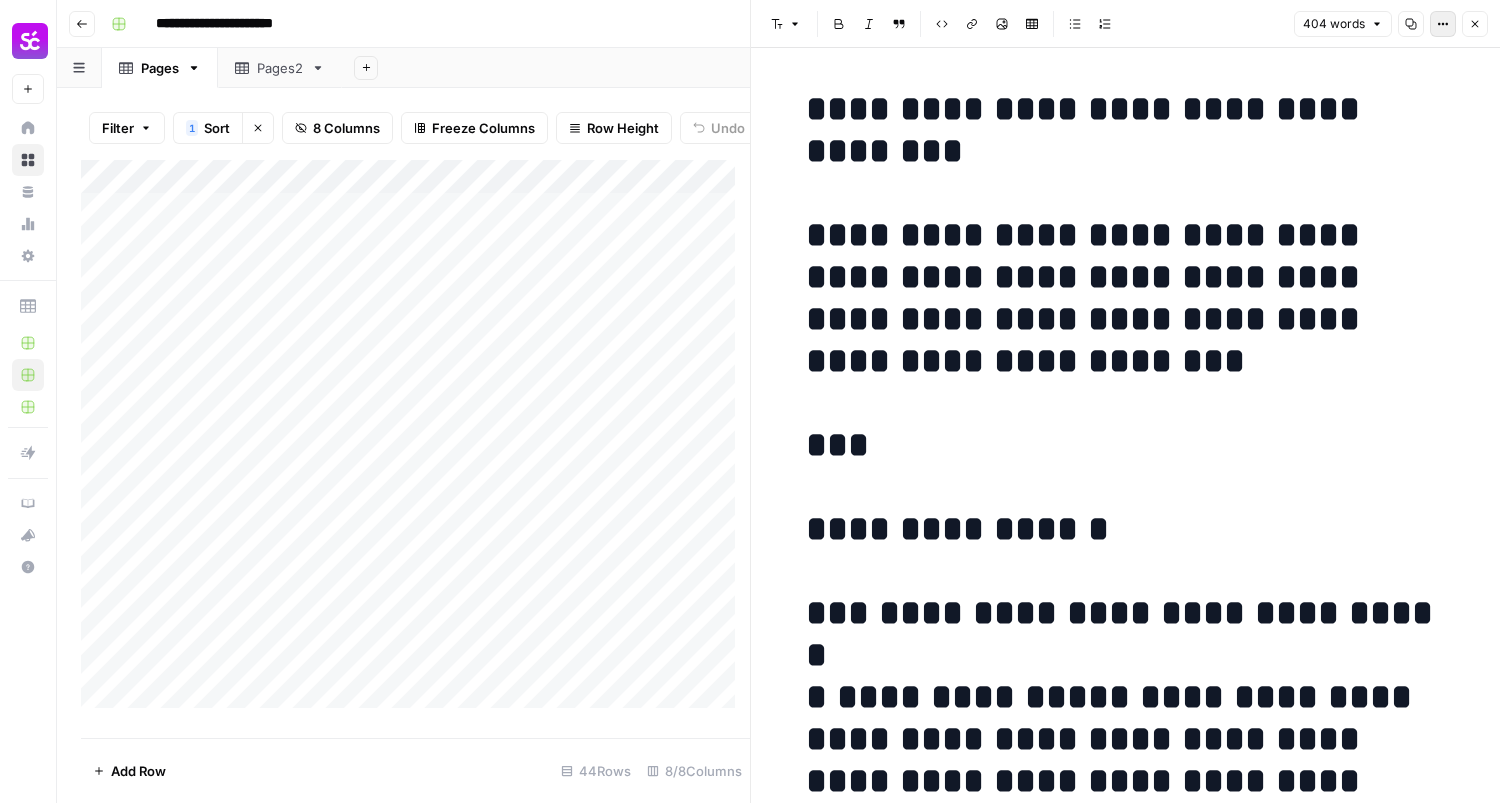 click on "Options" at bounding box center (1443, 24) 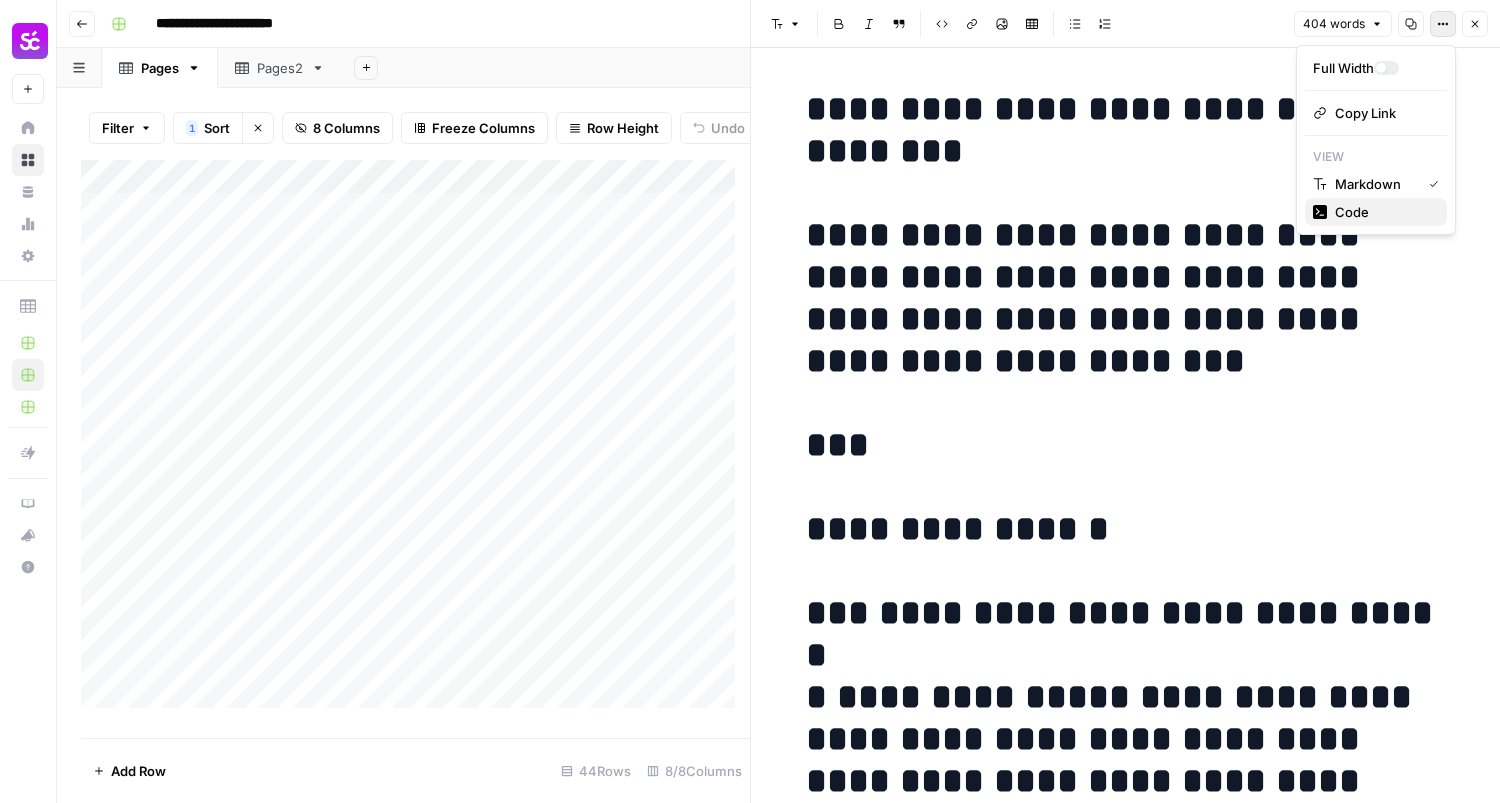 click on "Code" at bounding box center [1376, 212] 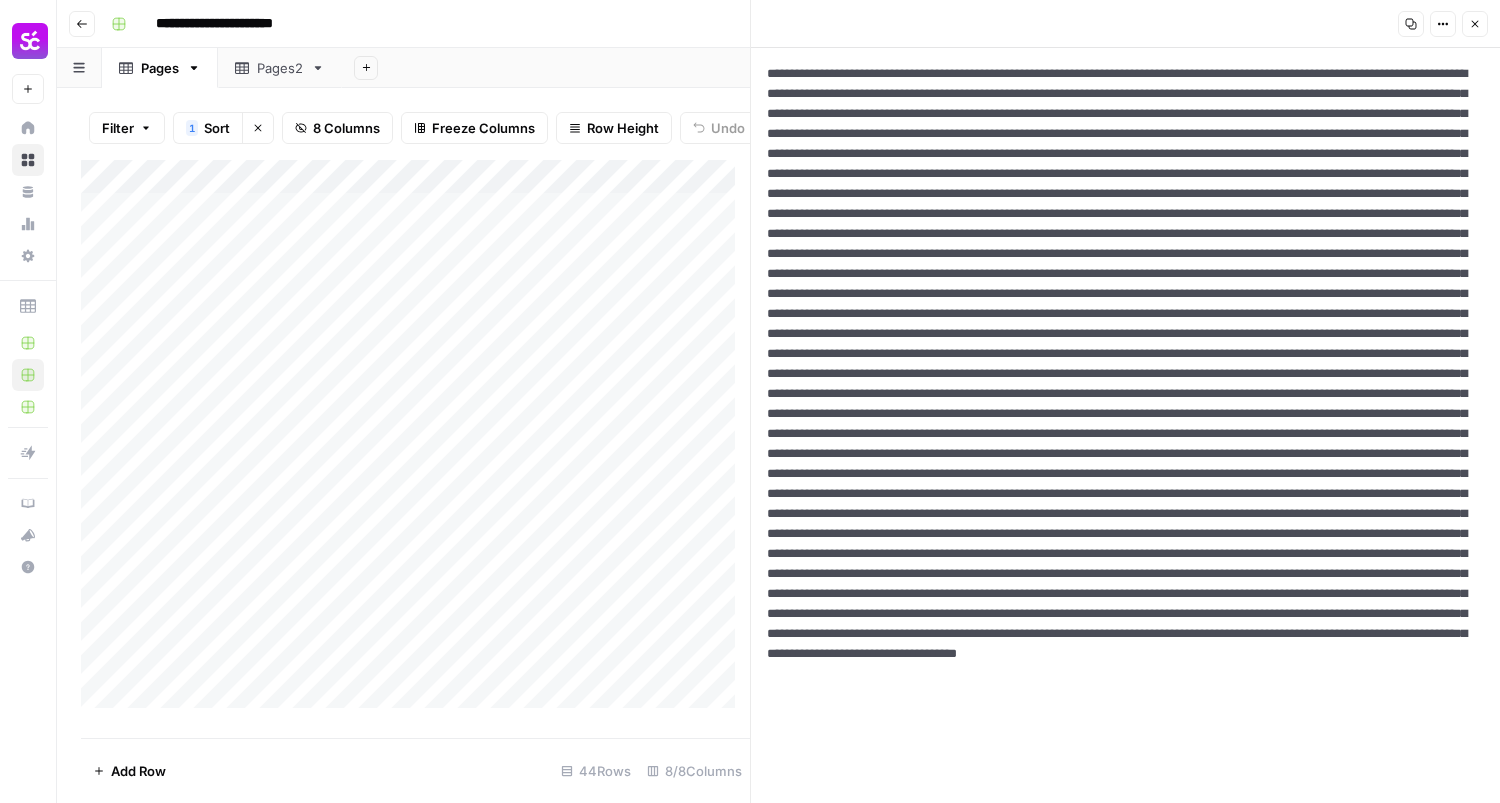 click at bounding box center (1118, 564) 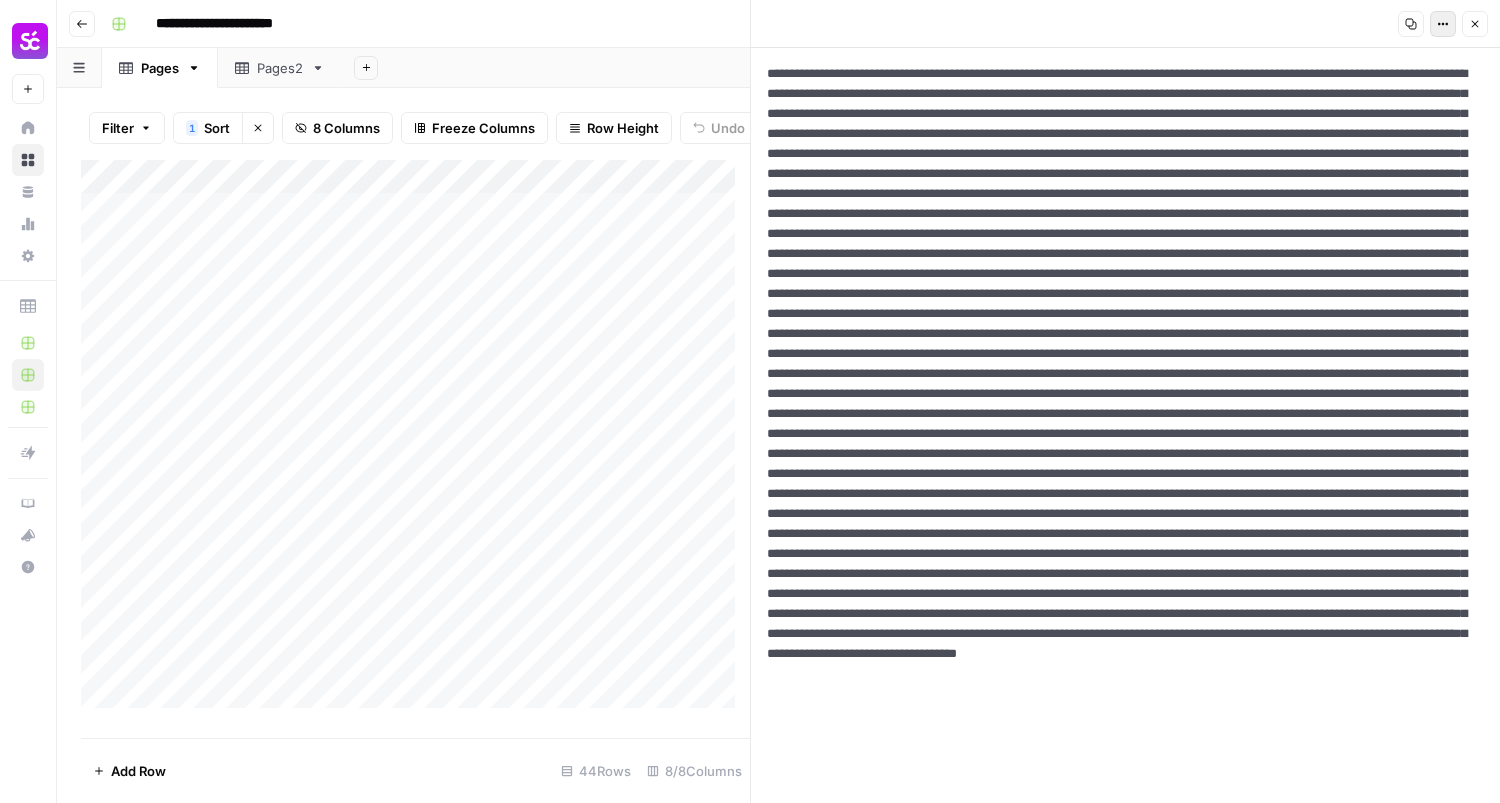 click on "Options" at bounding box center (1443, 24) 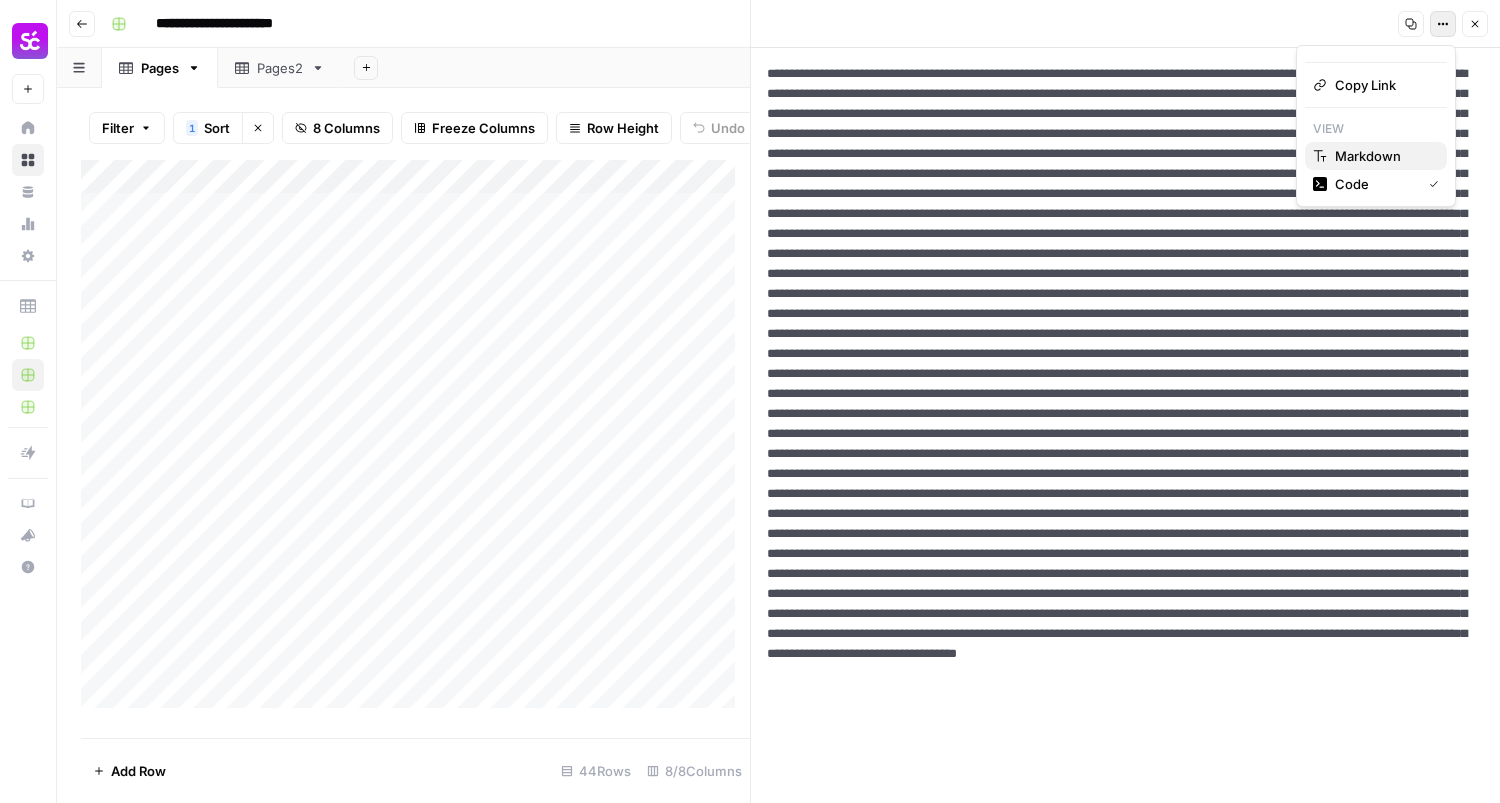 click on "Markdown" at bounding box center (1376, 156) 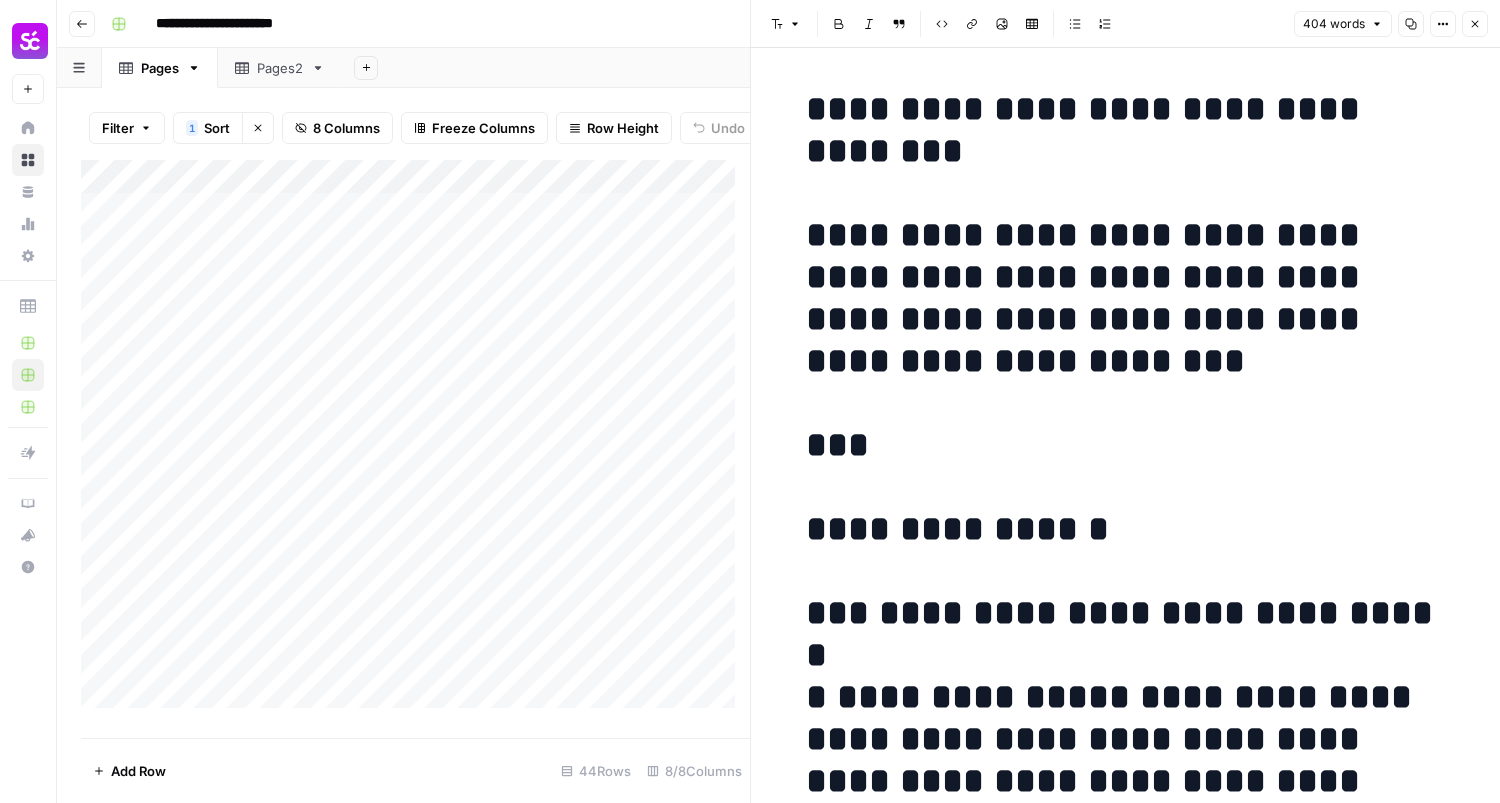 click on "**********" at bounding box center [1126, 4868] 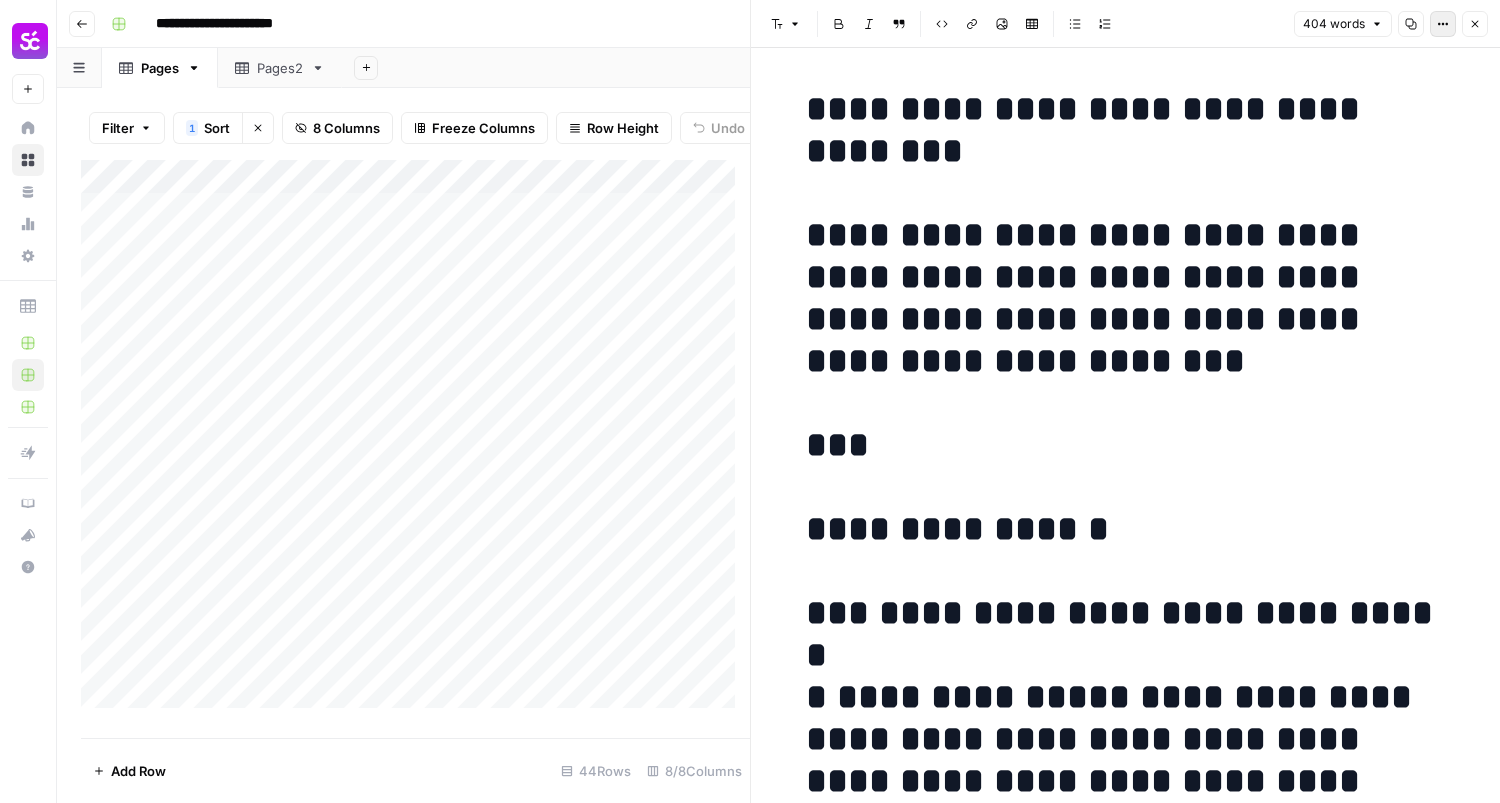 click on "Options" at bounding box center [1443, 24] 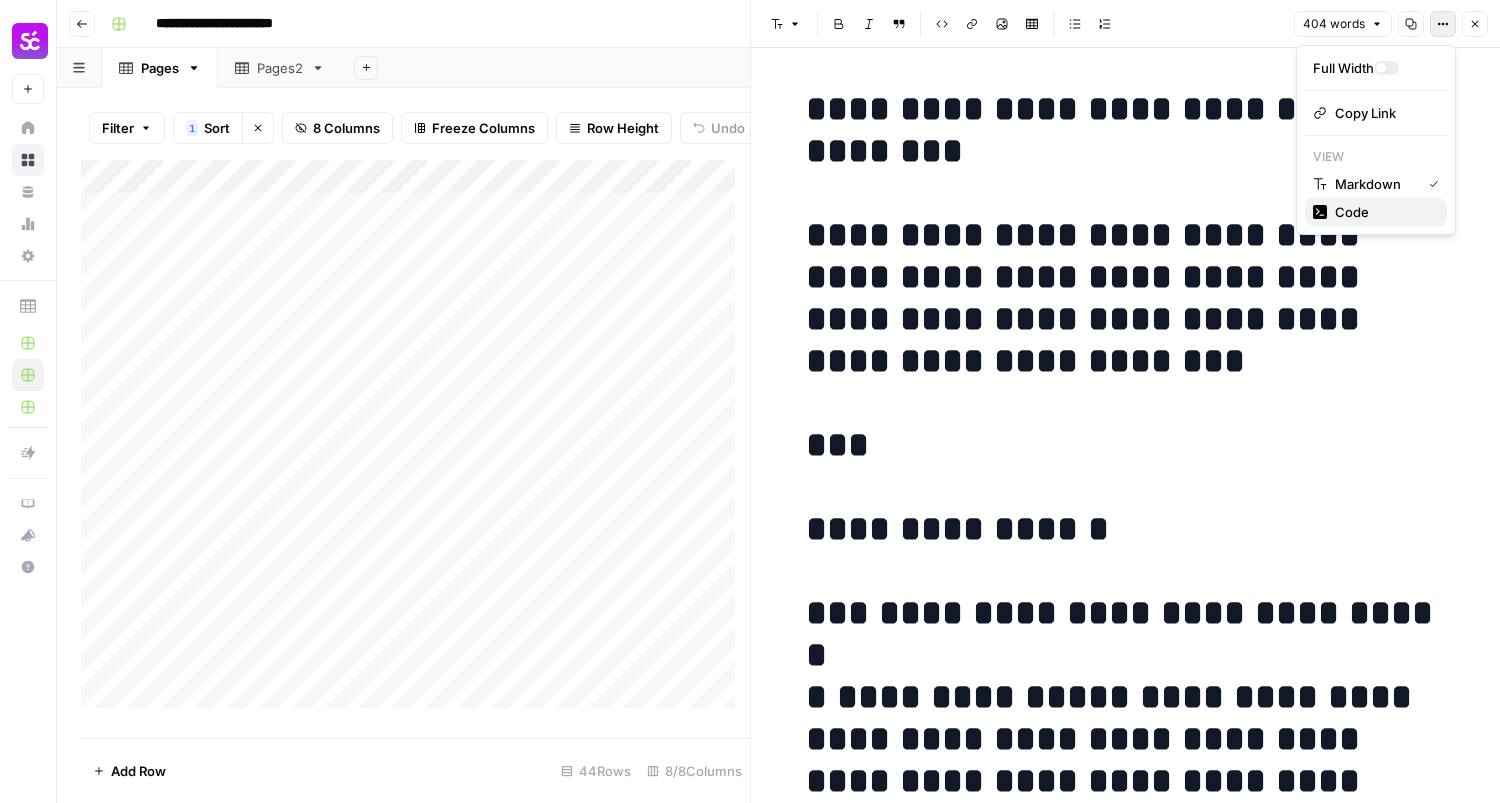 click on "Code" at bounding box center (1376, 212) 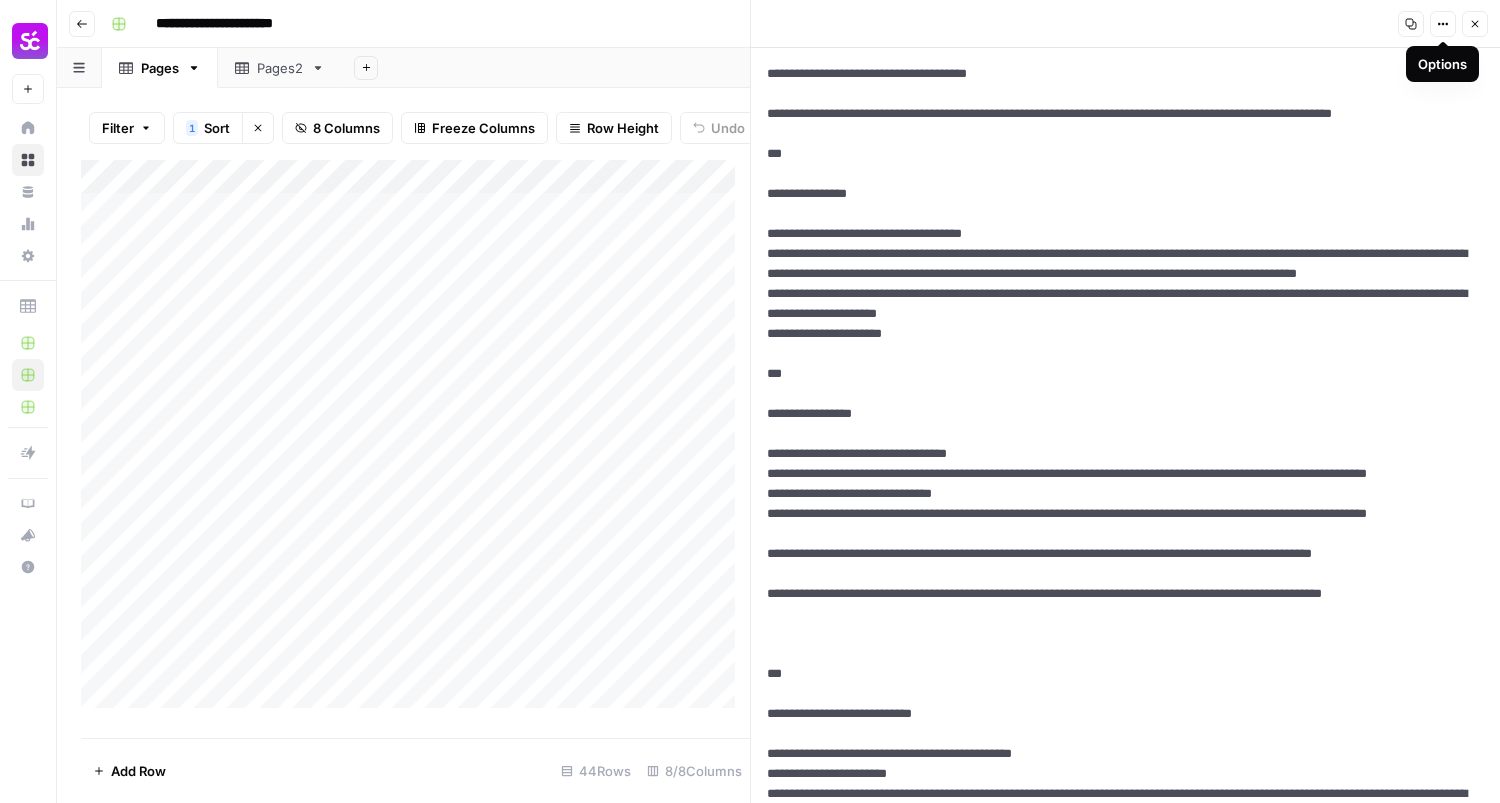 click at bounding box center (1118, 1214) 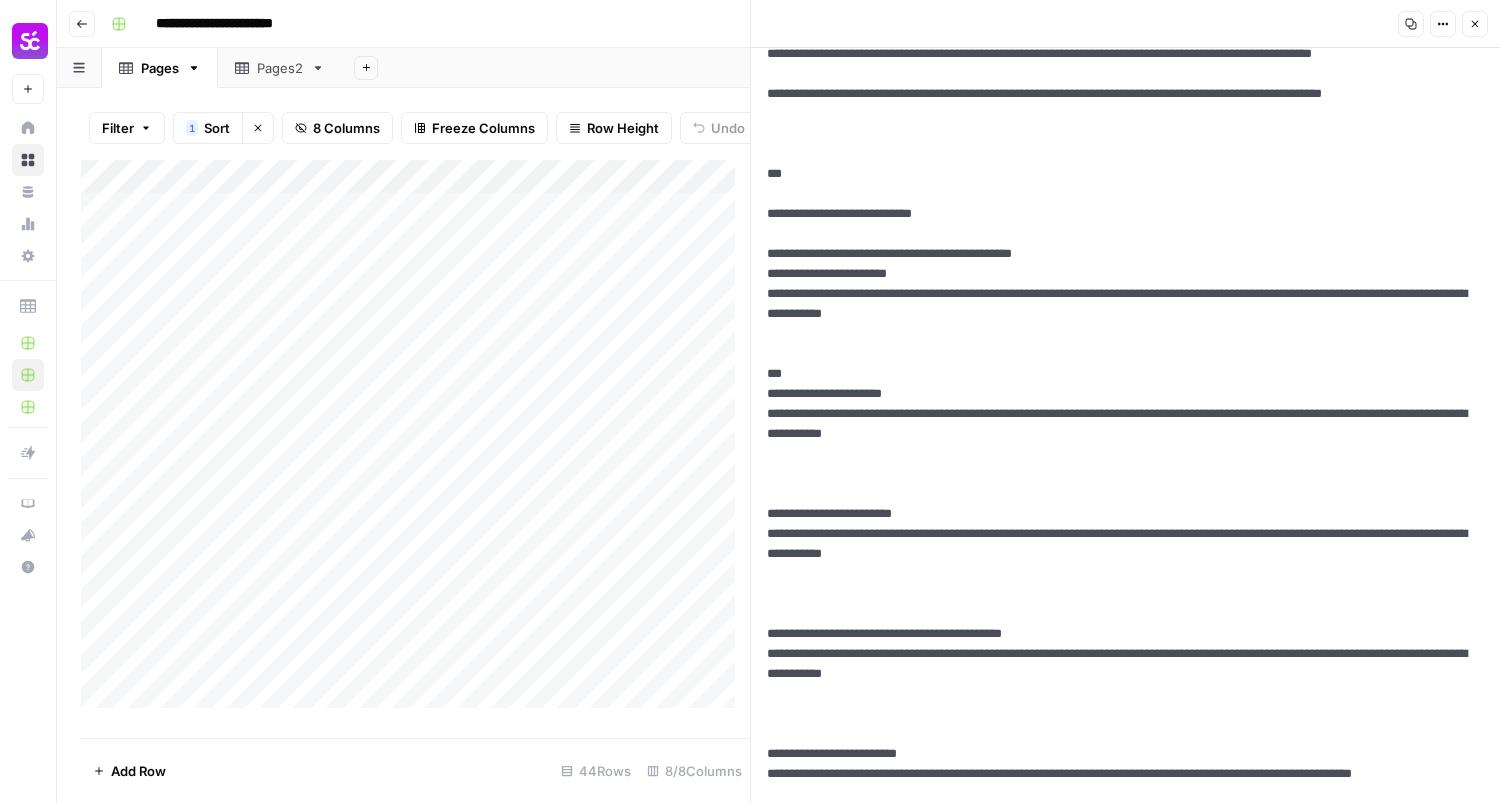 scroll, scrollTop: 0, scrollLeft: 0, axis: both 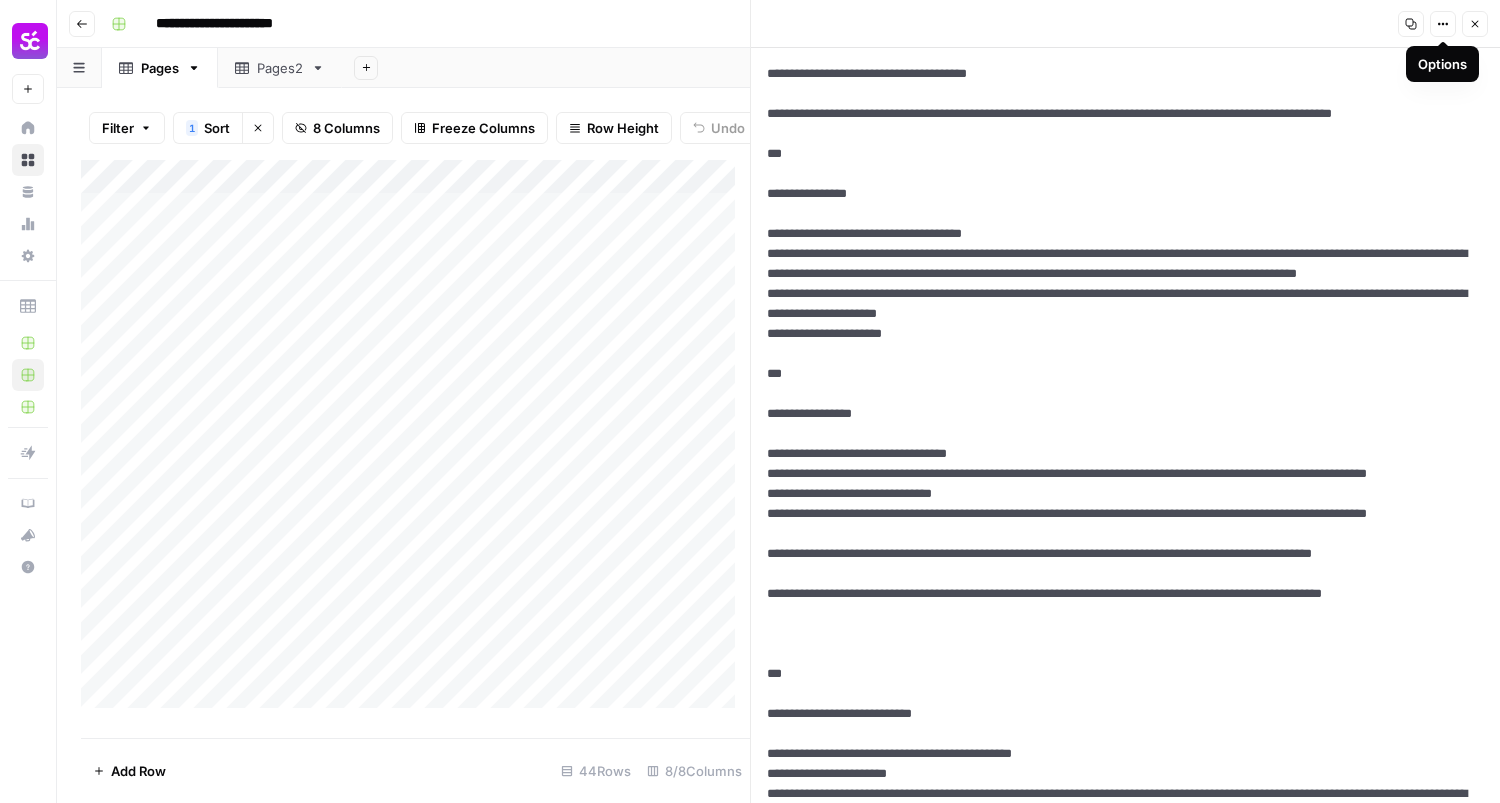 click at bounding box center (1118, 1214) 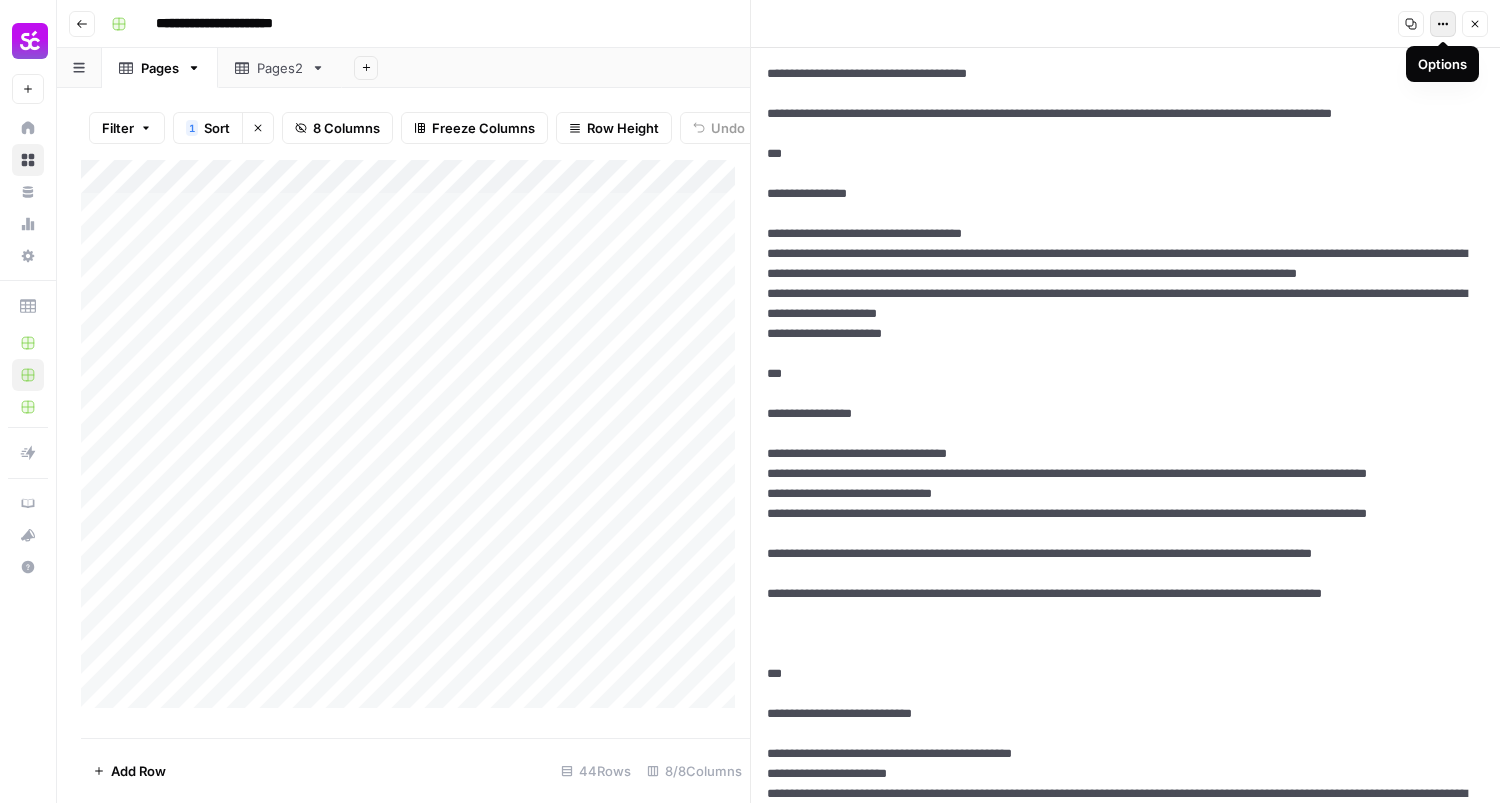 click 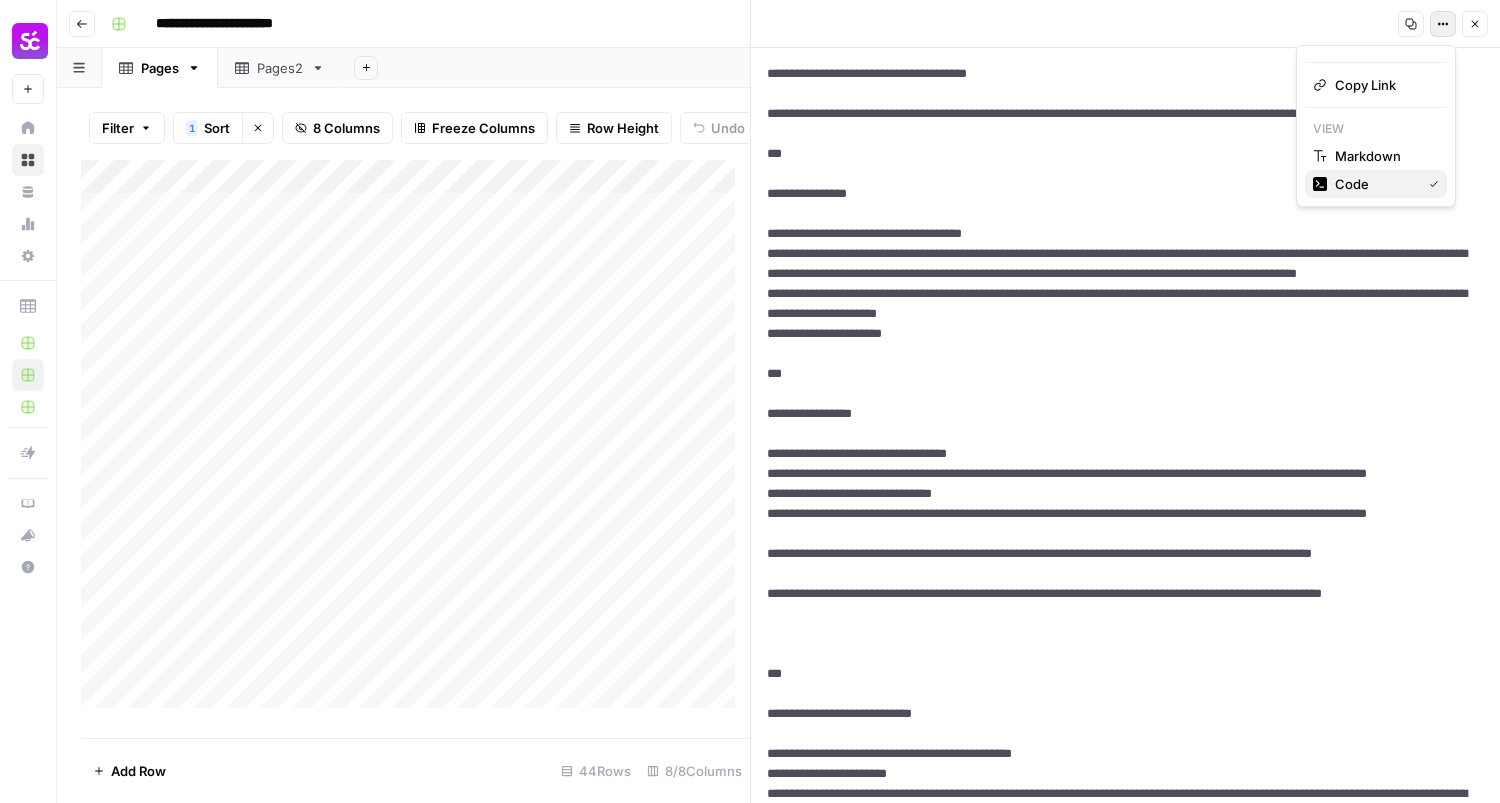 click on "Code" at bounding box center [1376, 184] 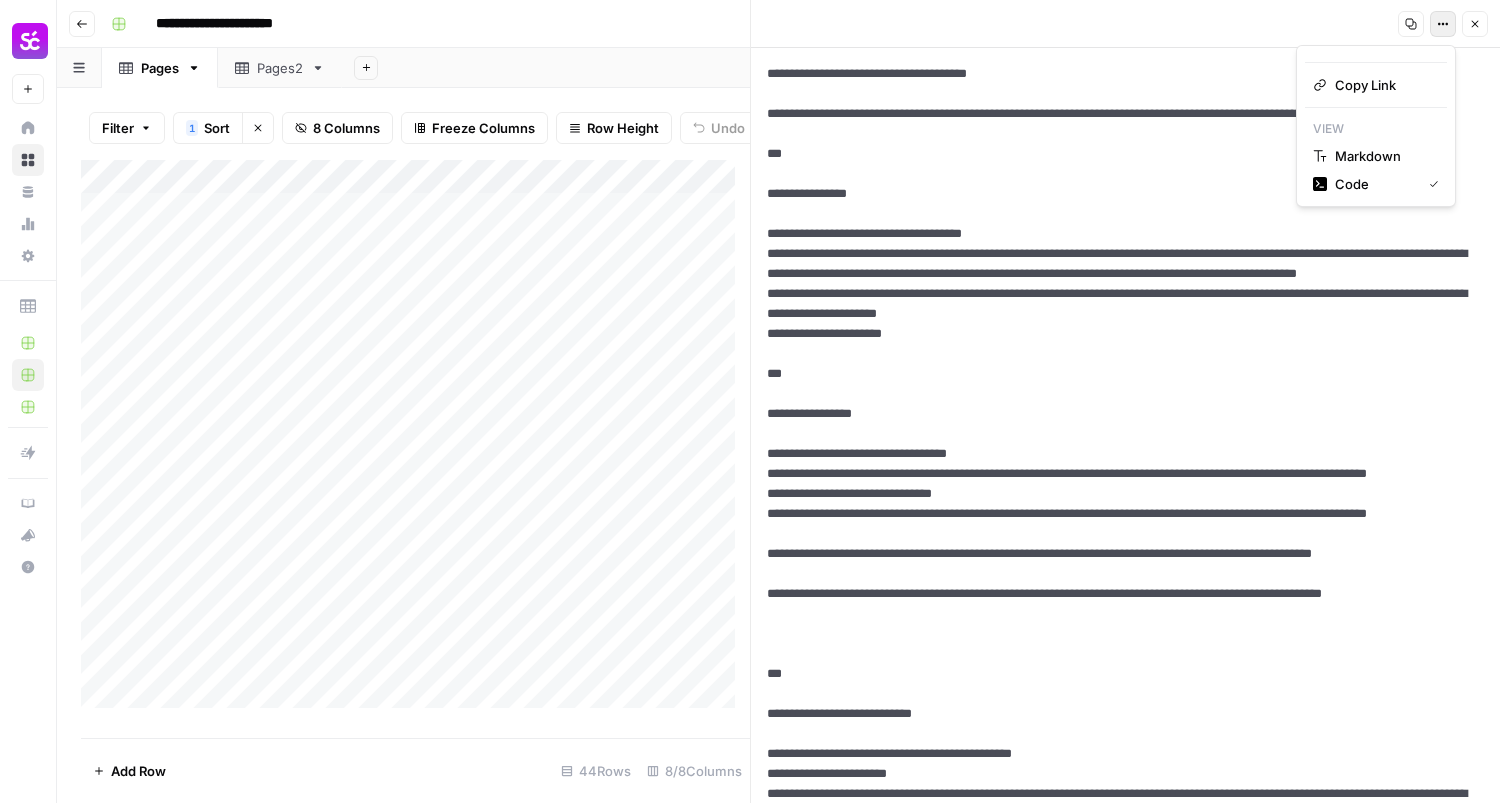 click 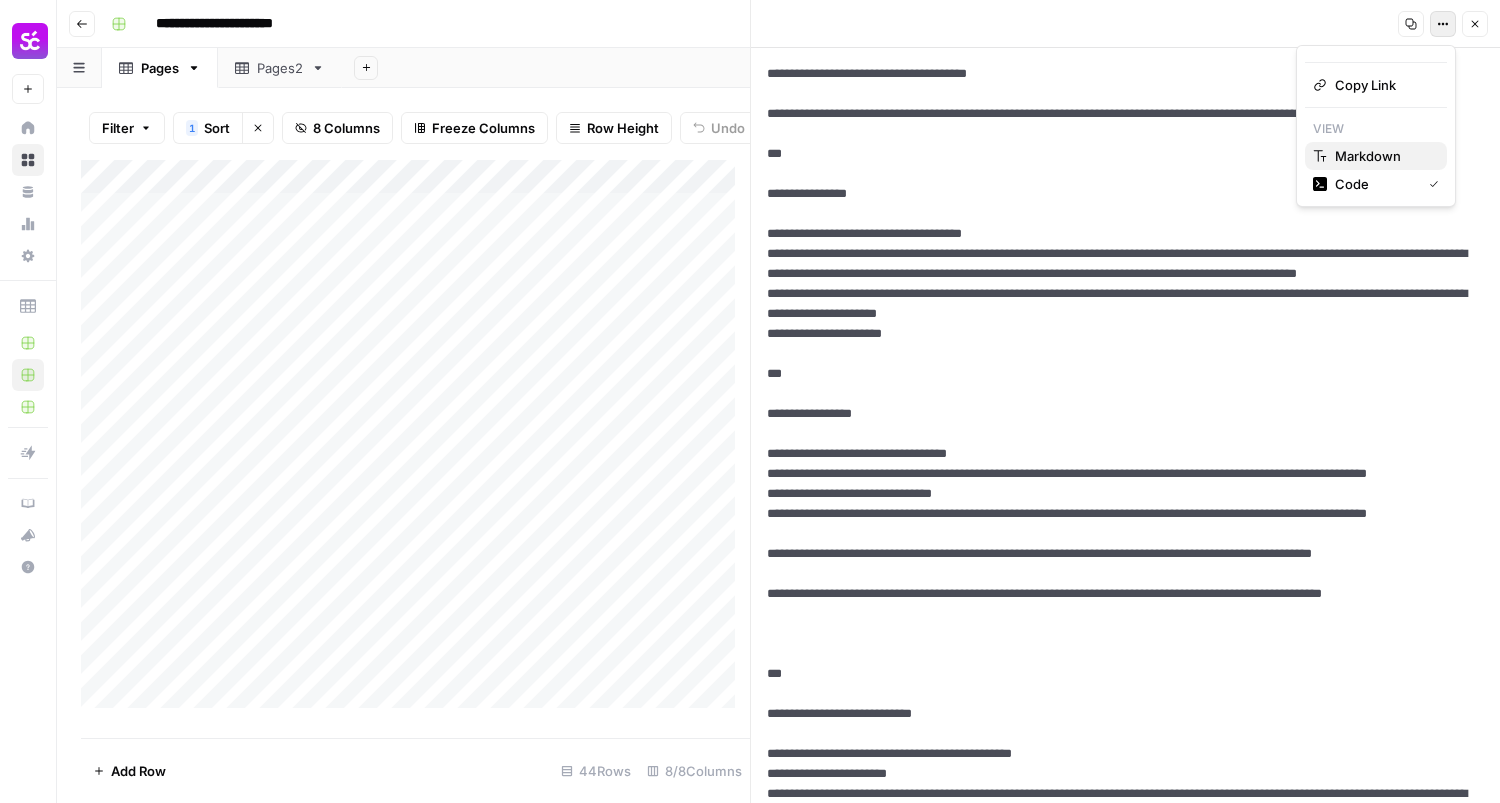 click on "Markdown" at bounding box center (1376, 156) 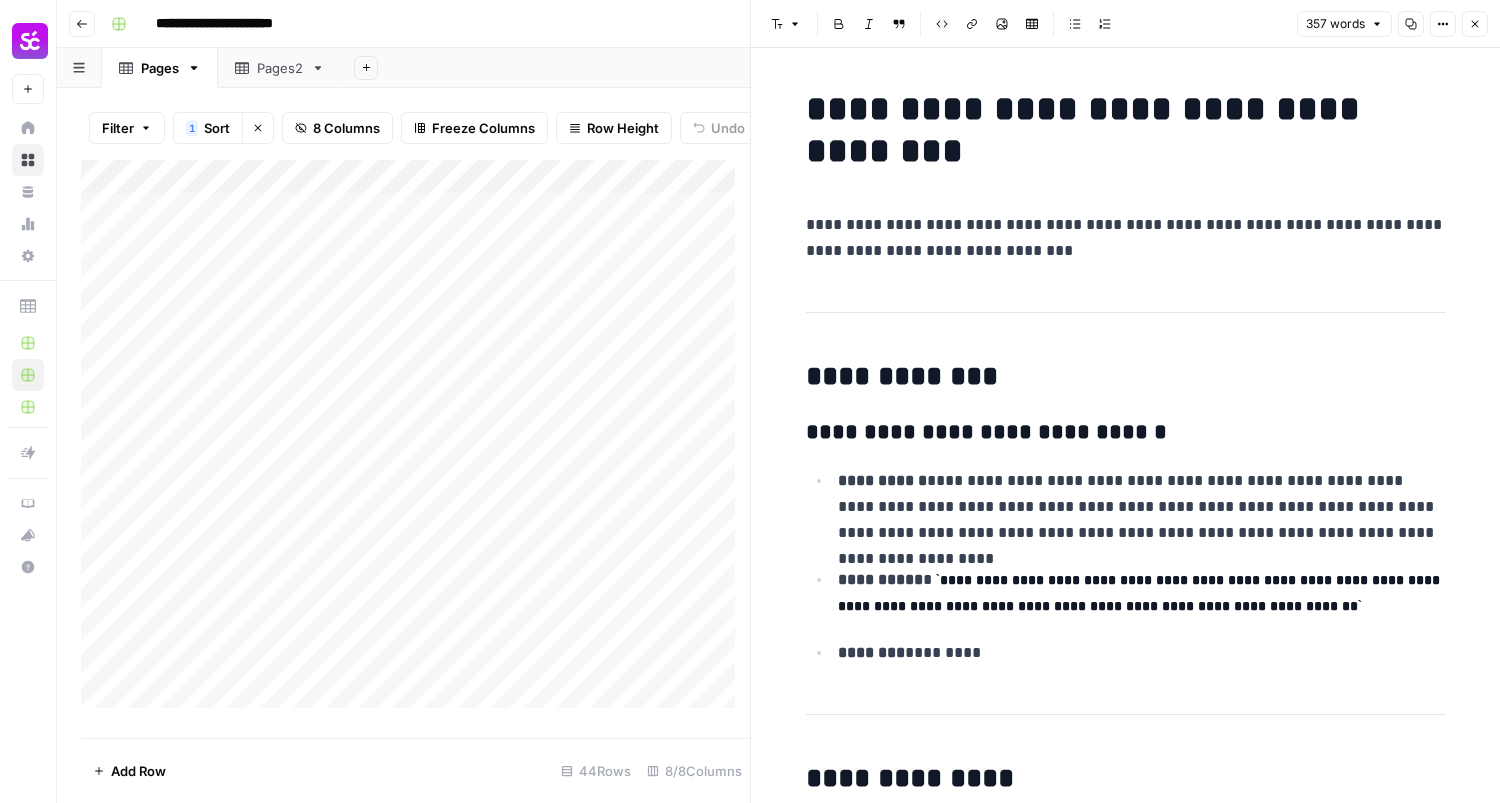 click on "**********" at bounding box center [1126, 130] 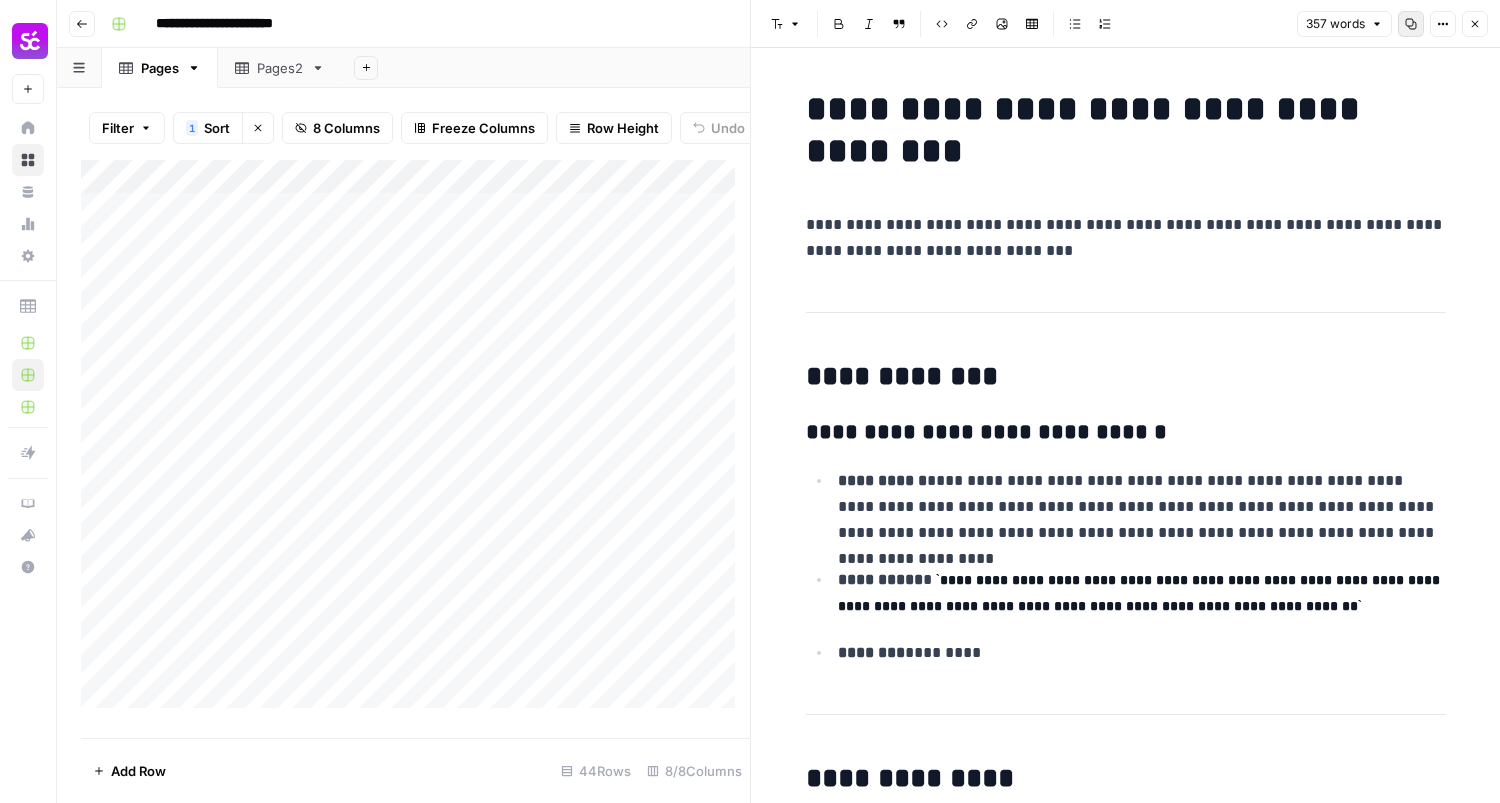 click on "Copy" at bounding box center [1411, 24] 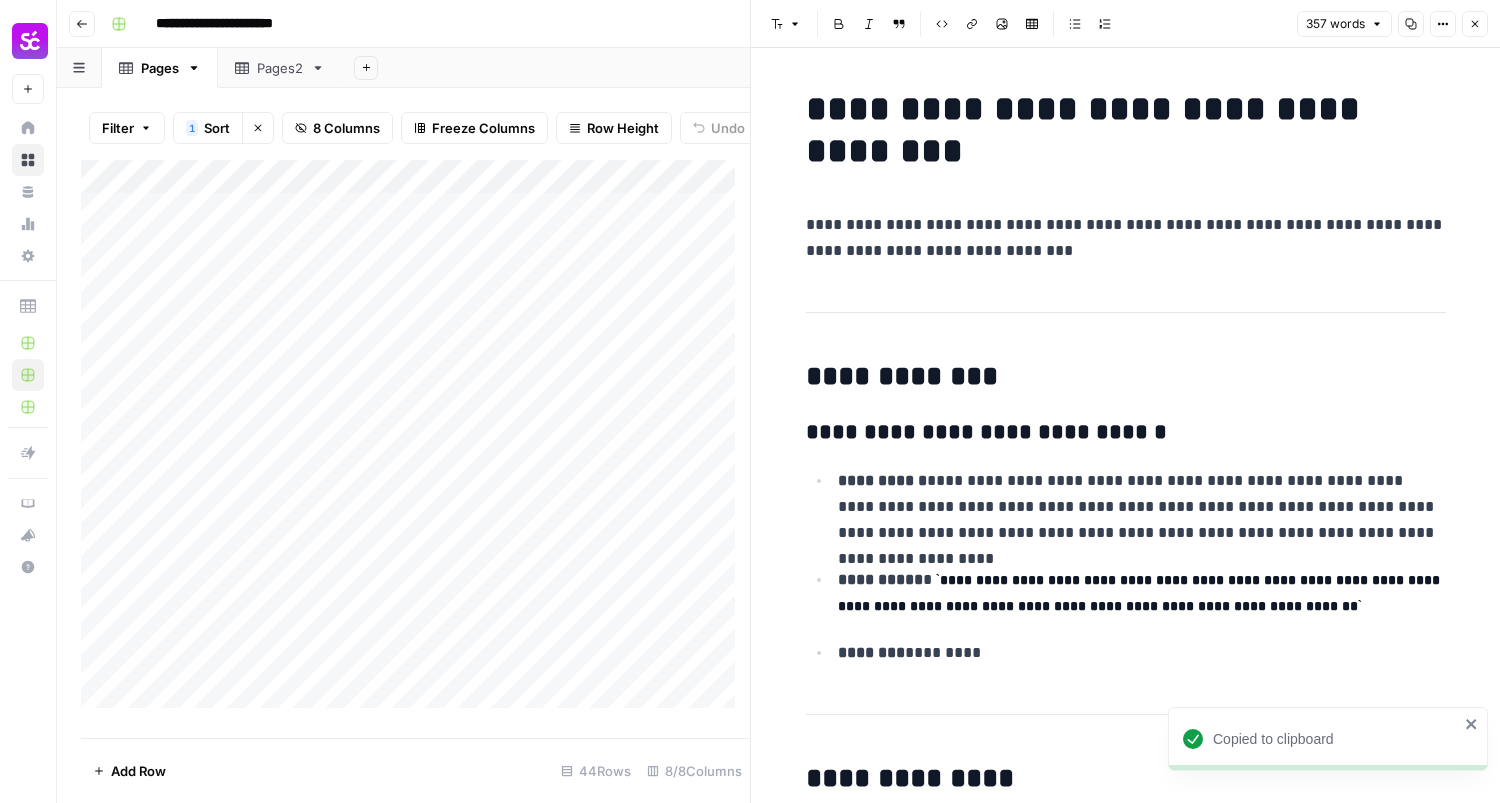 click 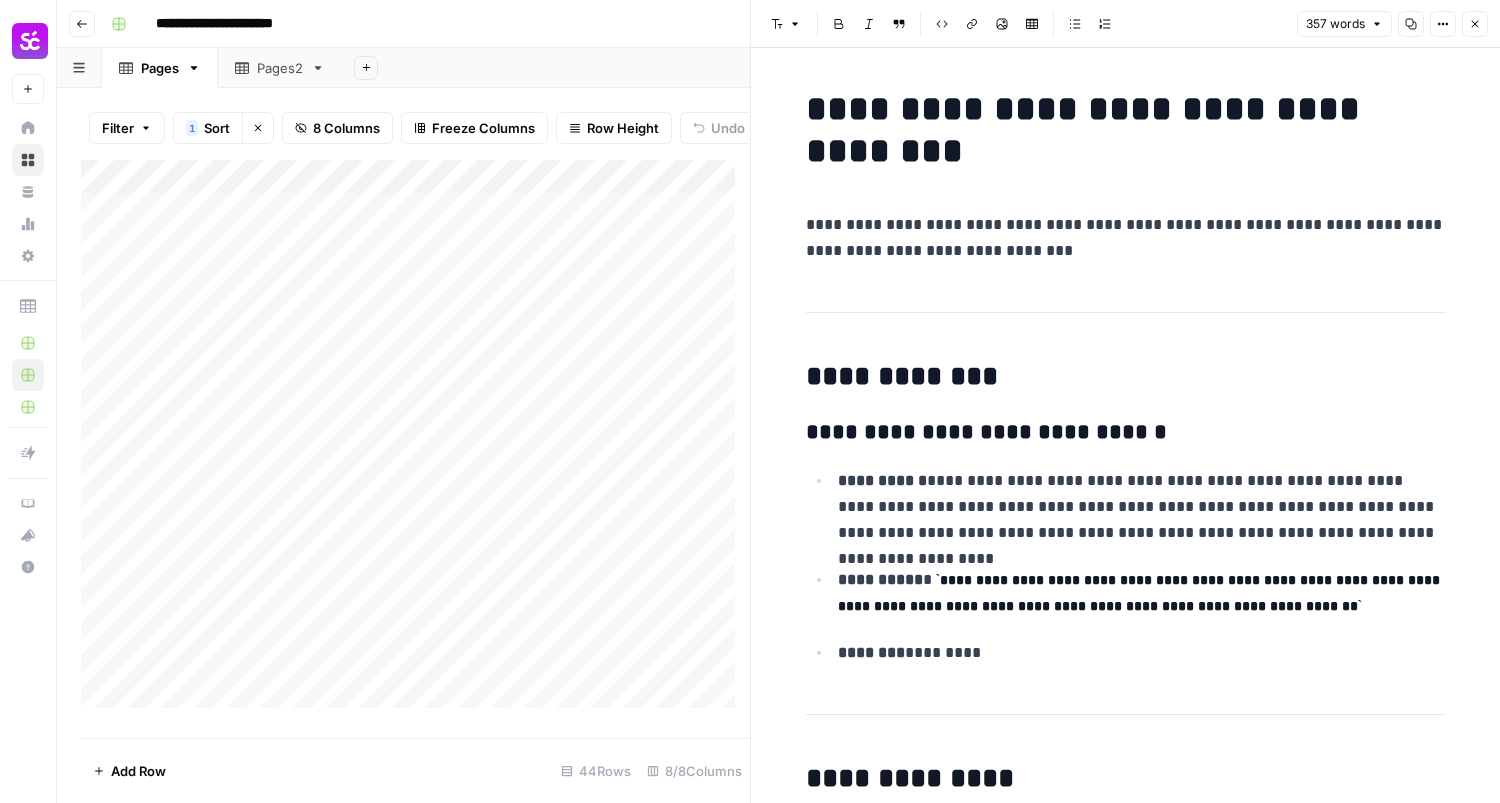 click on "**********" at bounding box center [1126, 3341] 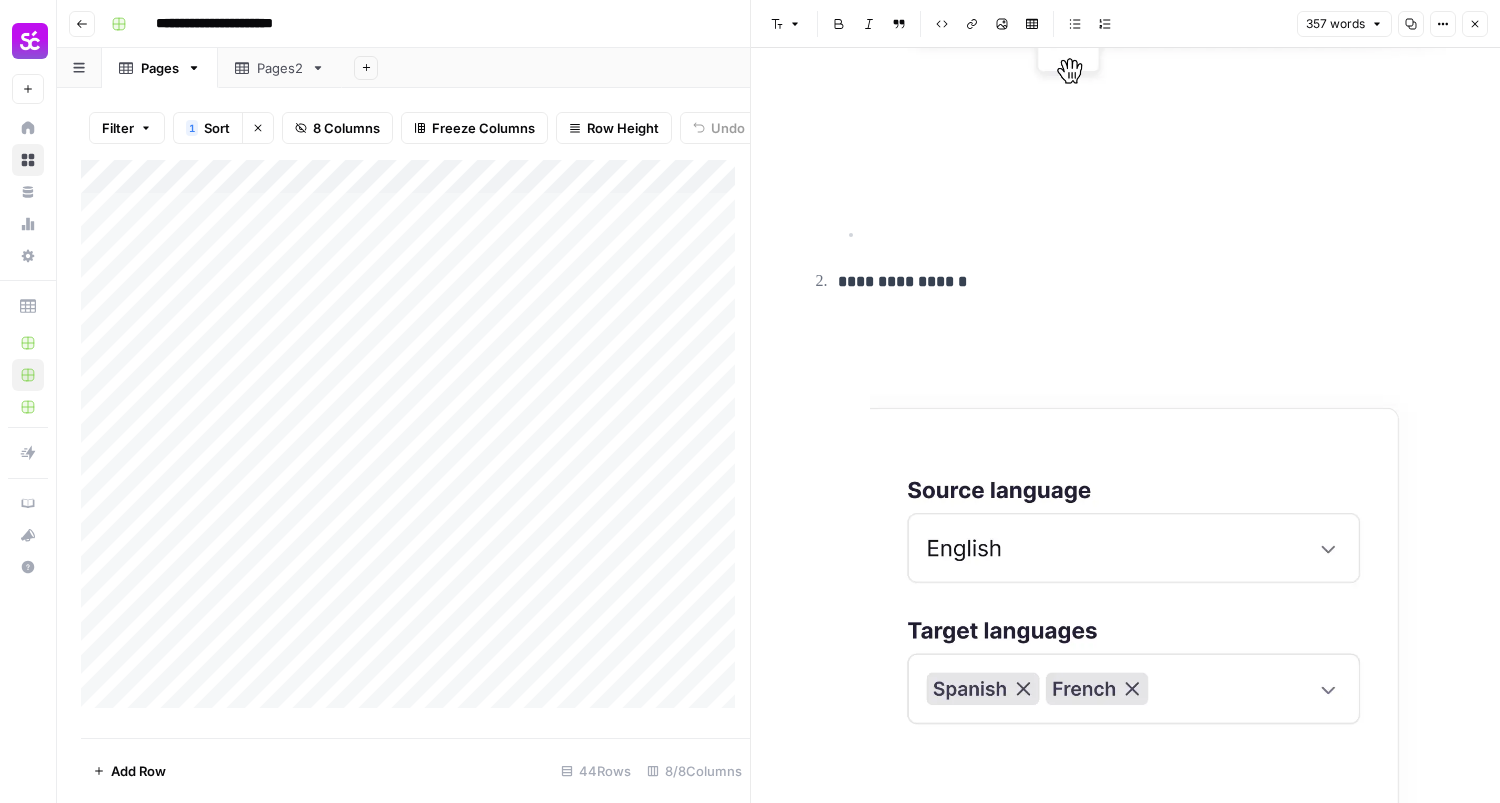 scroll, scrollTop: 2200, scrollLeft: 0, axis: vertical 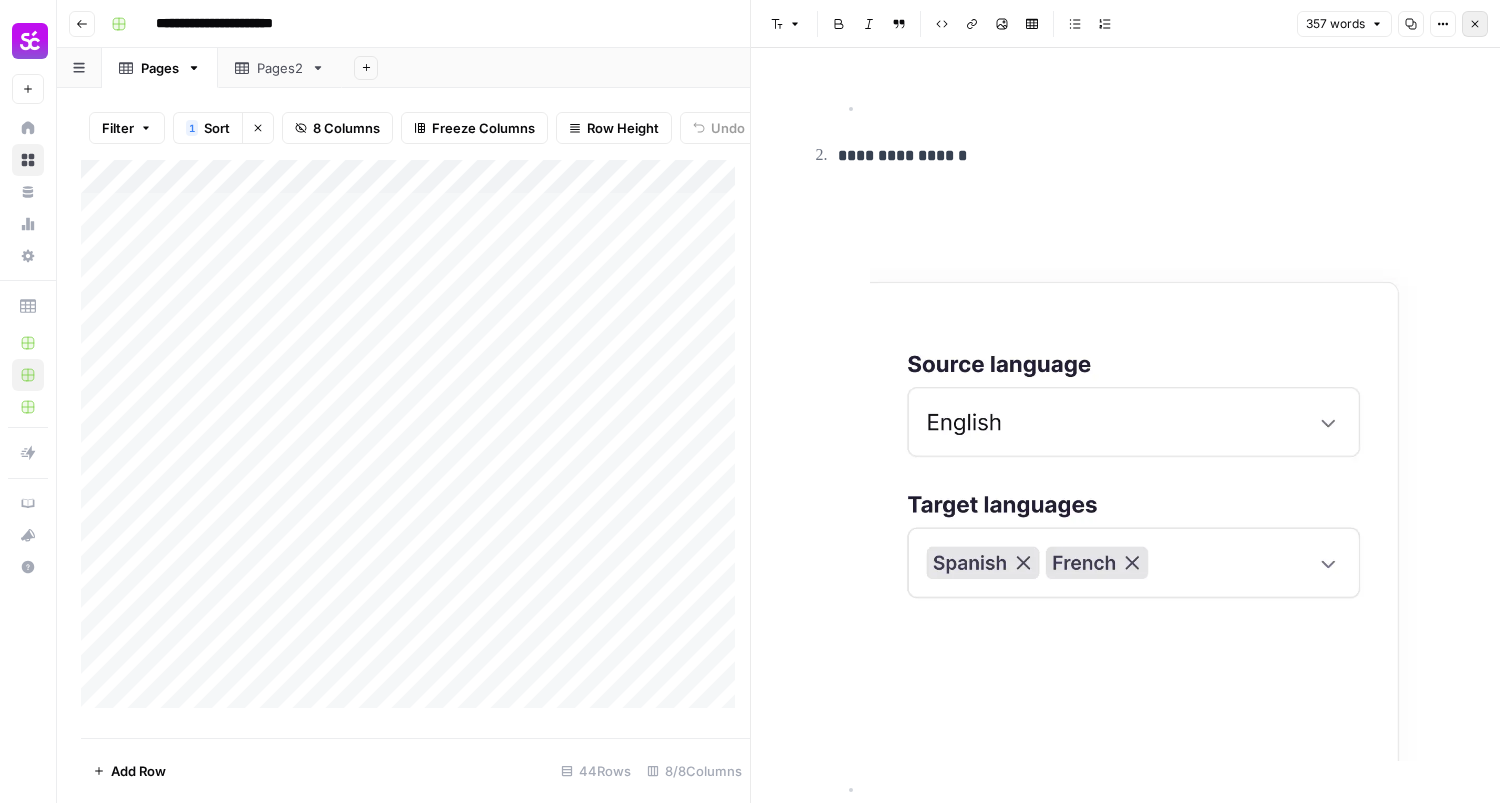 click on "Close" at bounding box center (1475, 24) 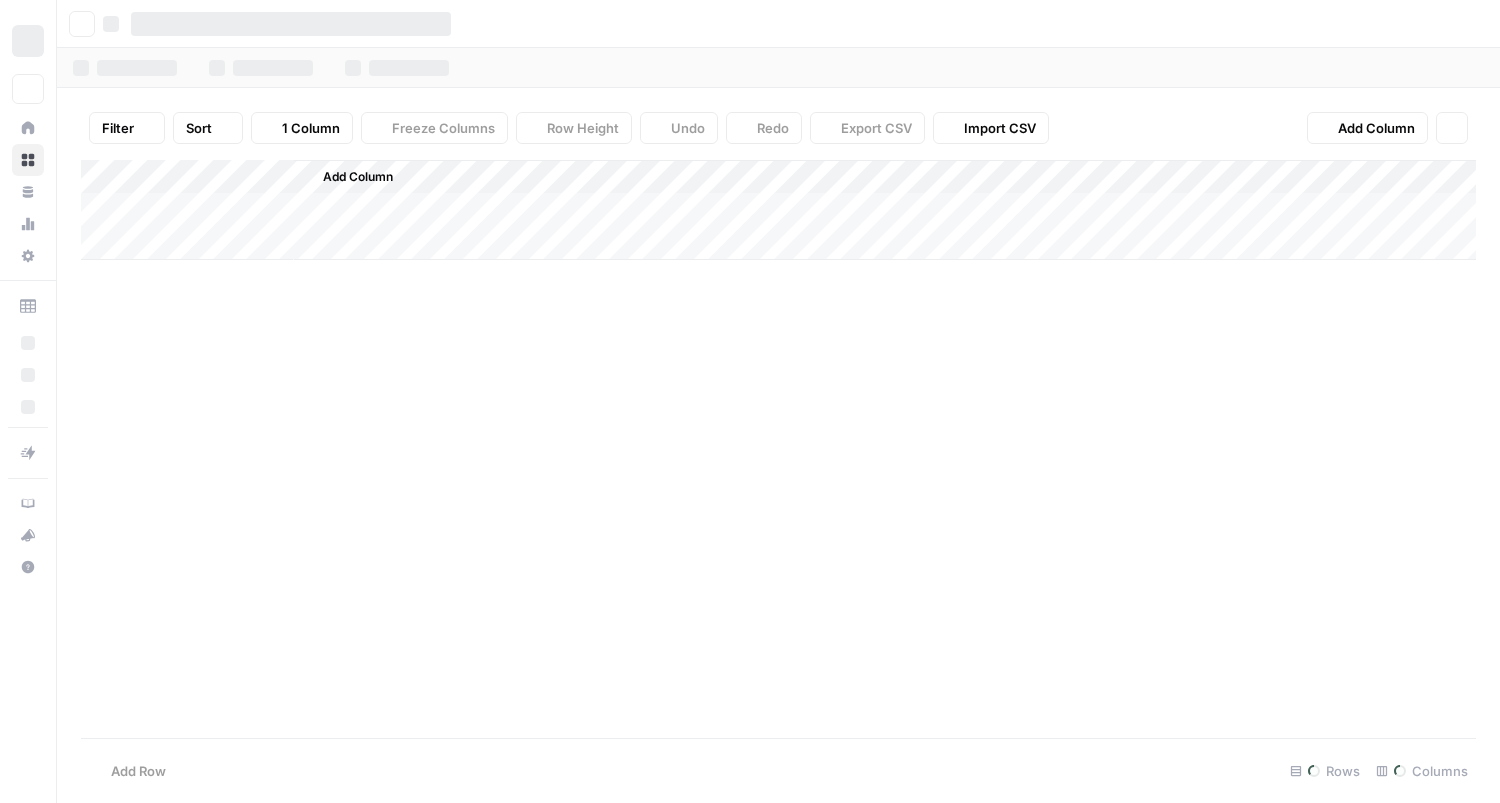 scroll, scrollTop: 0, scrollLeft: 0, axis: both 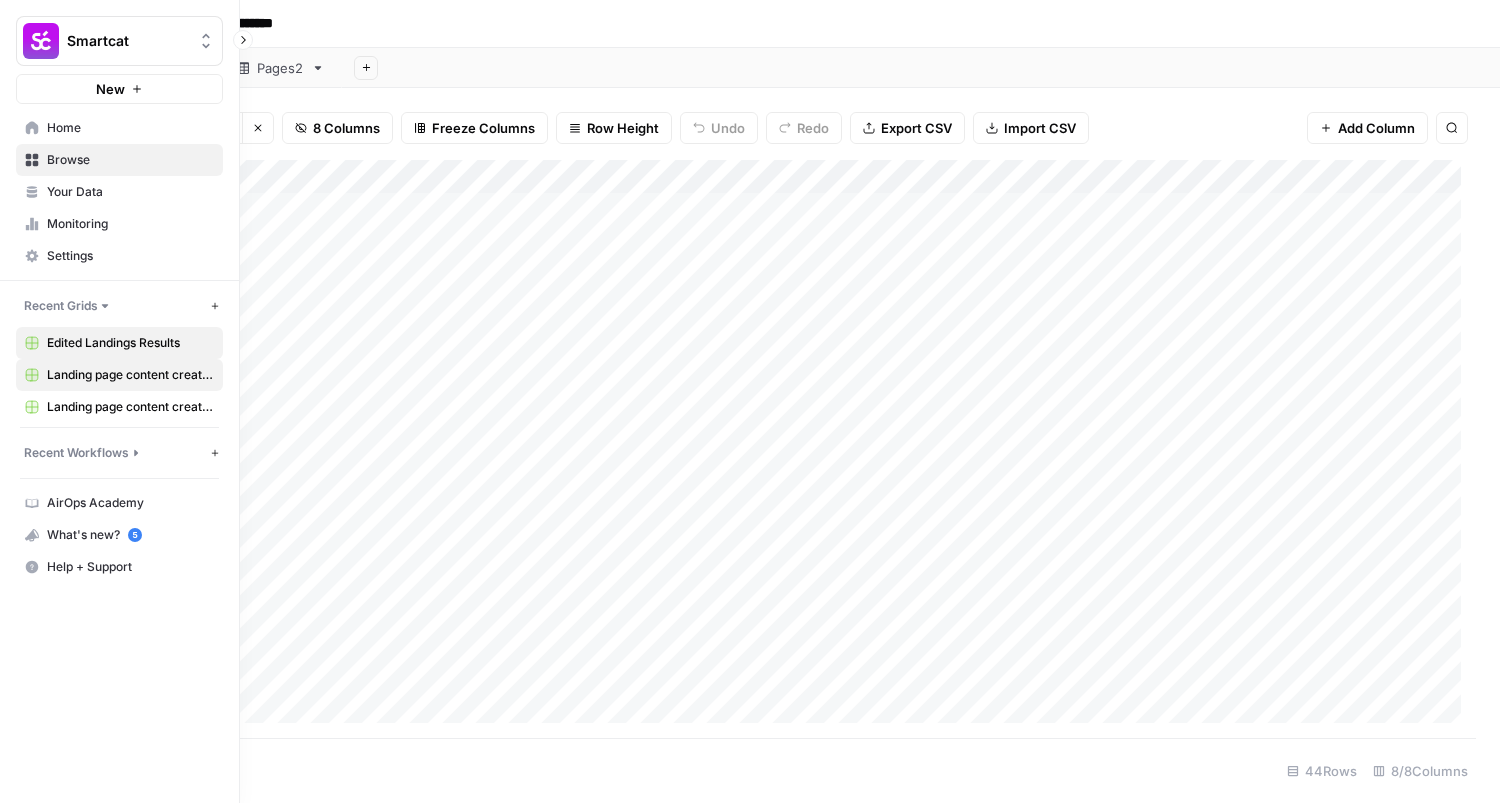 click on "Landing page content creator [PERSON_NAME] (1)" at bounding box center (130, 375) 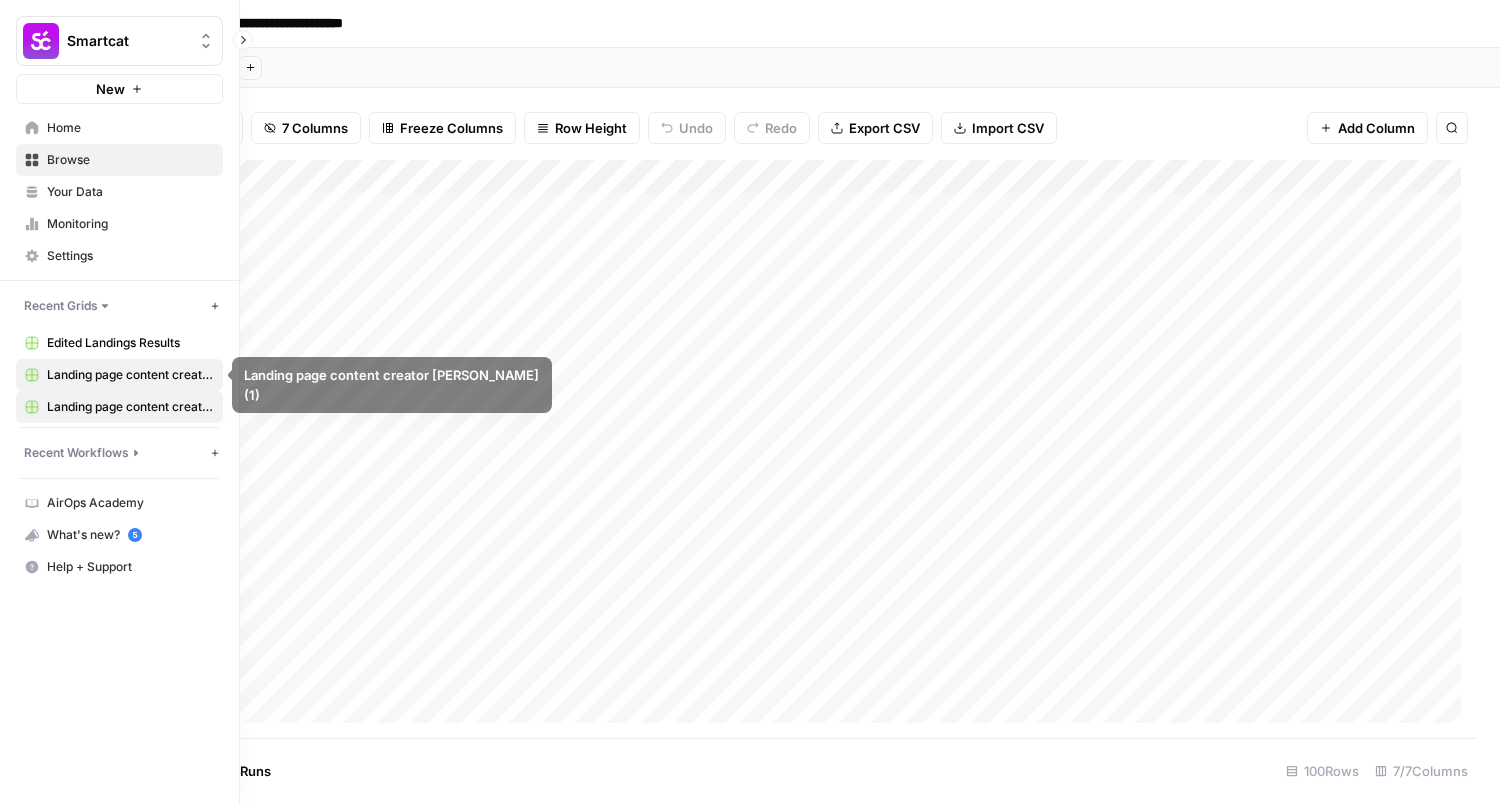 click on "Landing page content creator [PERSON_NAME]" at bounding box center (130, 407) 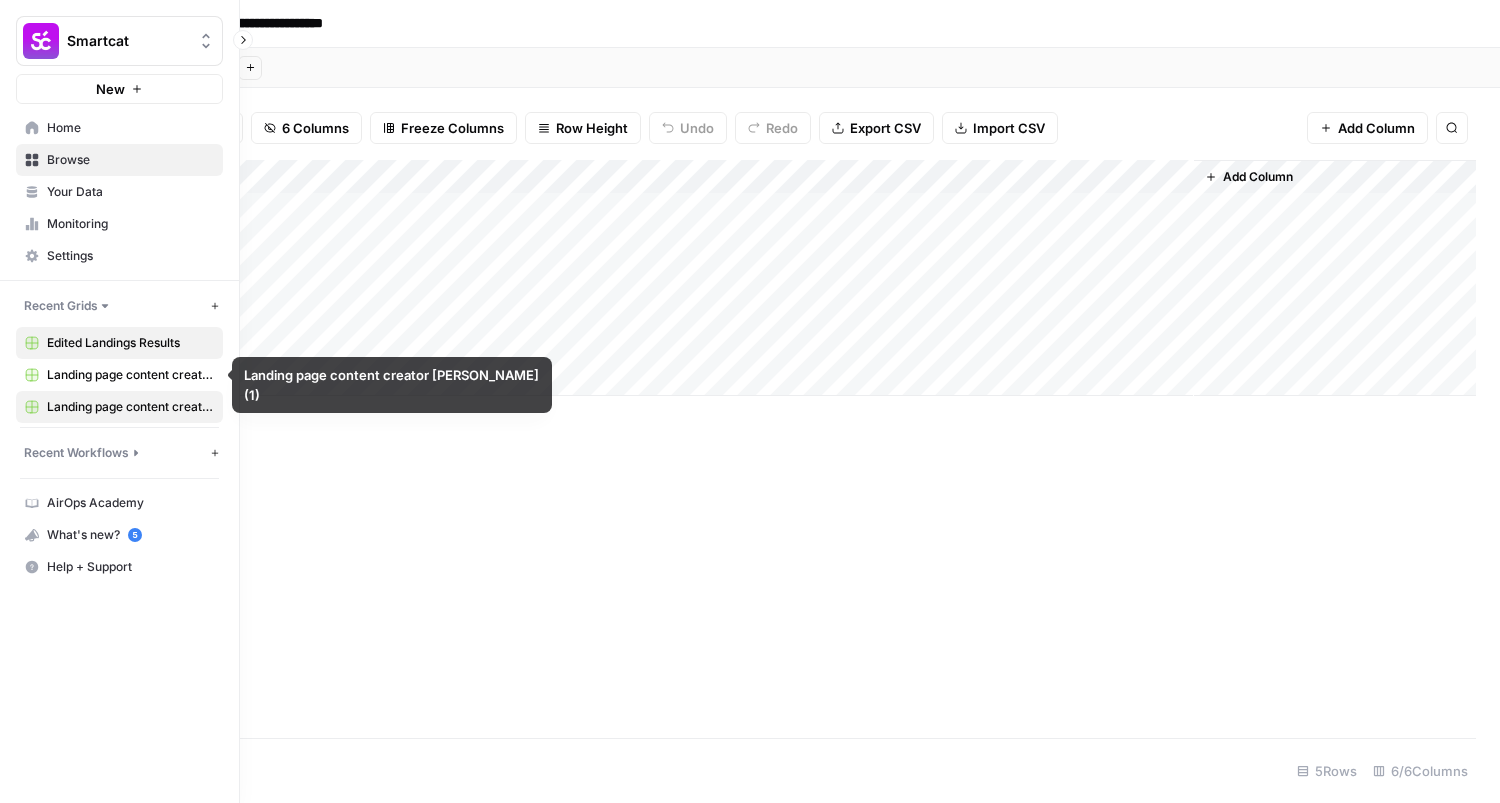 click on "Edited Landings Results" at bounding box center [130, 343] 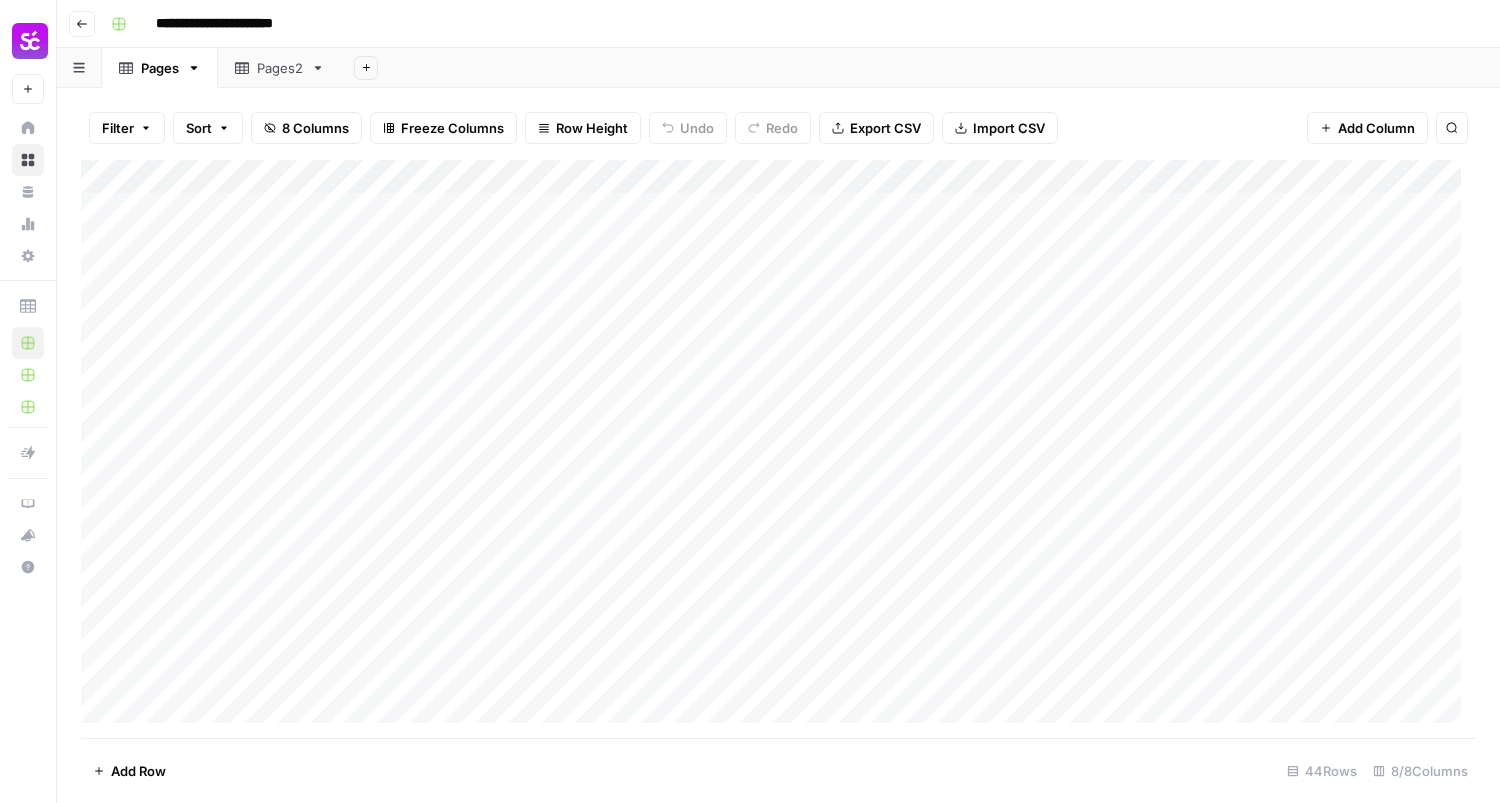 click on "Add Column" at bounding box center (778, 449) 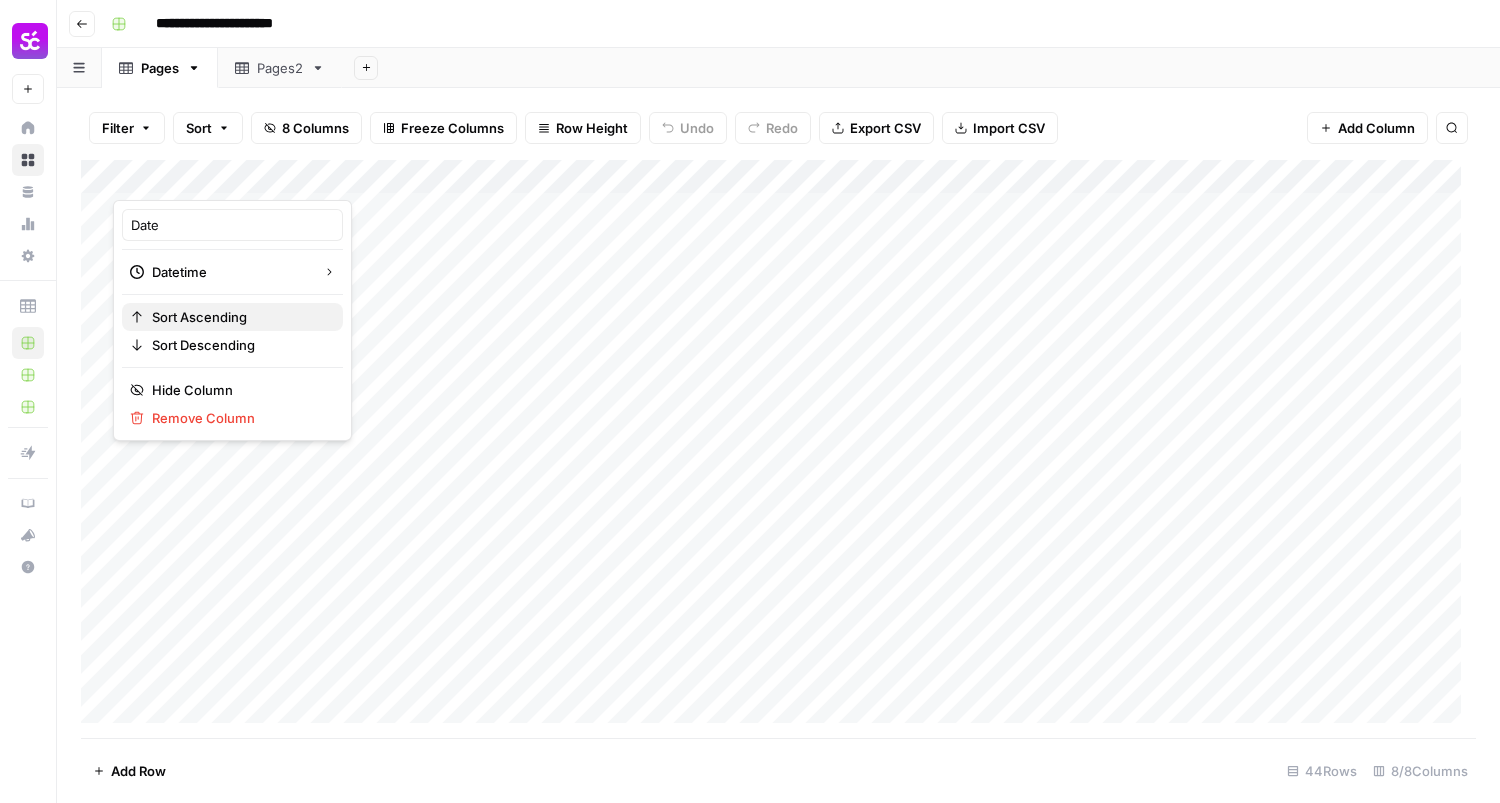 click on "Sort Ascending" at bounding box center [199, 317] 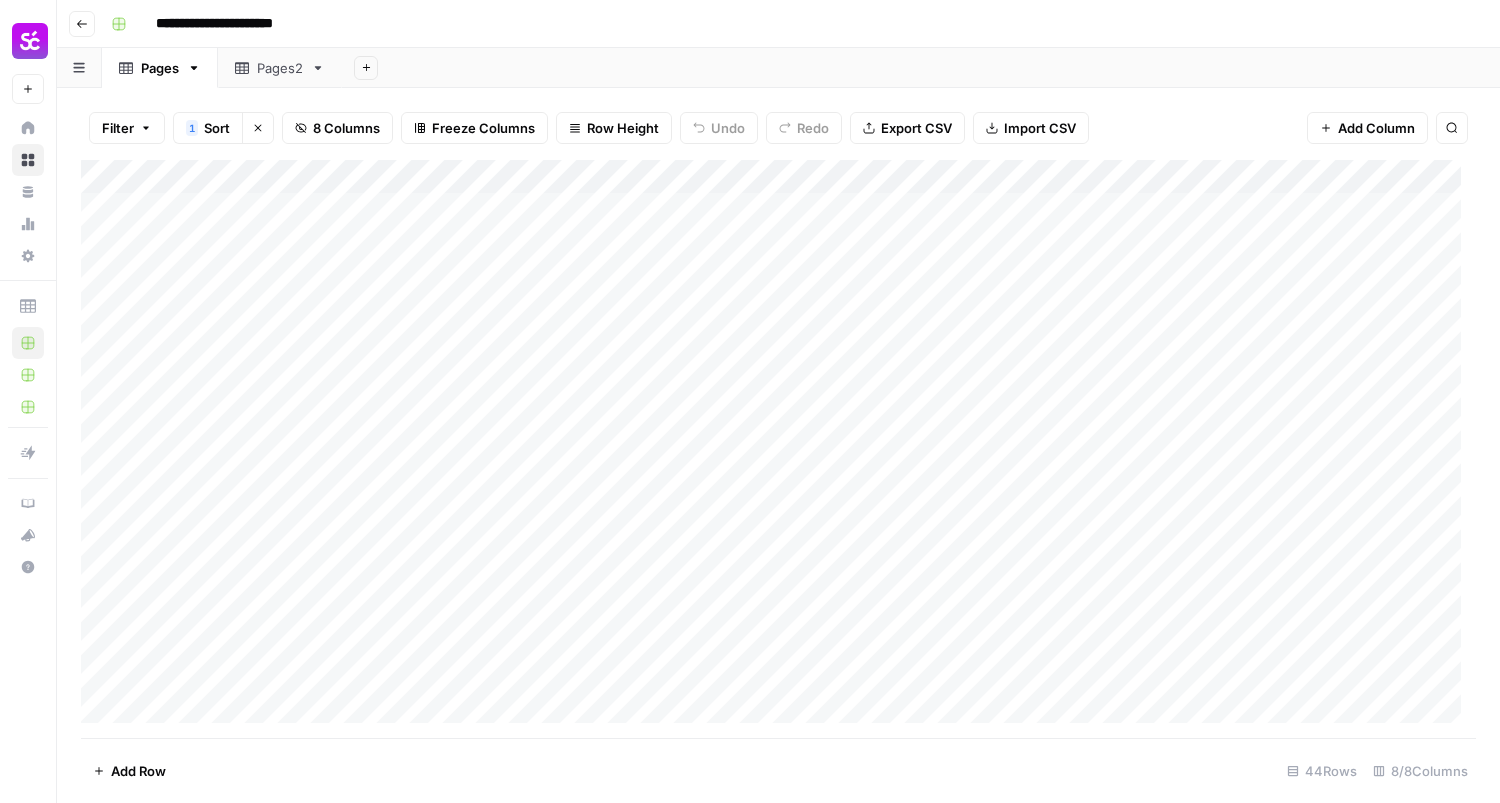 click on "Add Column" at bounding box center [778, 449] 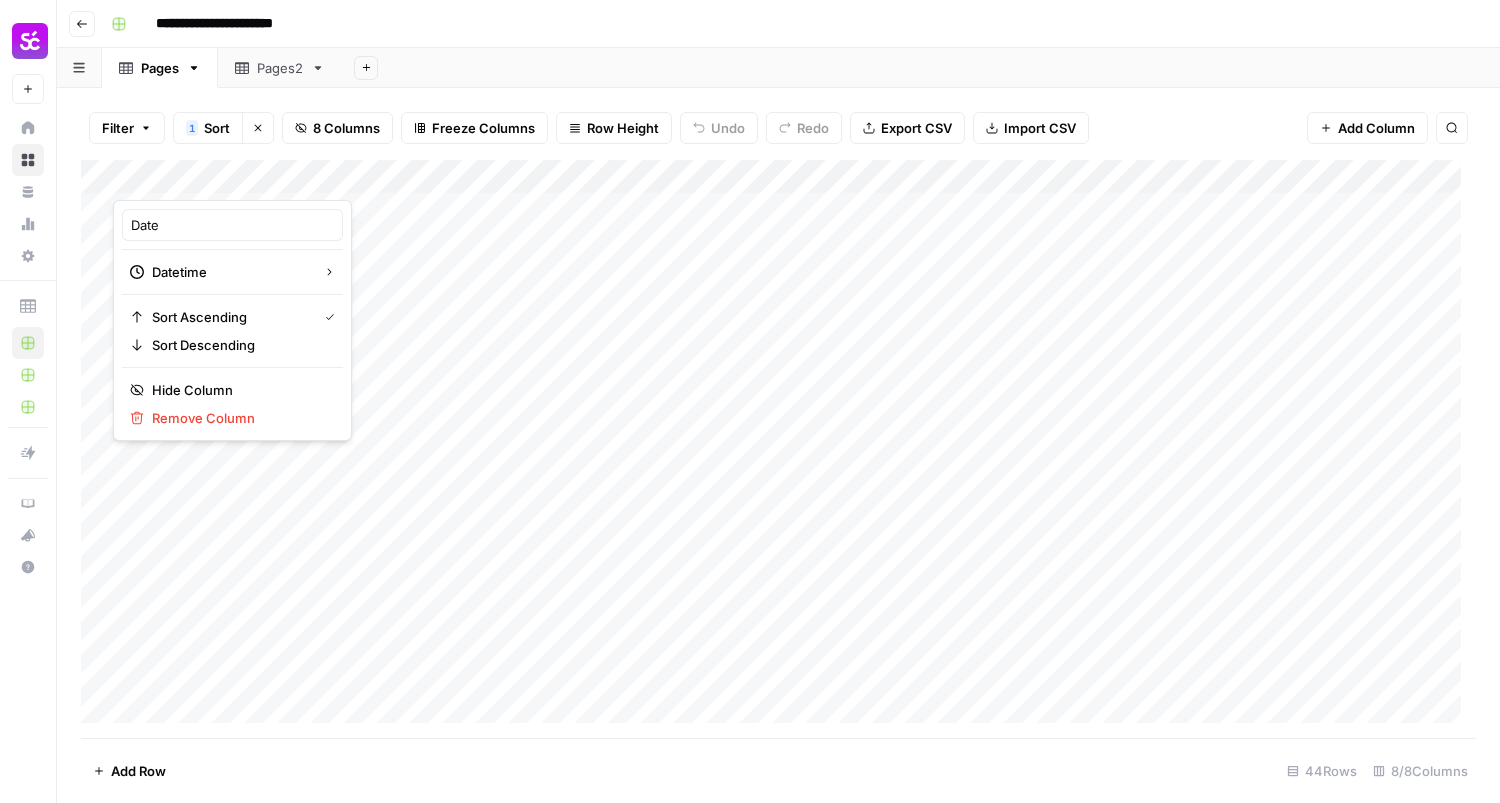 click on "Date
Datetime Sort Ascending Sort Descending Hide Column Remove Column" at bounding box center (232, 320) 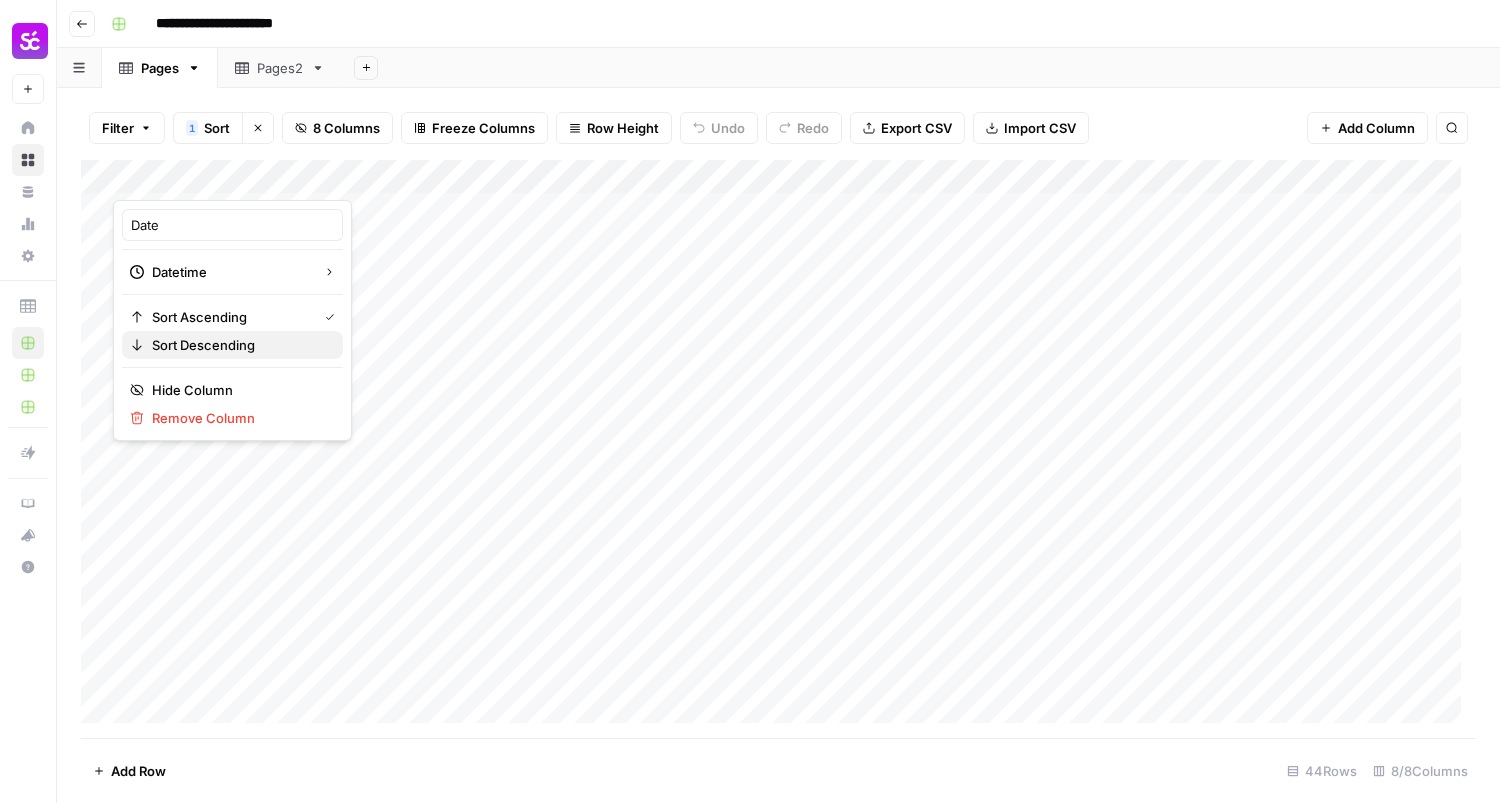 click on "Sort Descending" at bounding box center [203, 345] 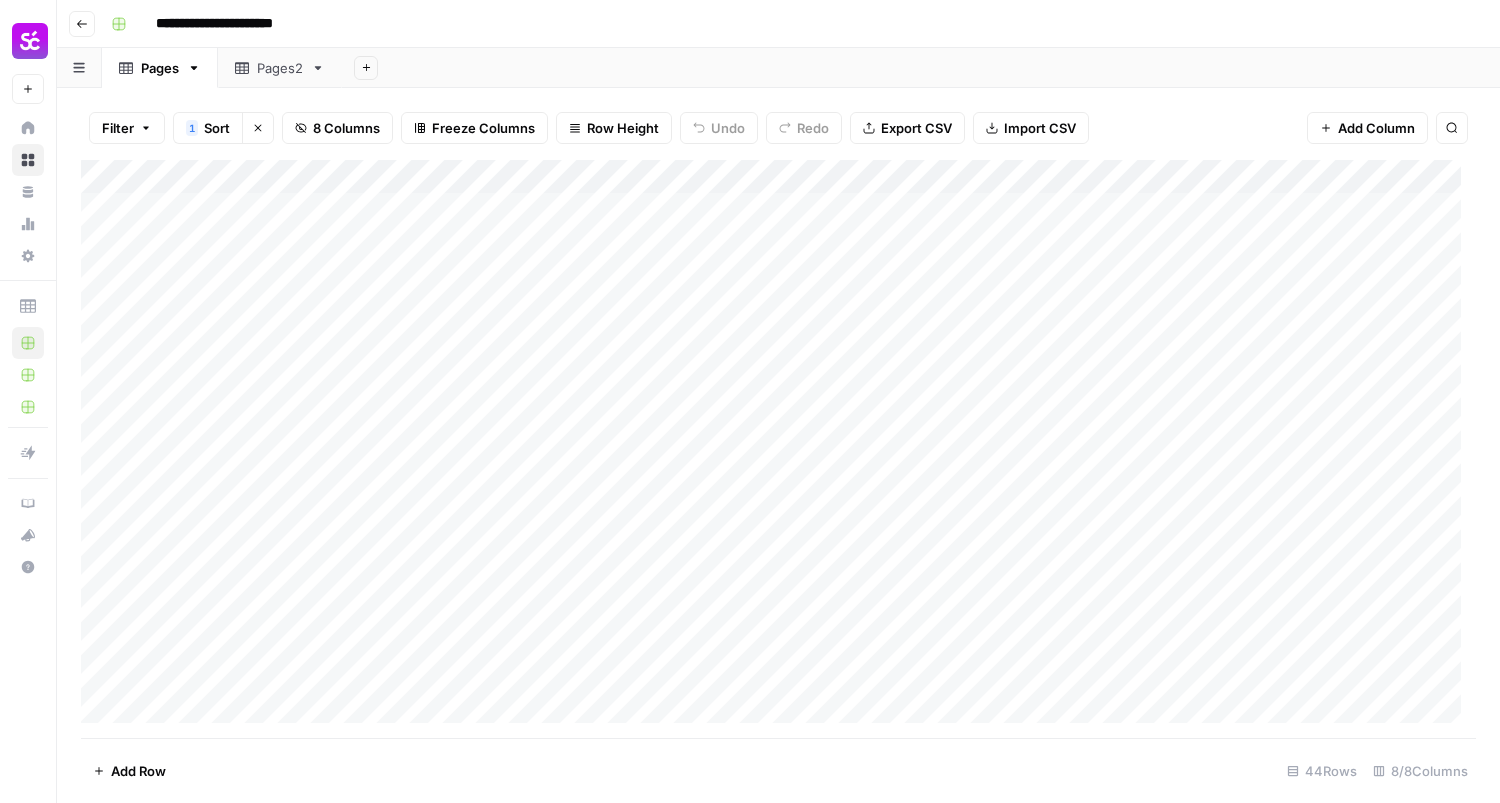 click on "Pages2" at bounding box center (280, 68) 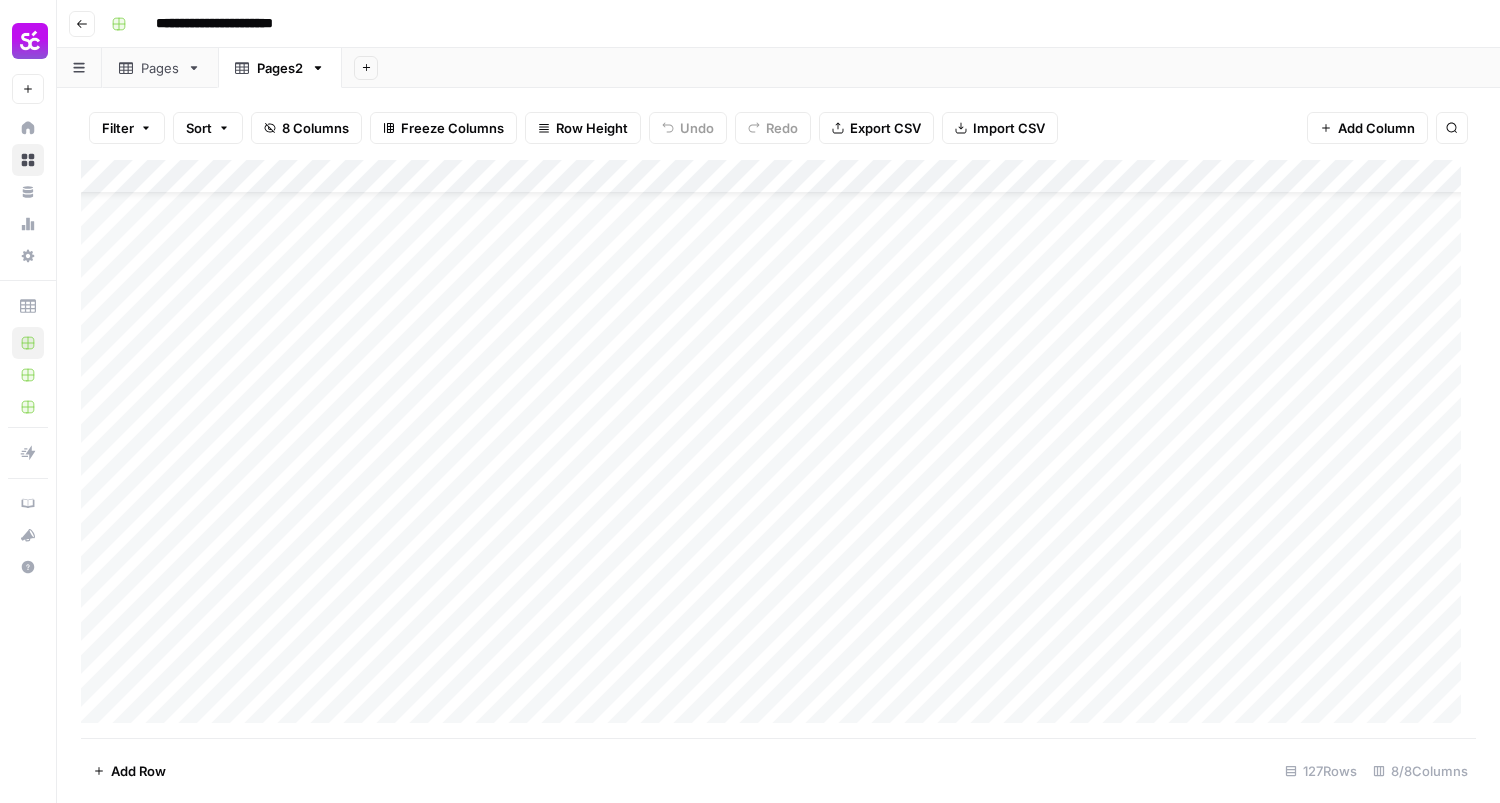 scroll, scrollTop: 0, scrollLeft: 0, axis: both 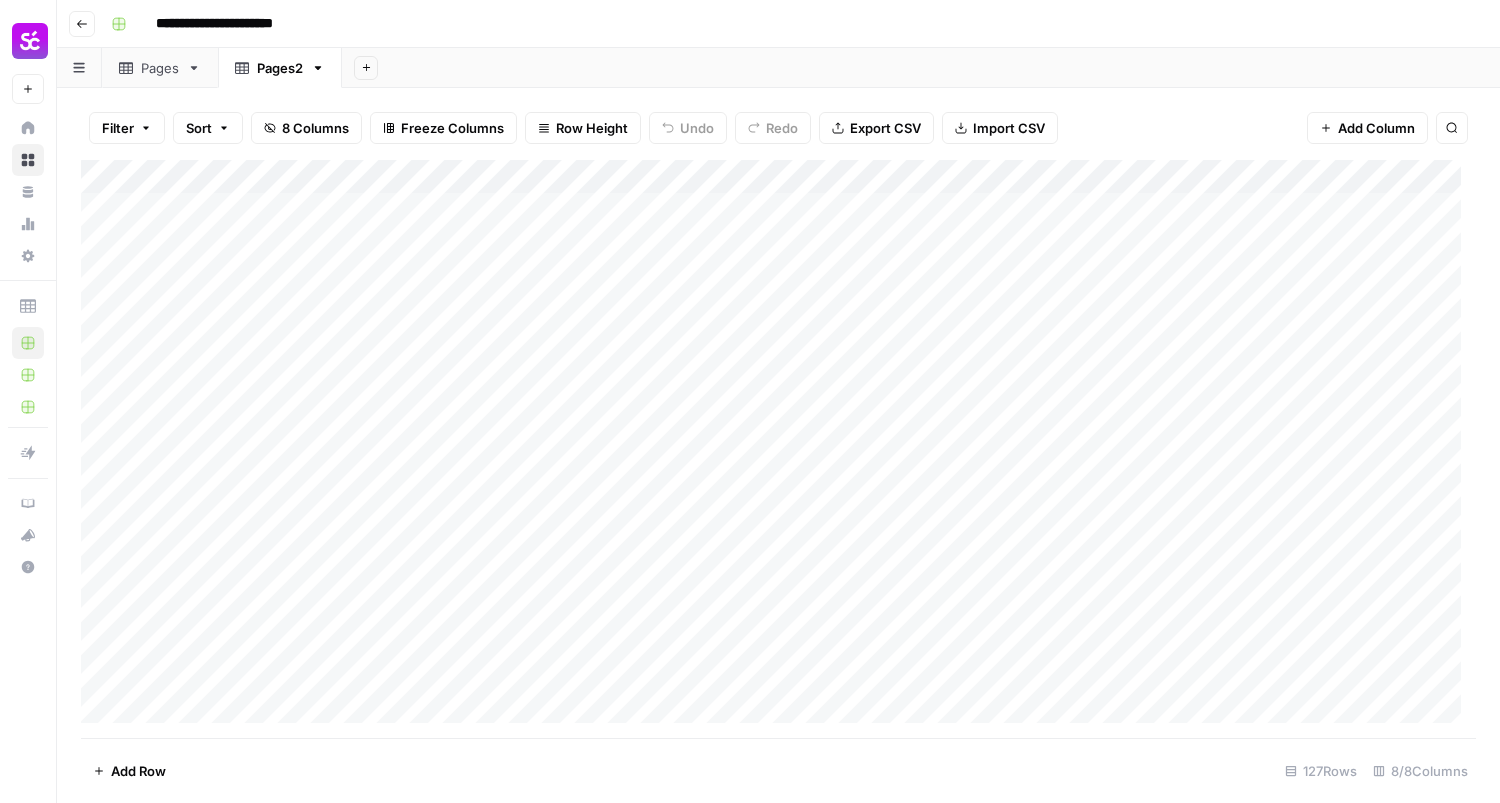 click on "Add Column" at bounding box center (778, 449) 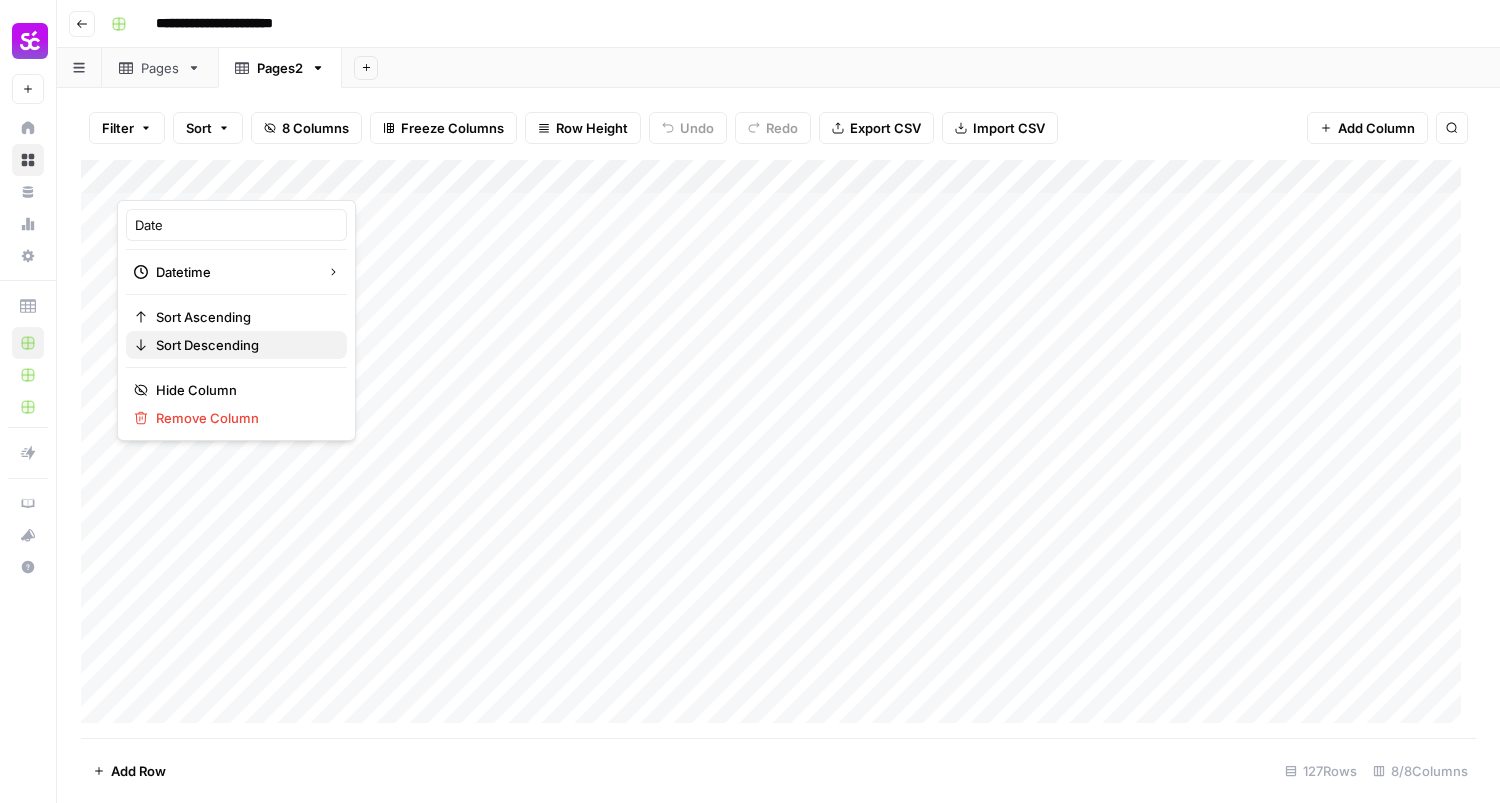 click on "Sort Descending" at bounding box center [207, 345] 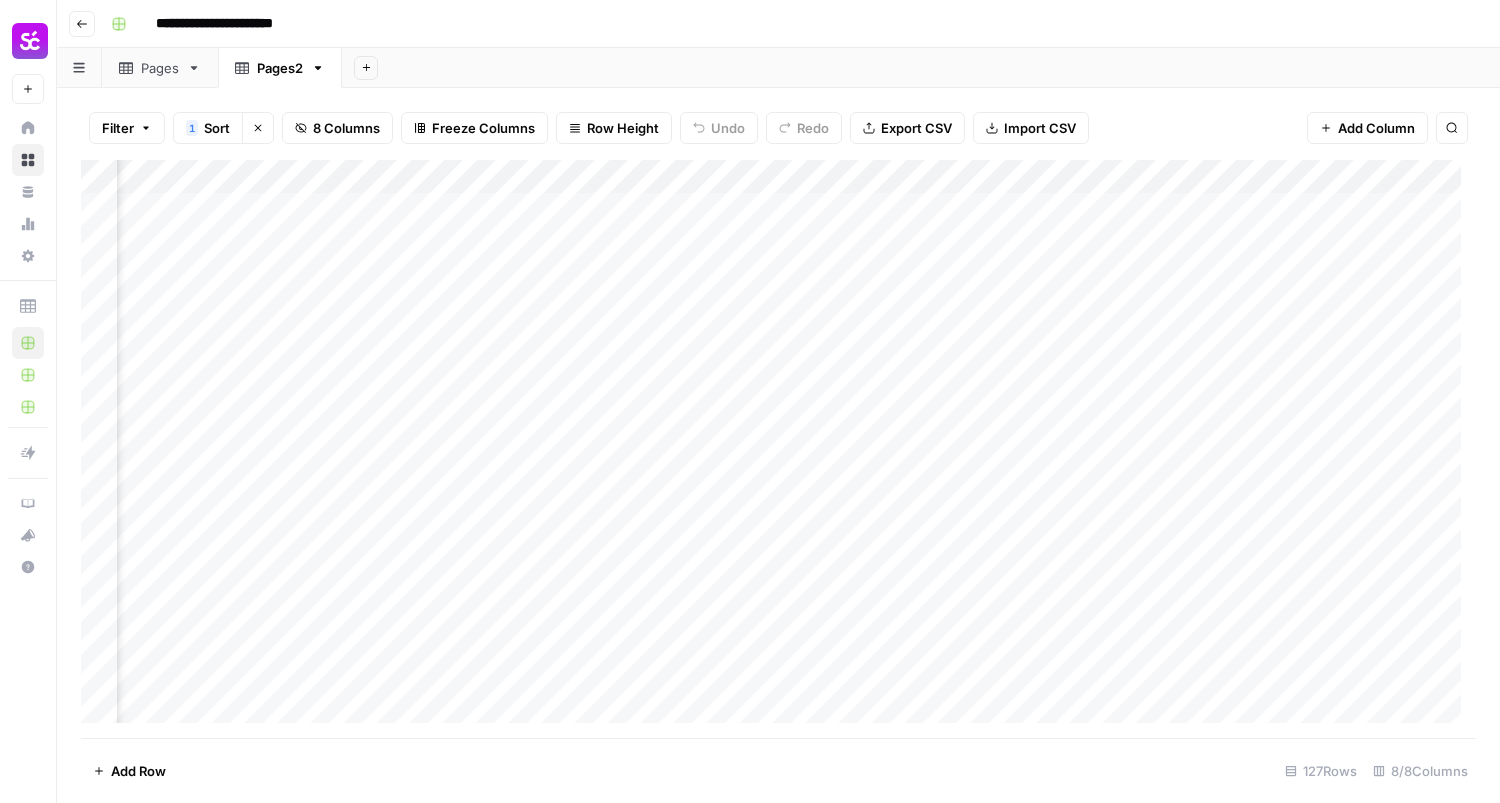 scroll, scrollTop: 0, scrollLeft: 0, axis: both 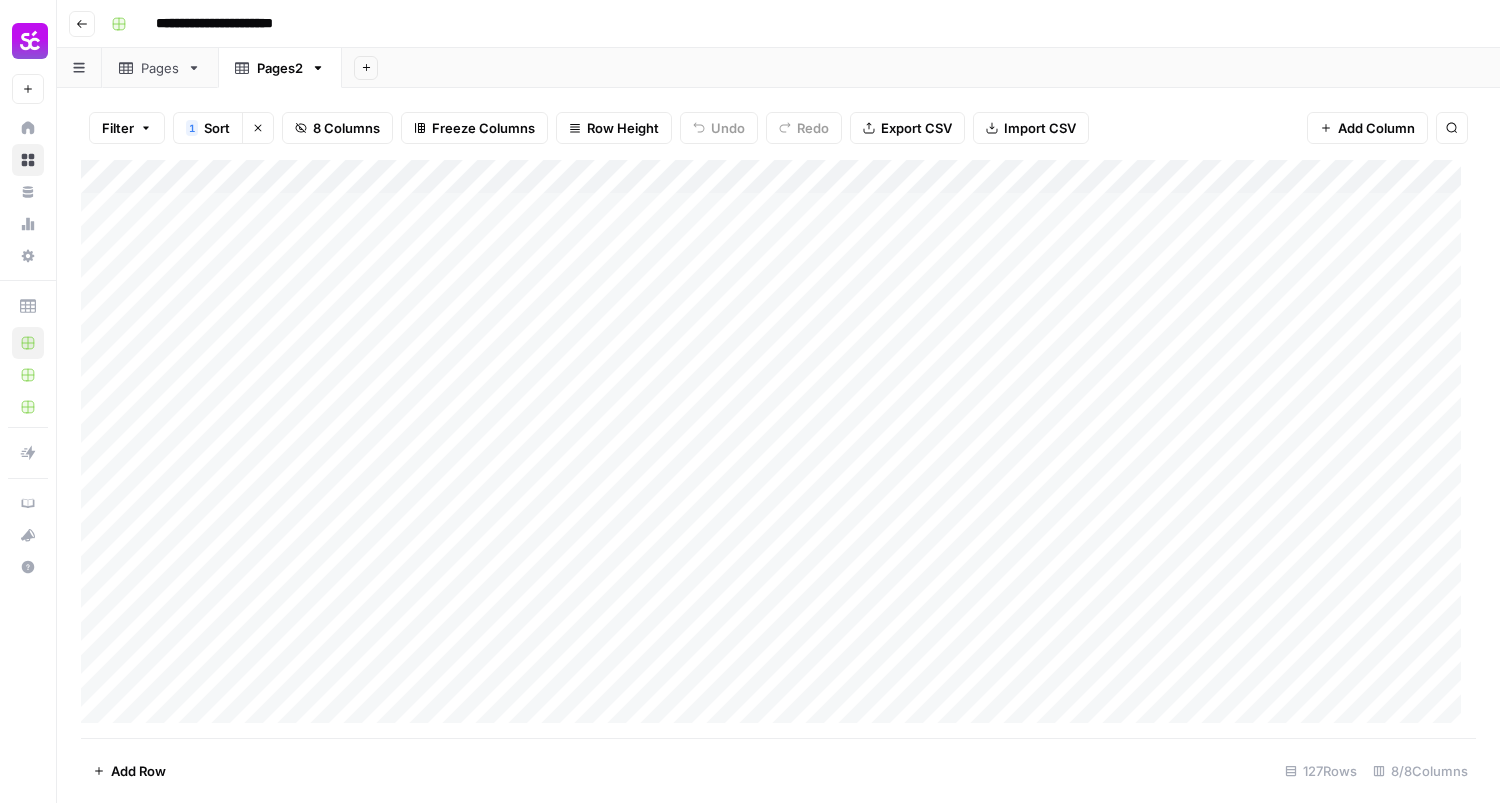click on "Pages" at bounding box center (160, 68) 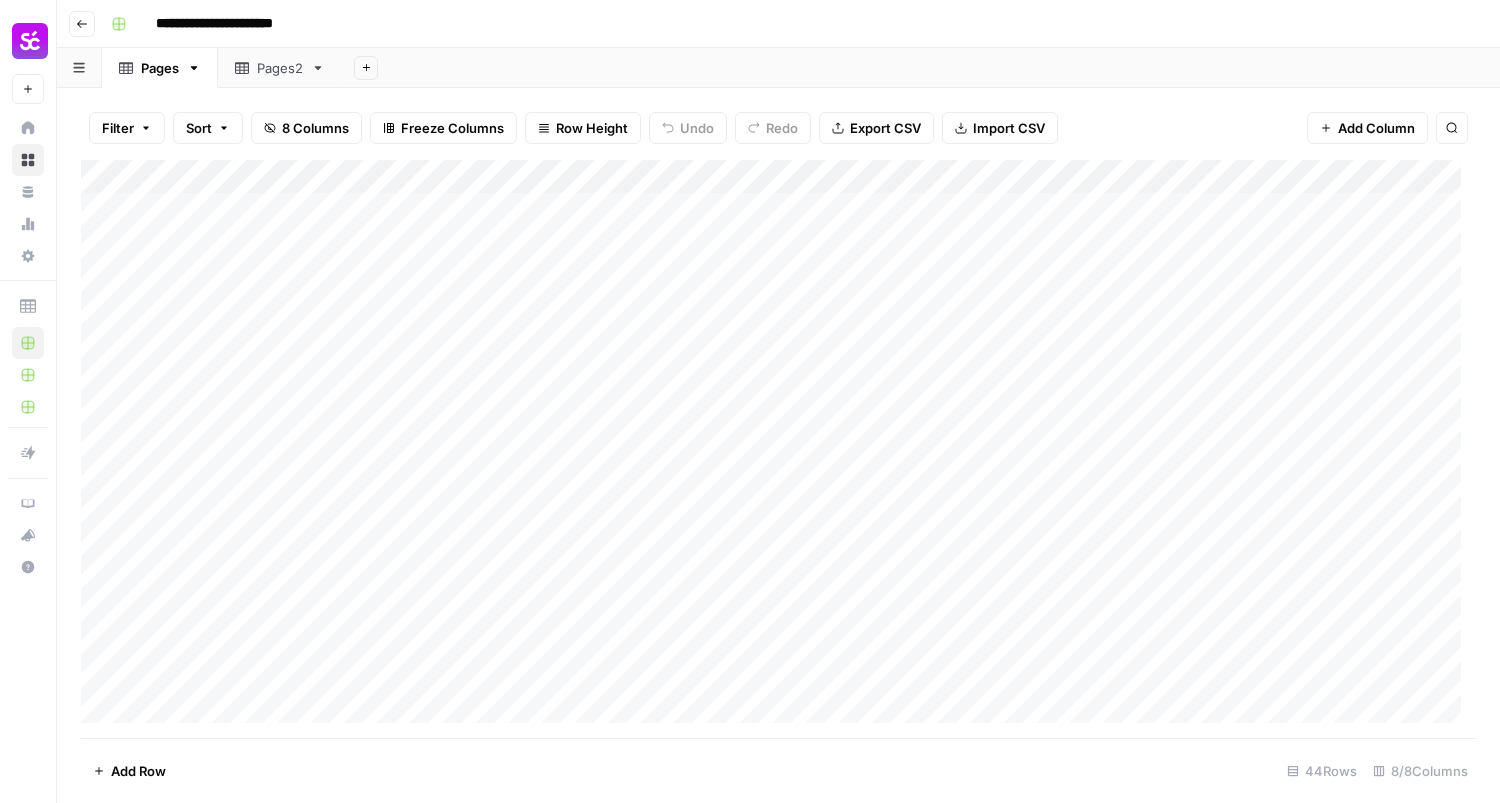 click on "Add Column" at bounding box center [778, 449] 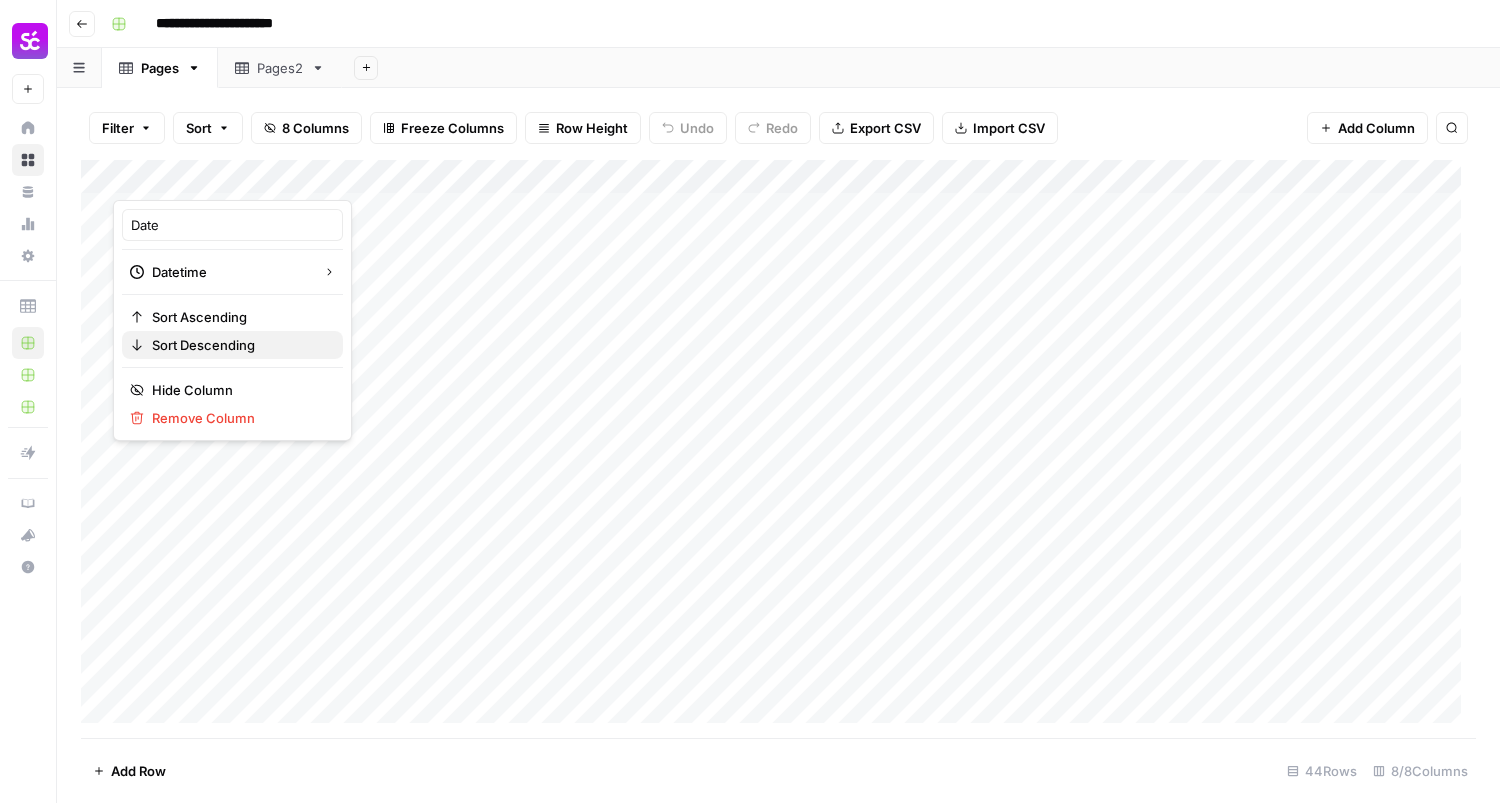 click on "Sort Descending" at bounding box center (232, 345) 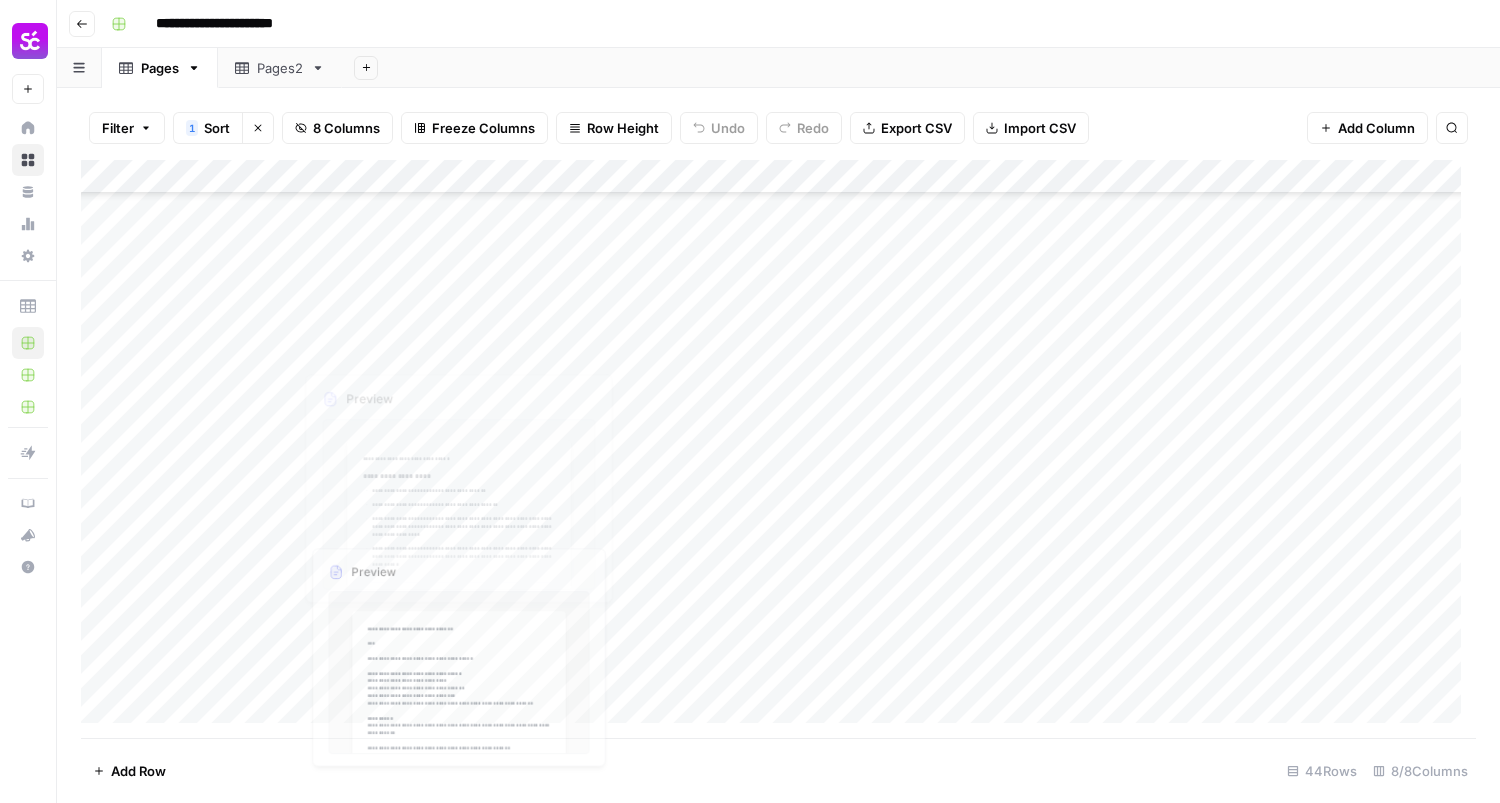 scroll, scrollTop: 0, scrollLeft: 0, axis: both 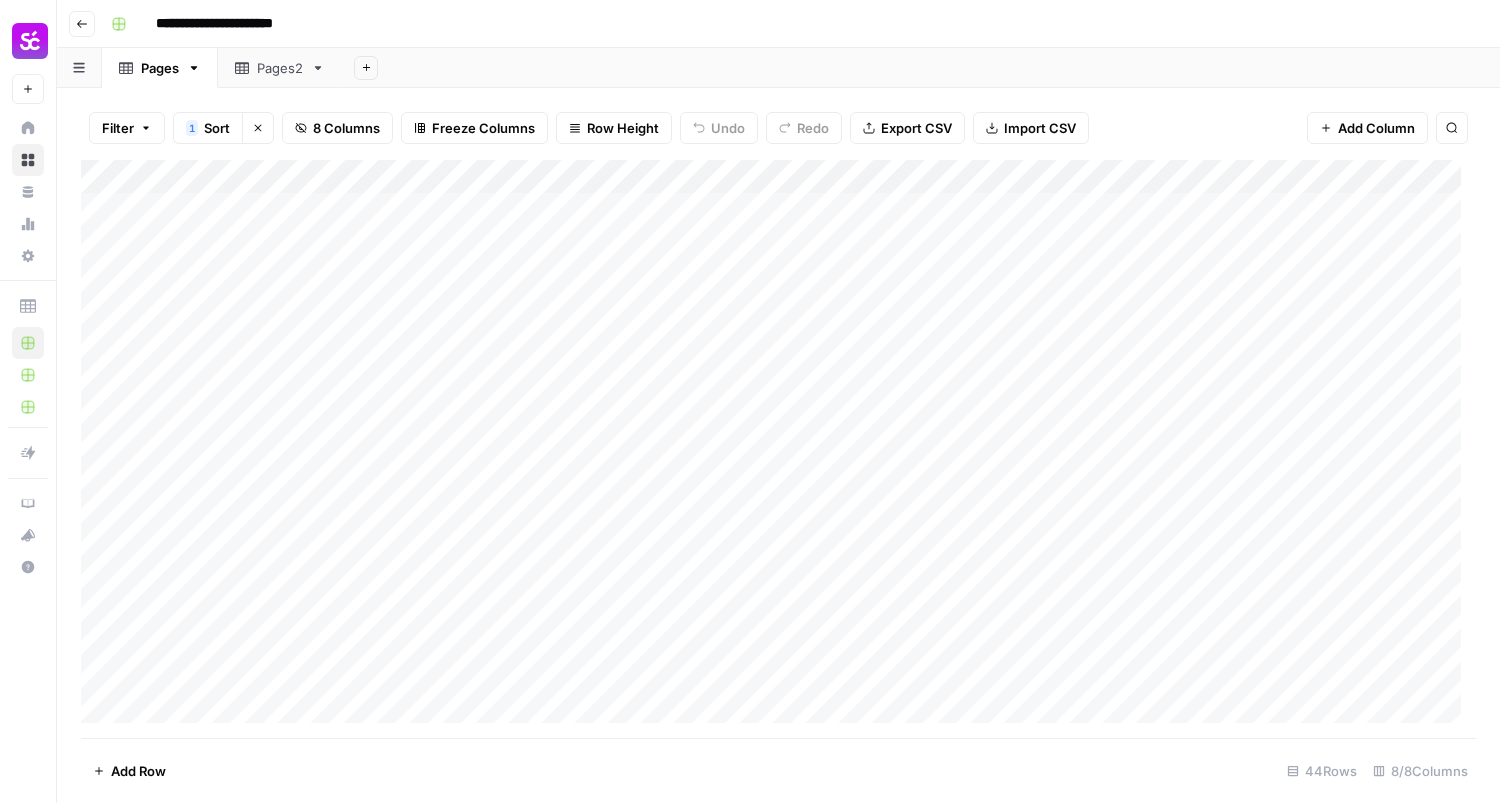 click on "**********" at bounding box center (791, 24) 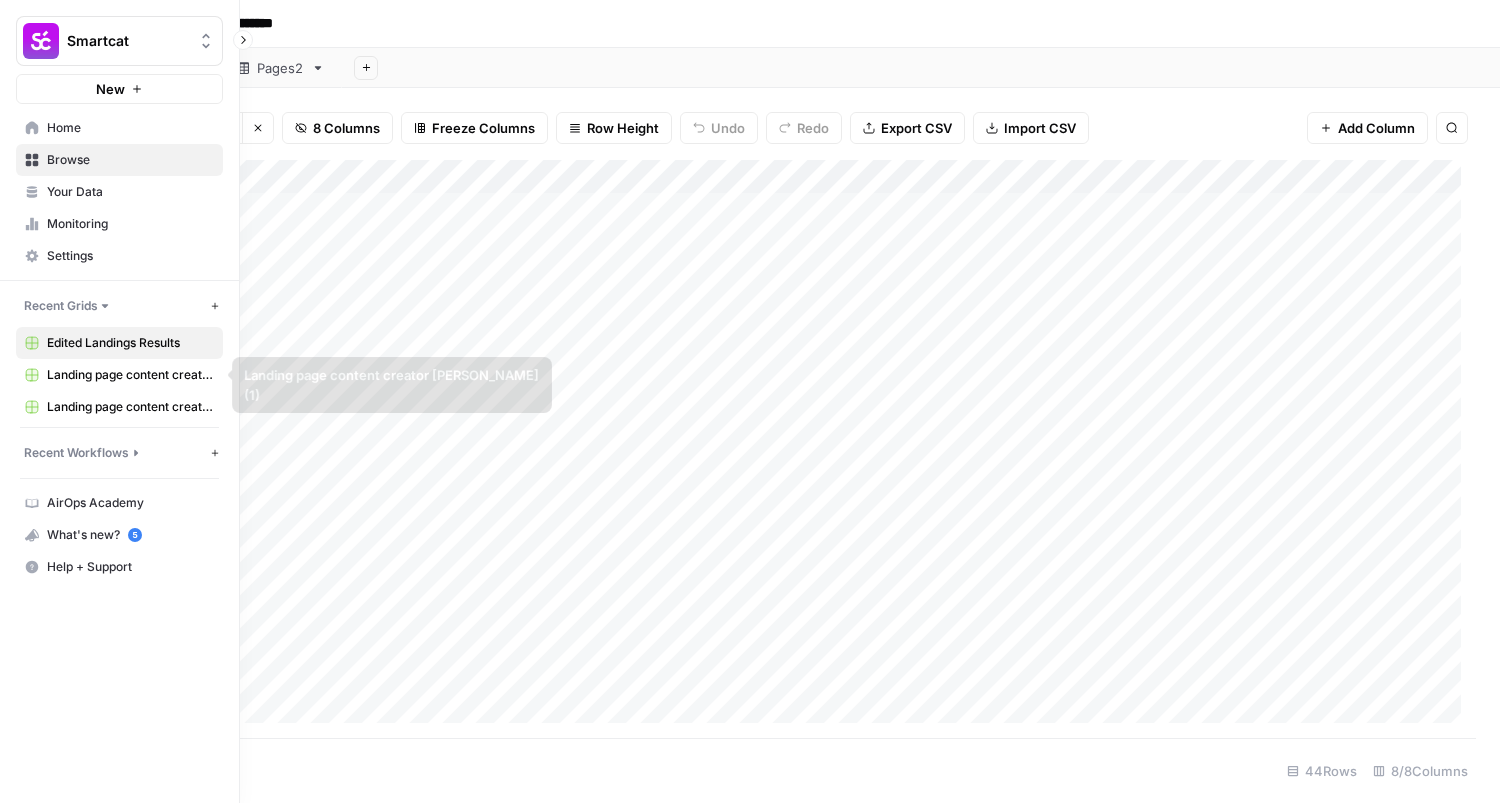 click on "Edited Landings Results" at bounding box center (130, 343) 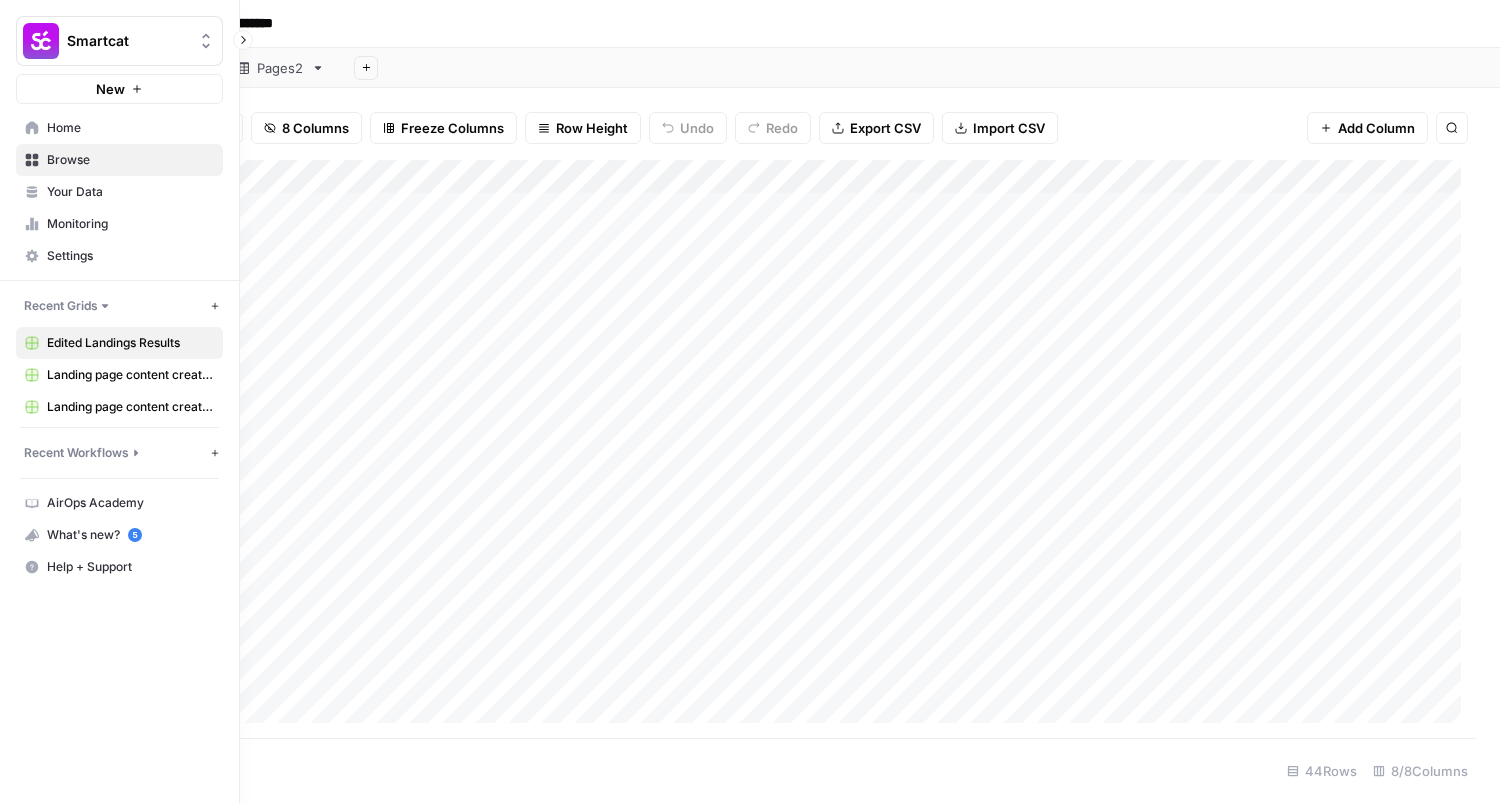 click on "Recent Workflows" at bounding box center [76, 453] 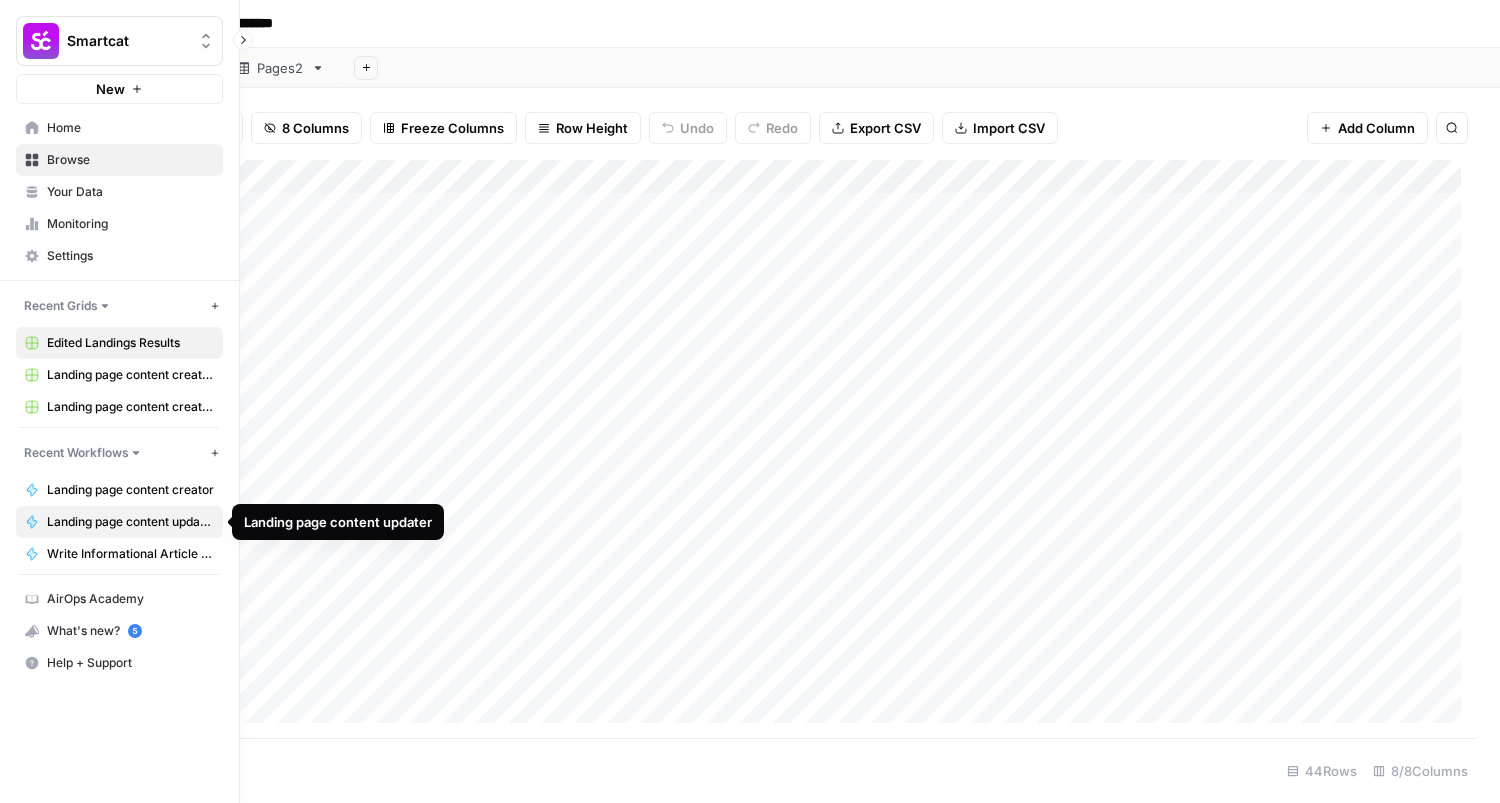 click on "Landing page content updater" at bounding box center (130, 522) 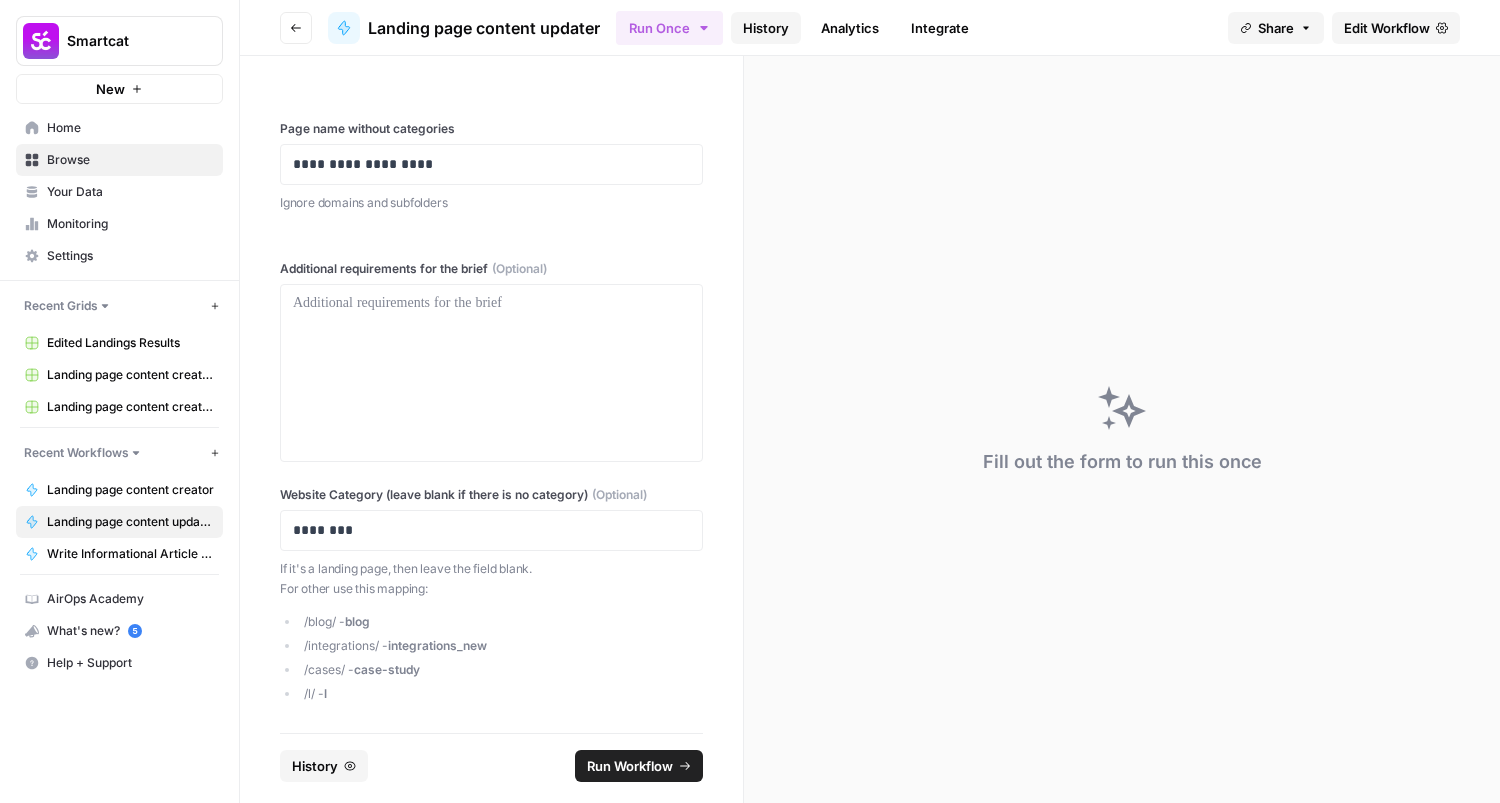 click on "History" at bounding box center (766, 28) 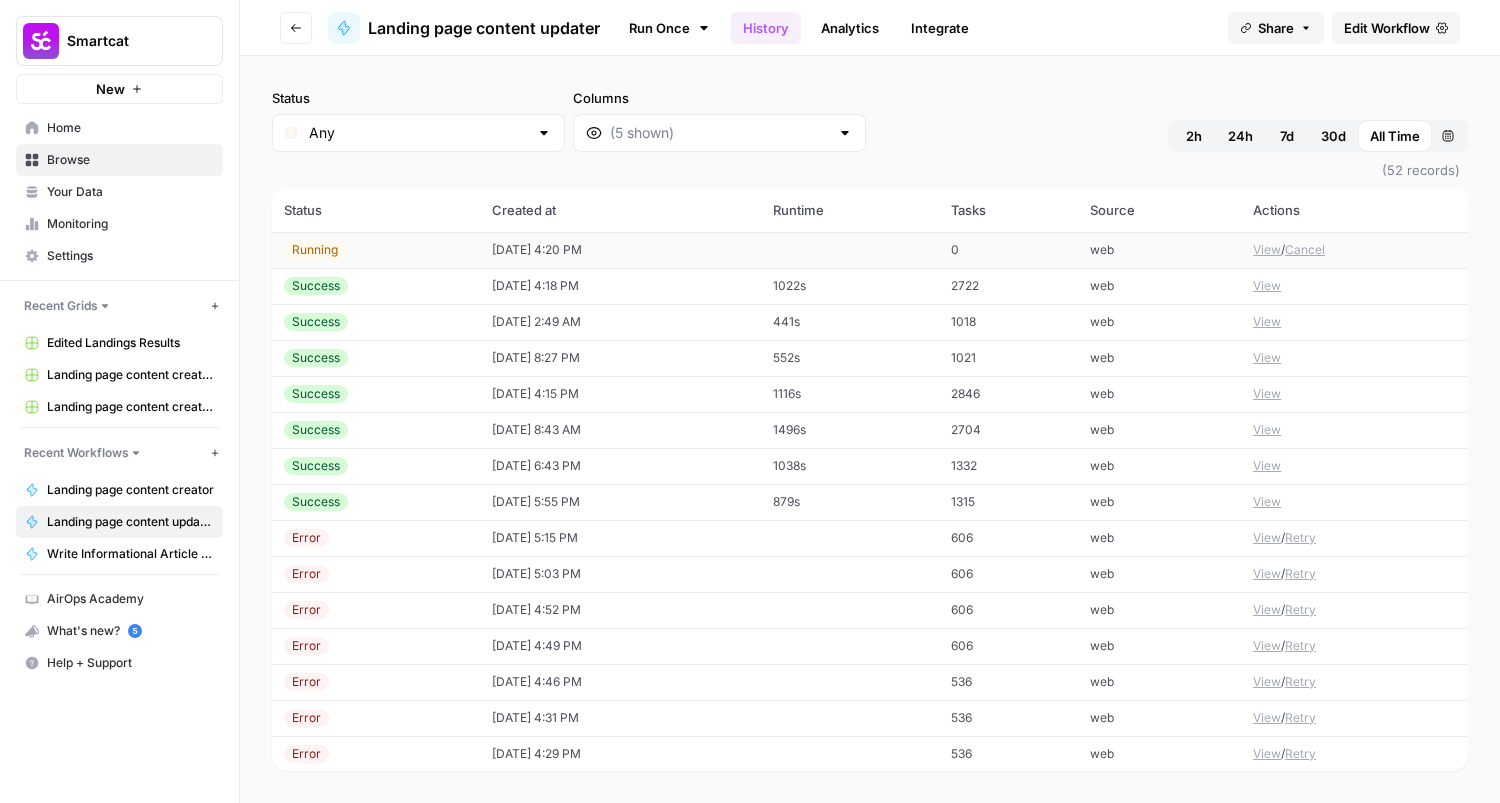 click on "07/10/25 at 4:20 PM" at bounding box center [620, 250] 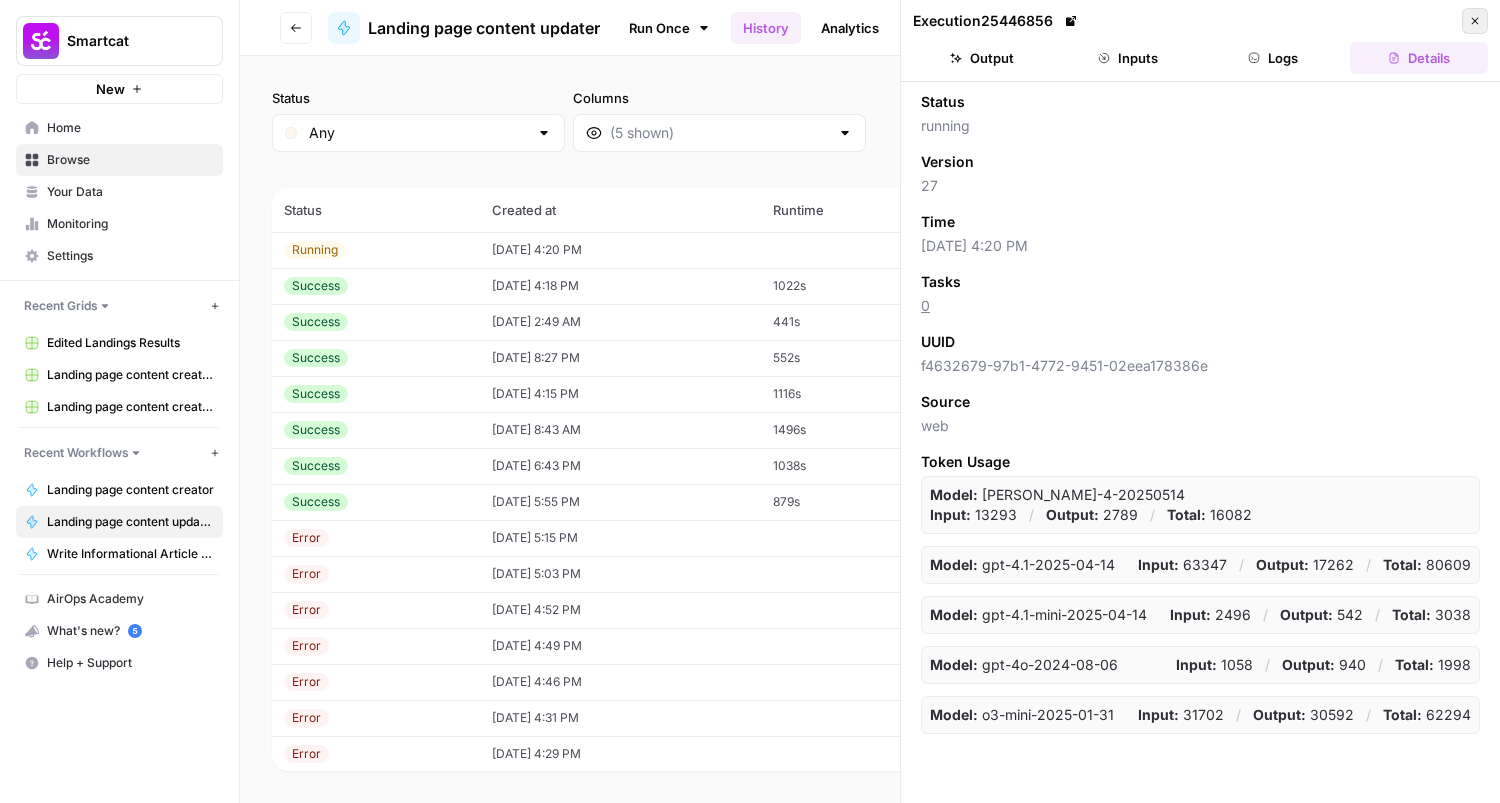 click on "Close" at bounding box center (1475, 21) 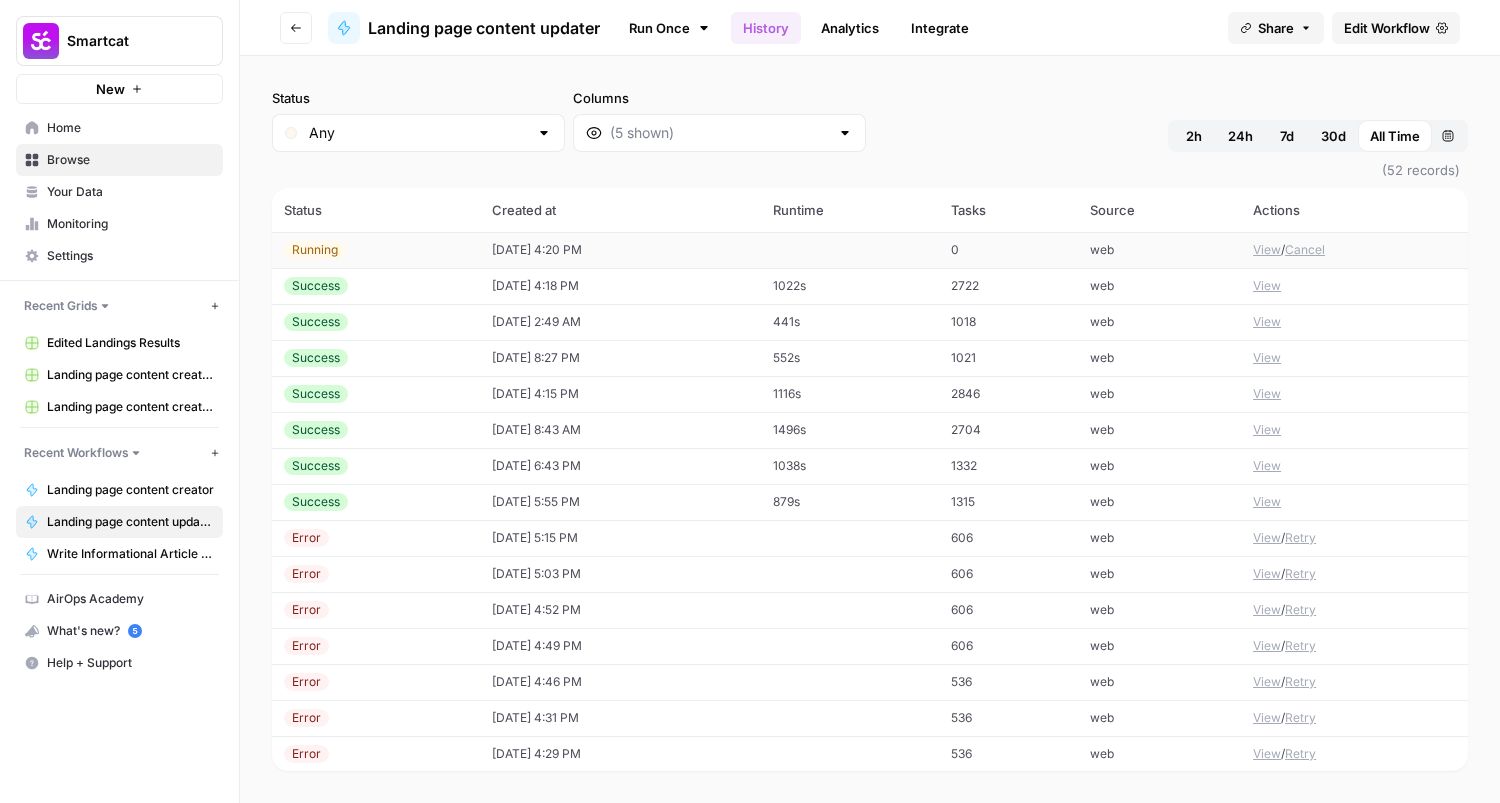 click on "View" at bounding box center [1267, 250] 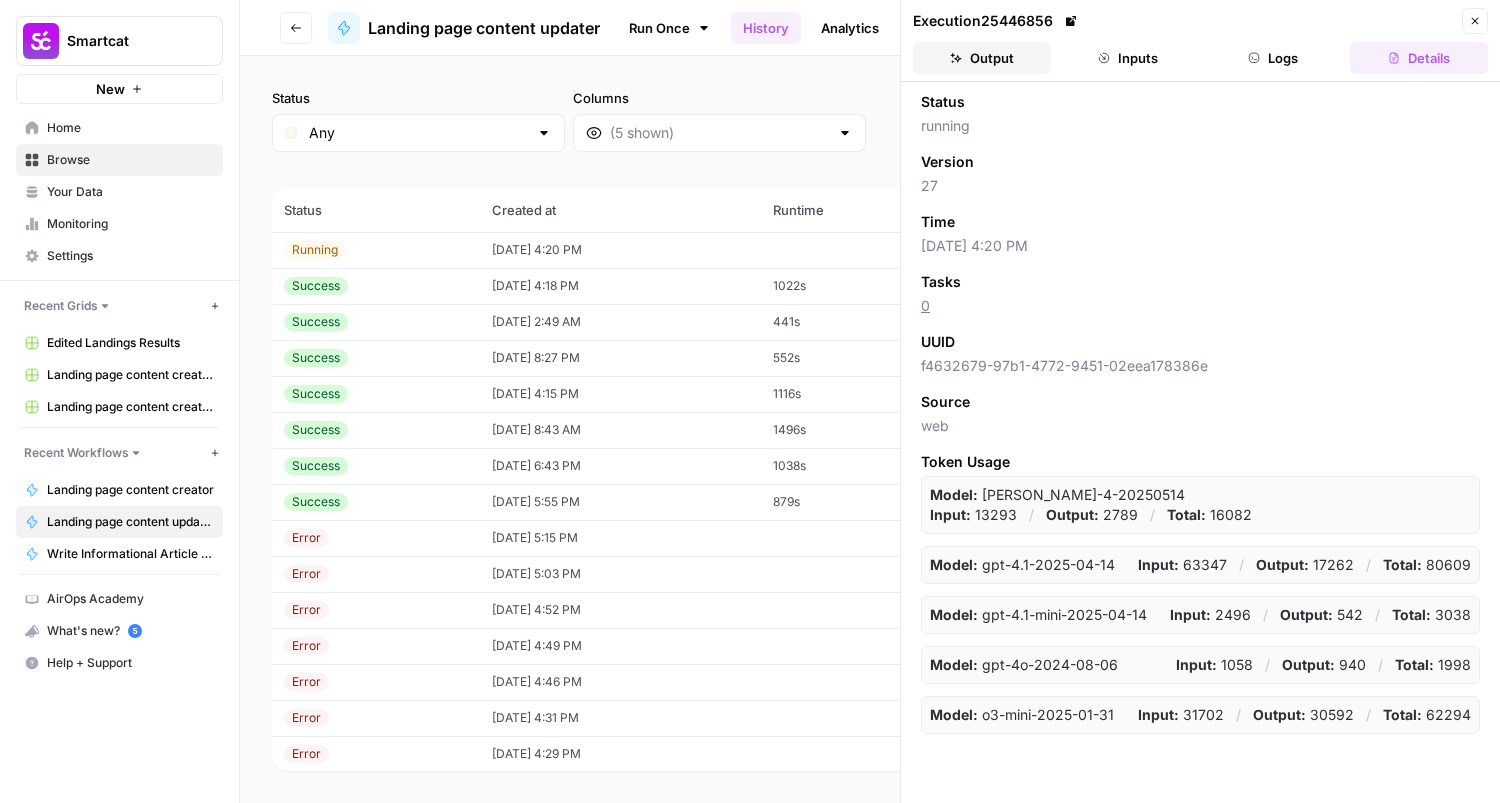 click on "Output" at bounding box center [982, 58] 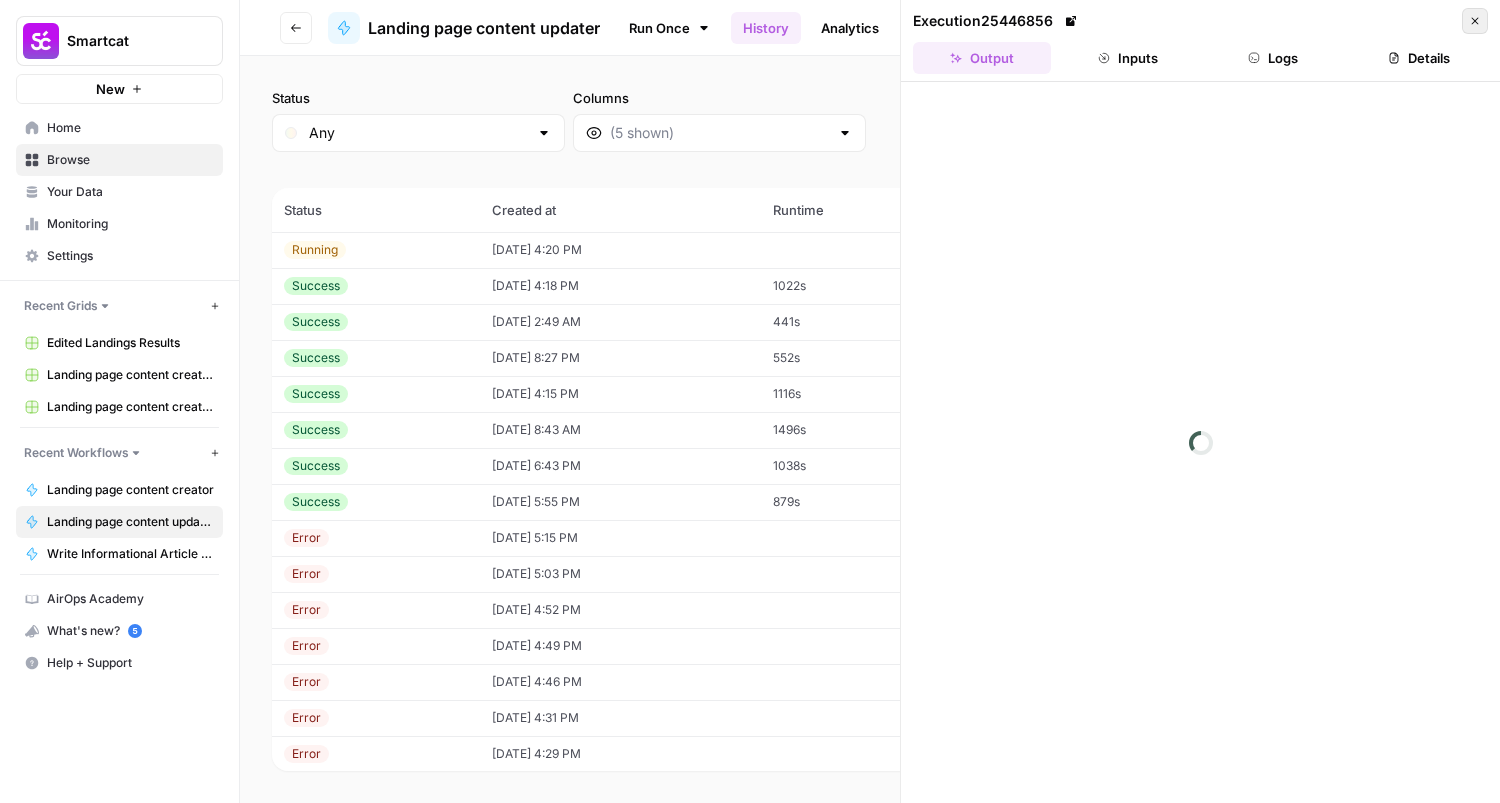 click on "Close" at bounding box center (1475, 21) 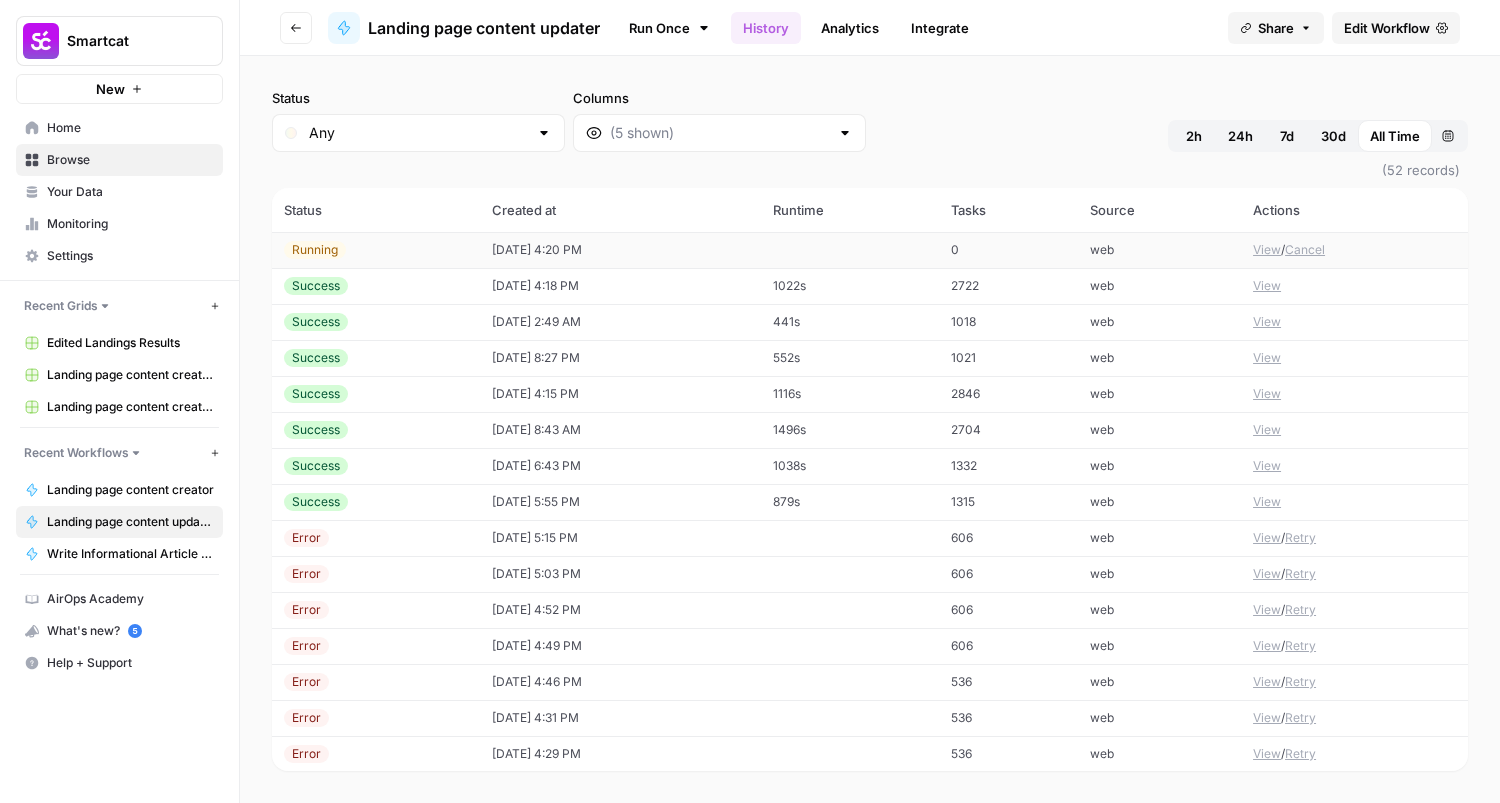 click at bounding box center [849, 250] 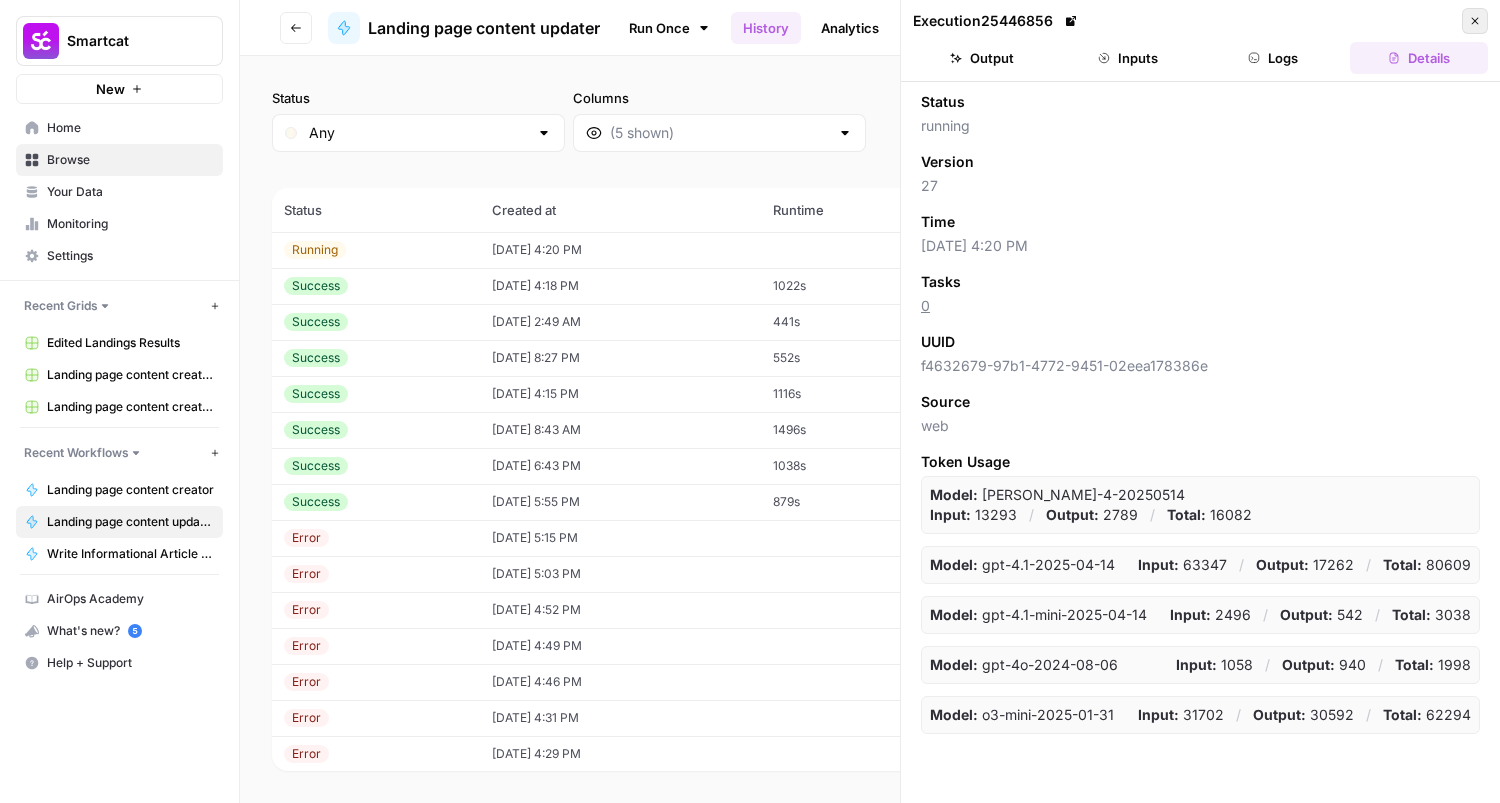 click 